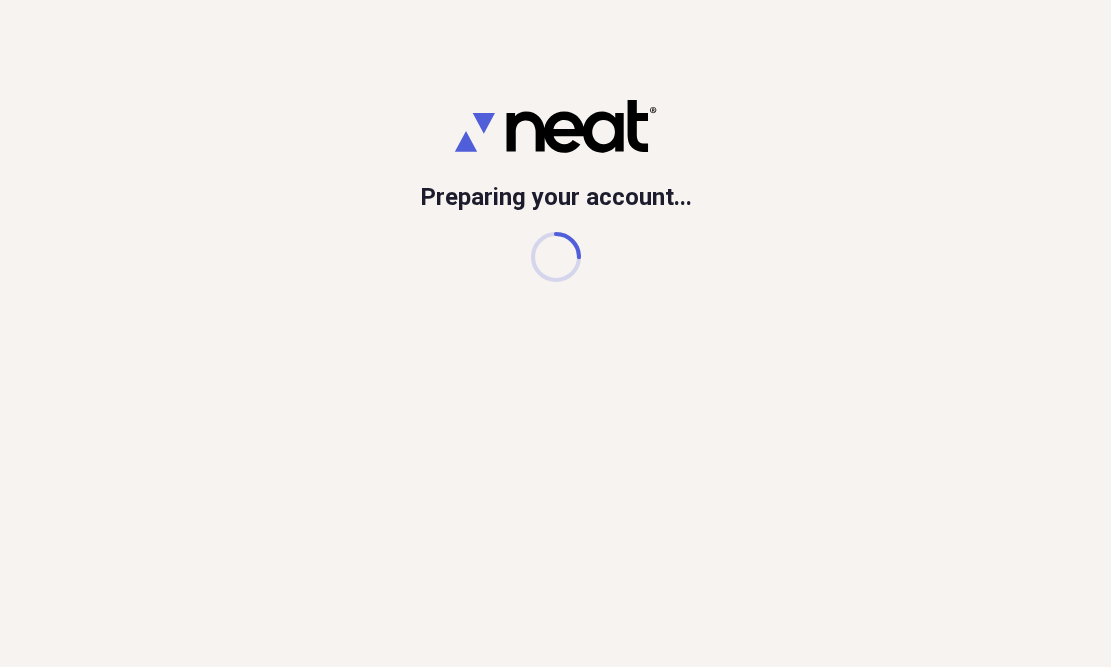 scroll, scrollTop: 0, scrollLeft: 0, axis: both 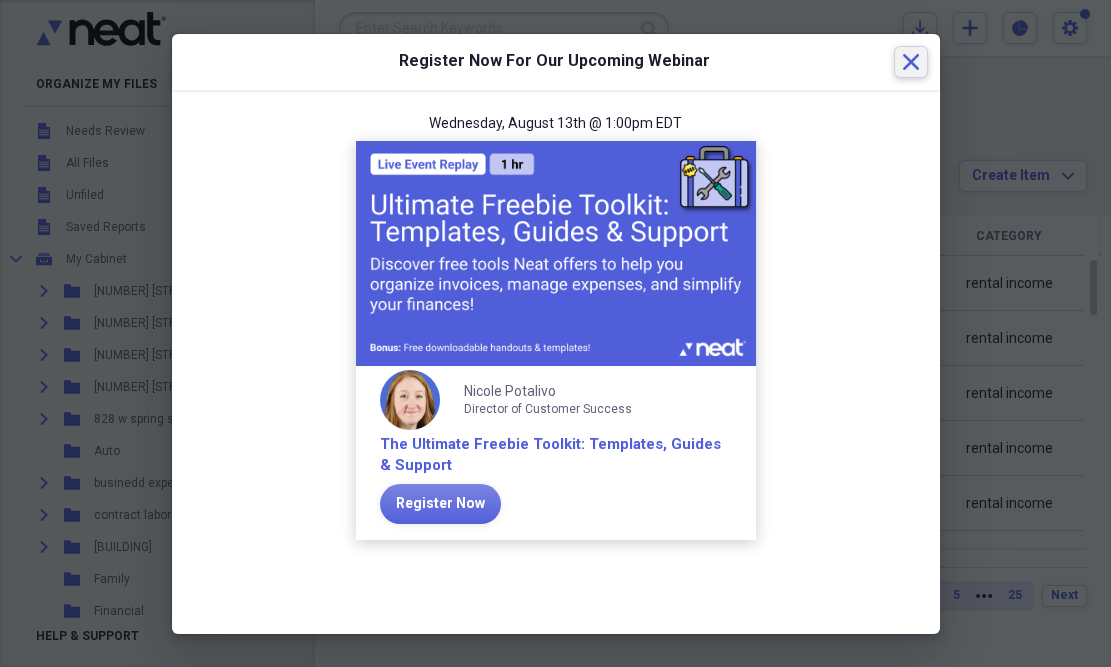 click on "Close" 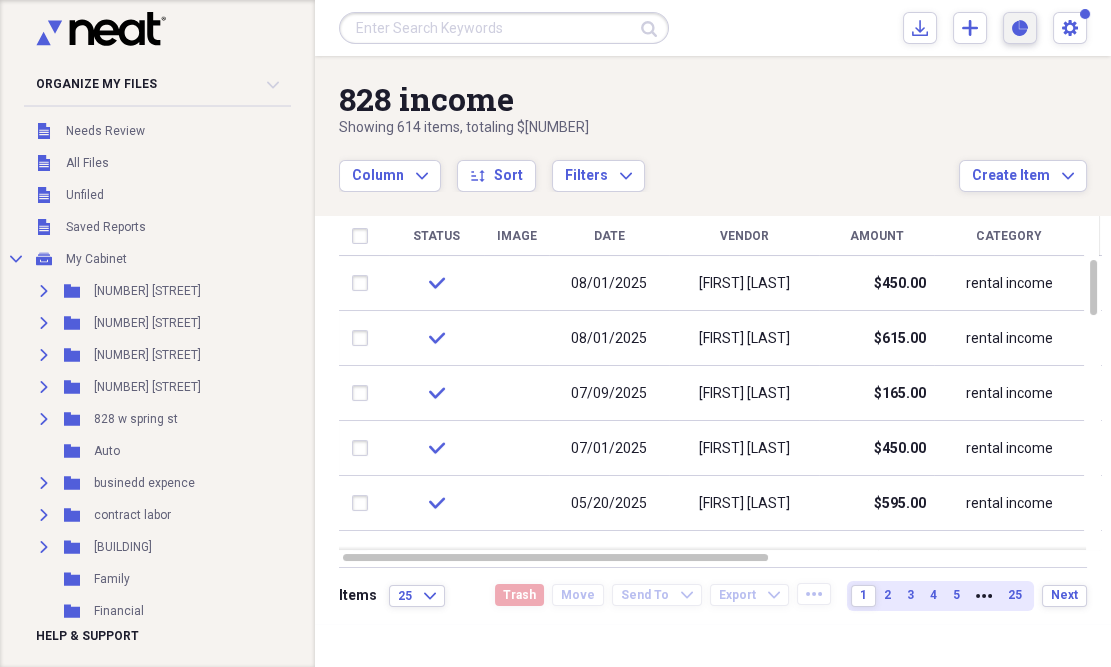 click 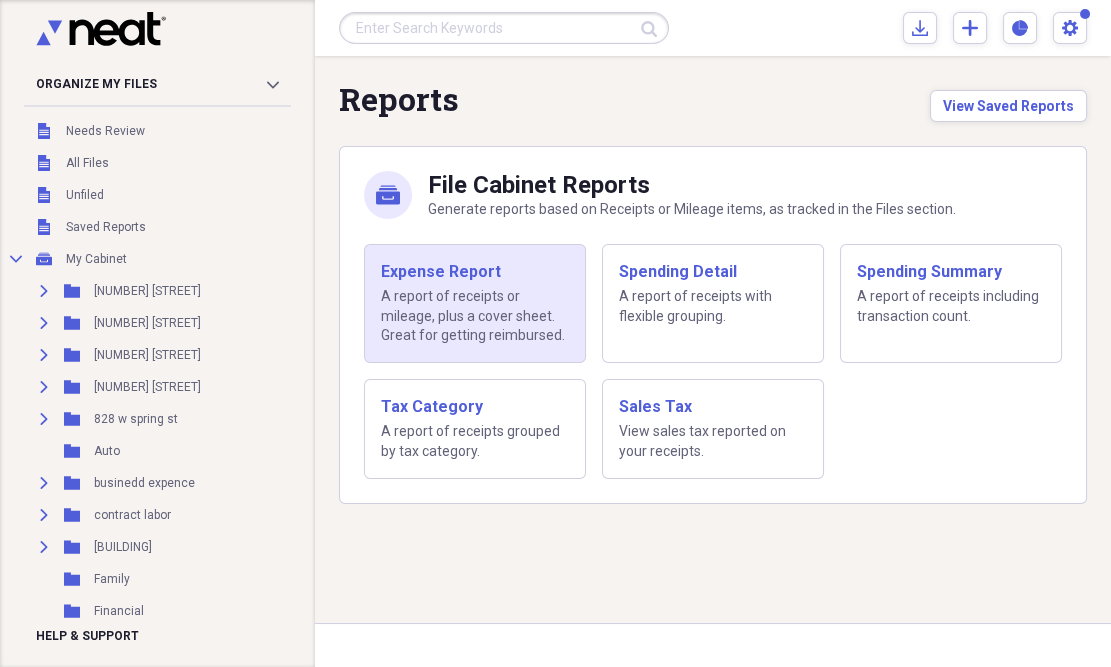 click on "A report of receipts or mileage, plus a cover sheet. Great for getting reimbursed." at bounding box center [475, 316] 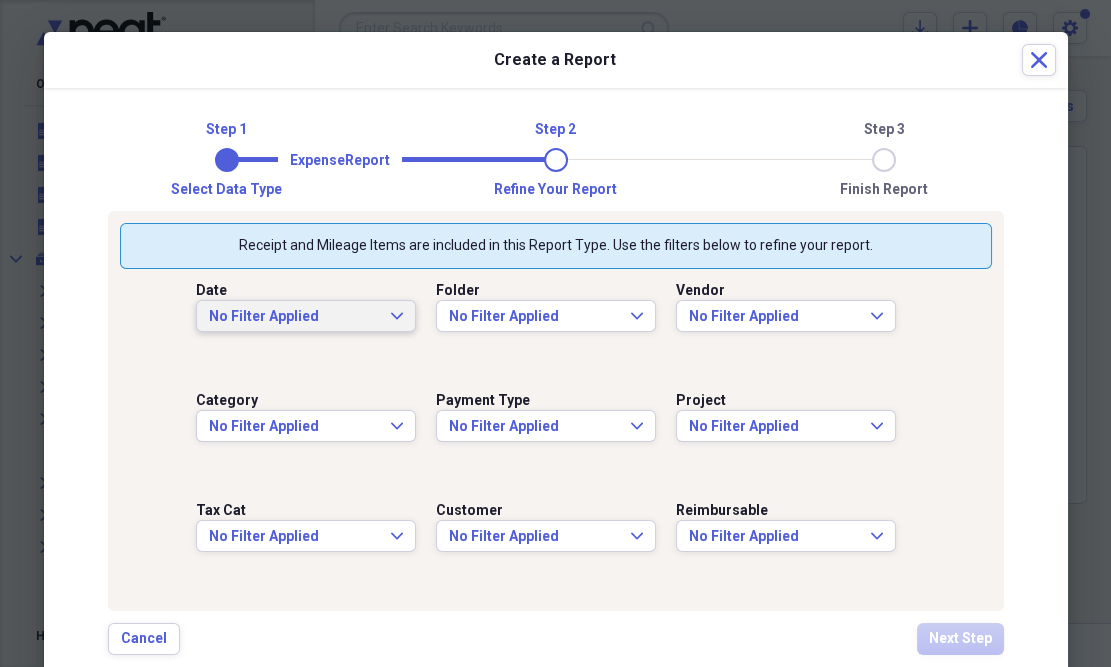 click on "Expand" 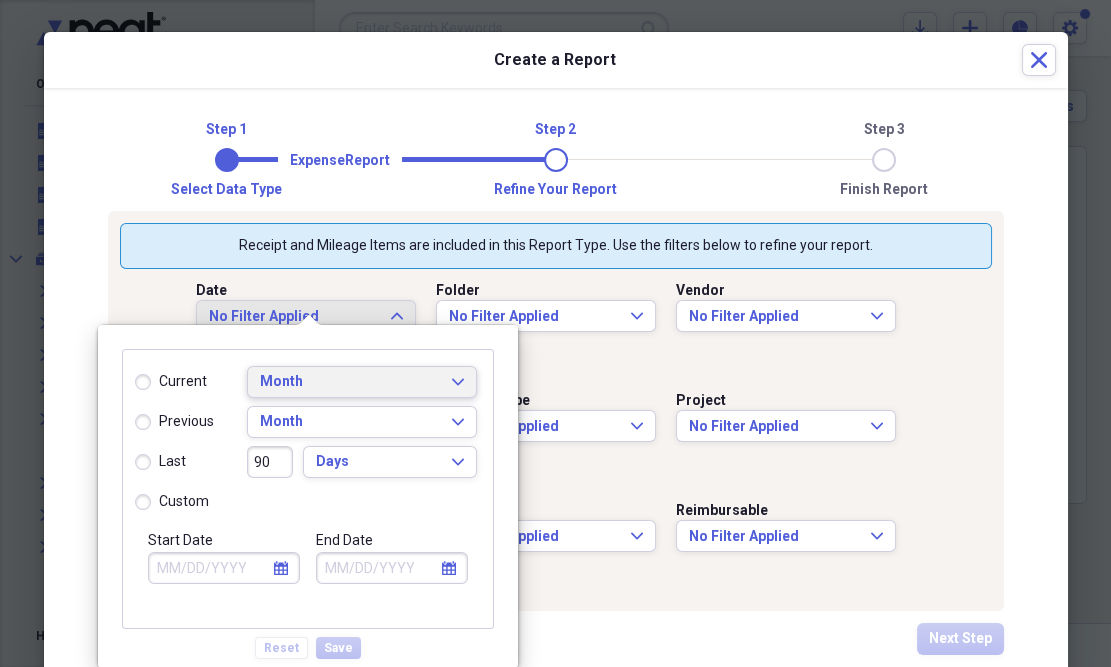 click on "Month Expand" at bounding box center [362, 382] 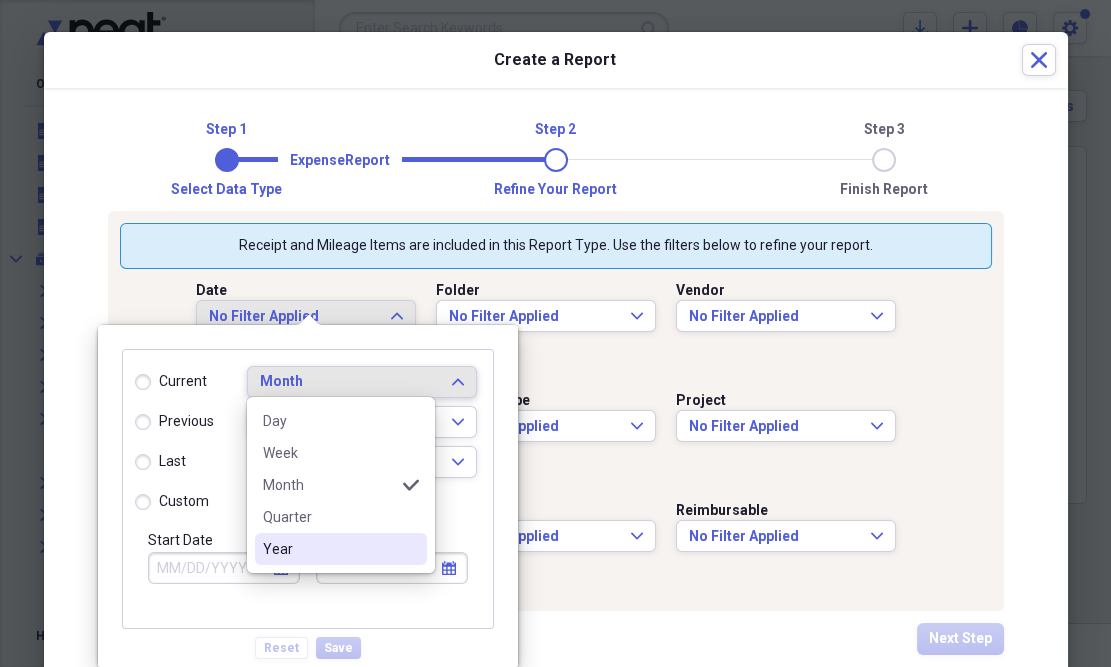 click on "Year" at bounding box center (329, 549) 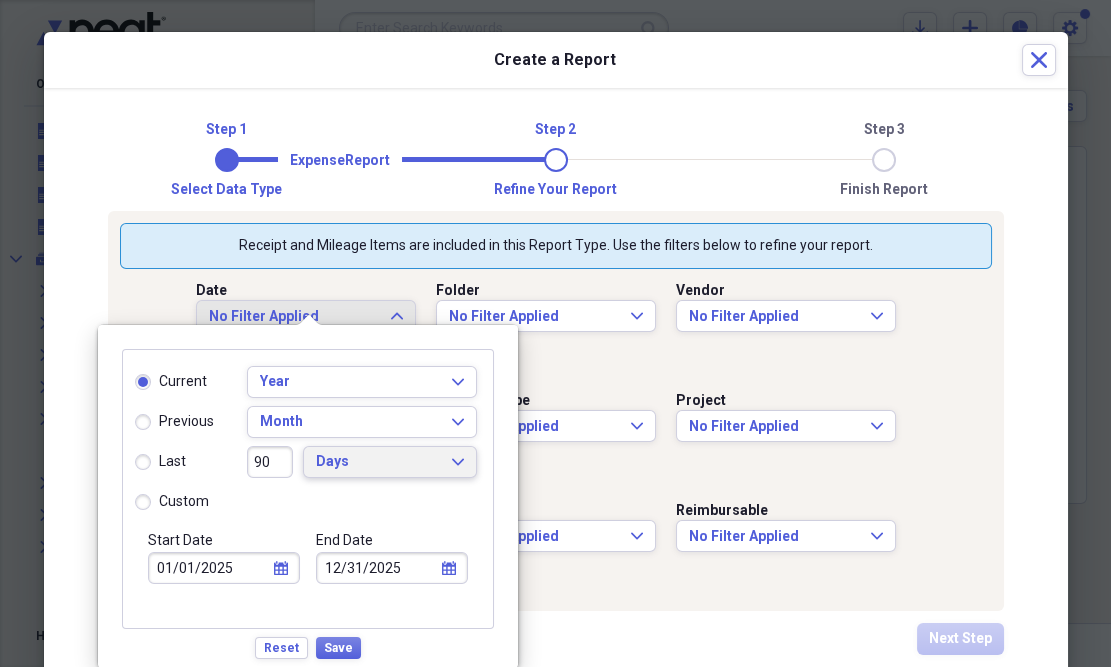 click on "Expand" 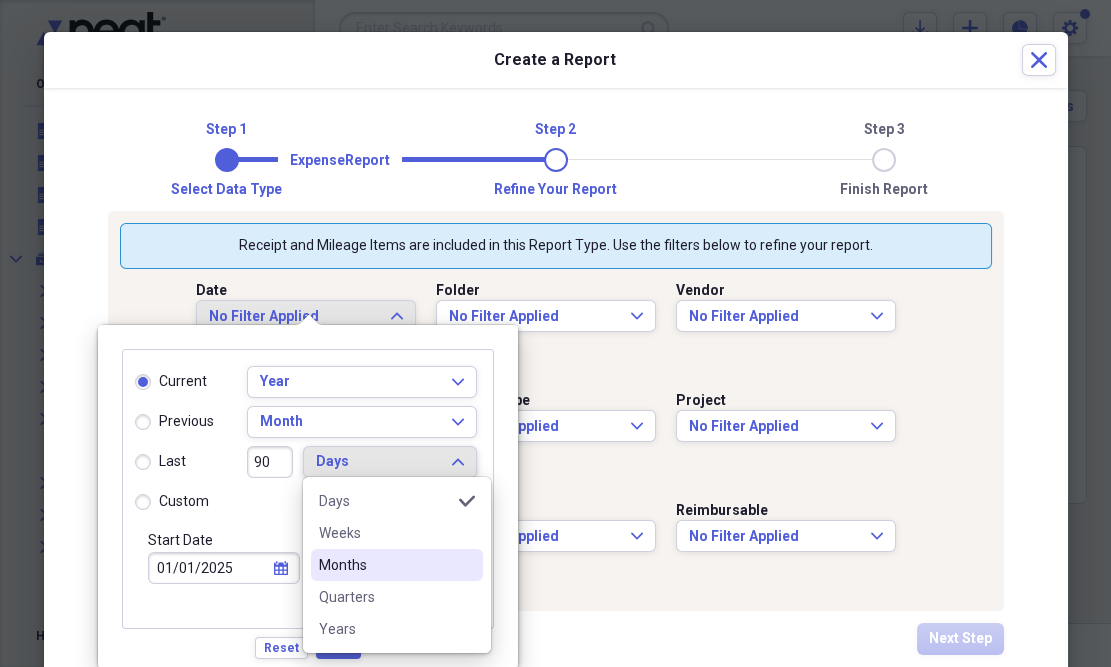click on "Months" at bounding box center [385, 565] 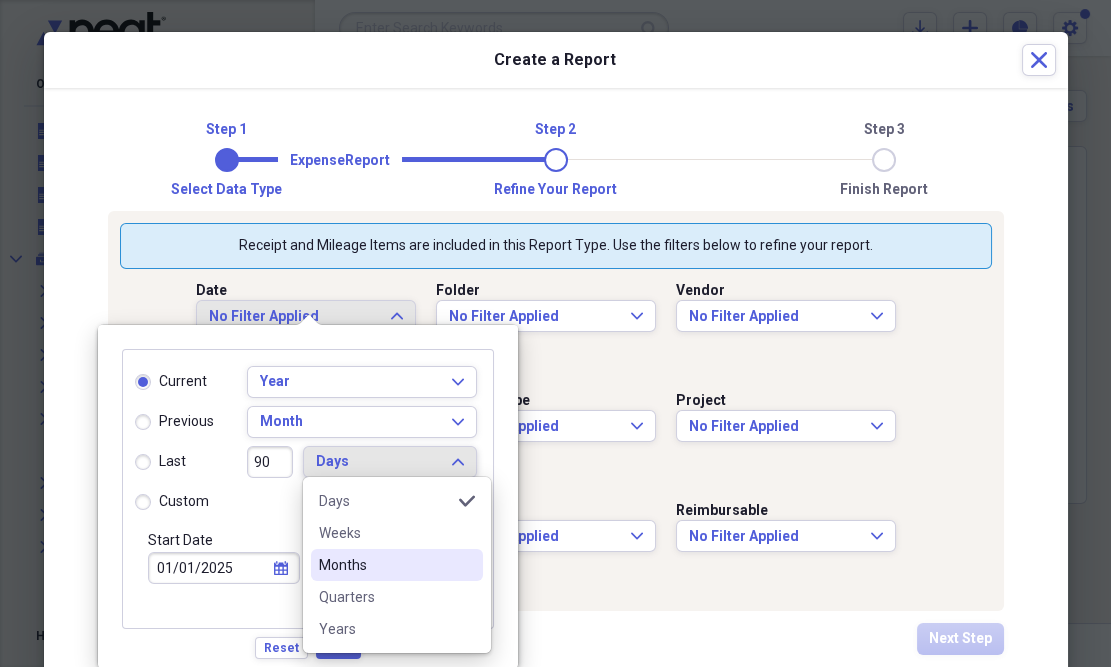 radio on "false" 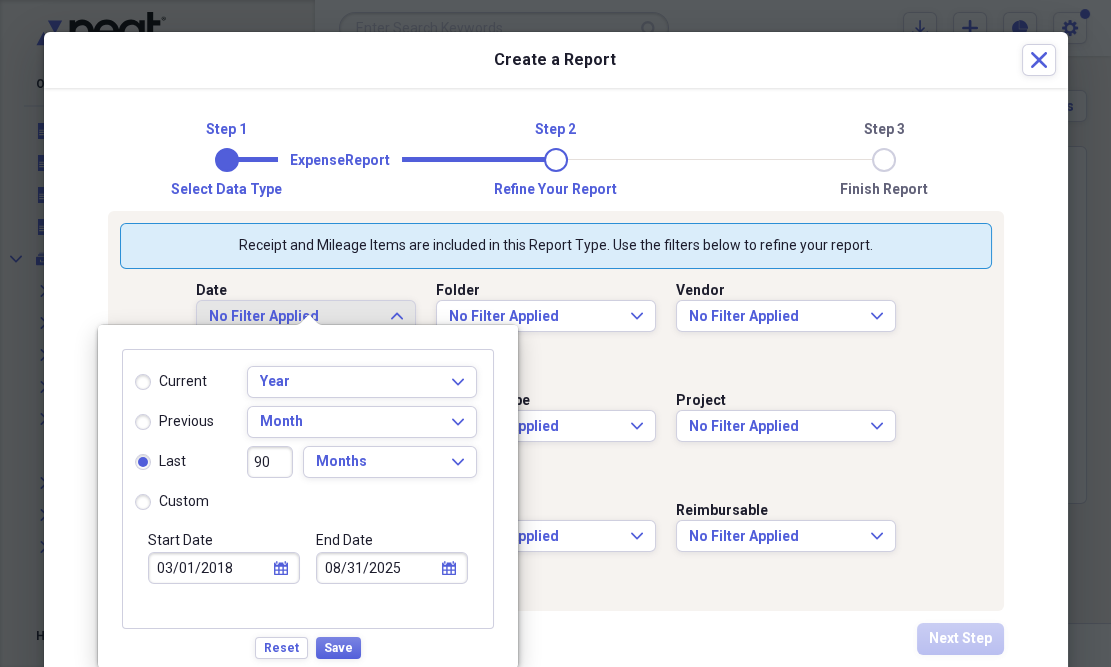 click on "90" at bounding box center (270, 462) 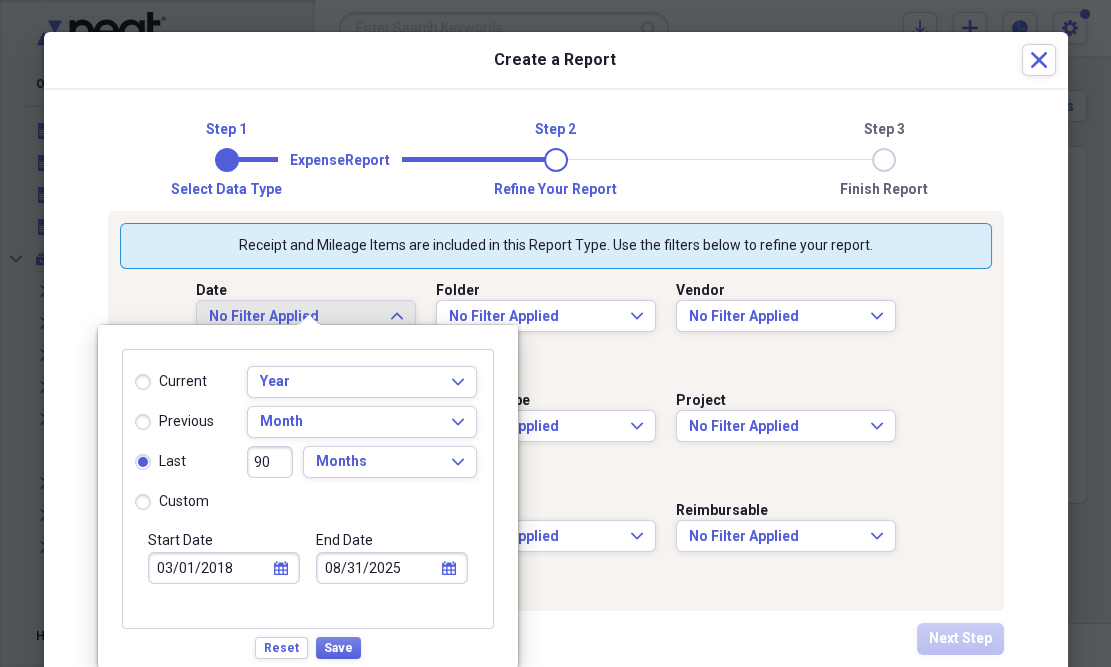 type on "9" 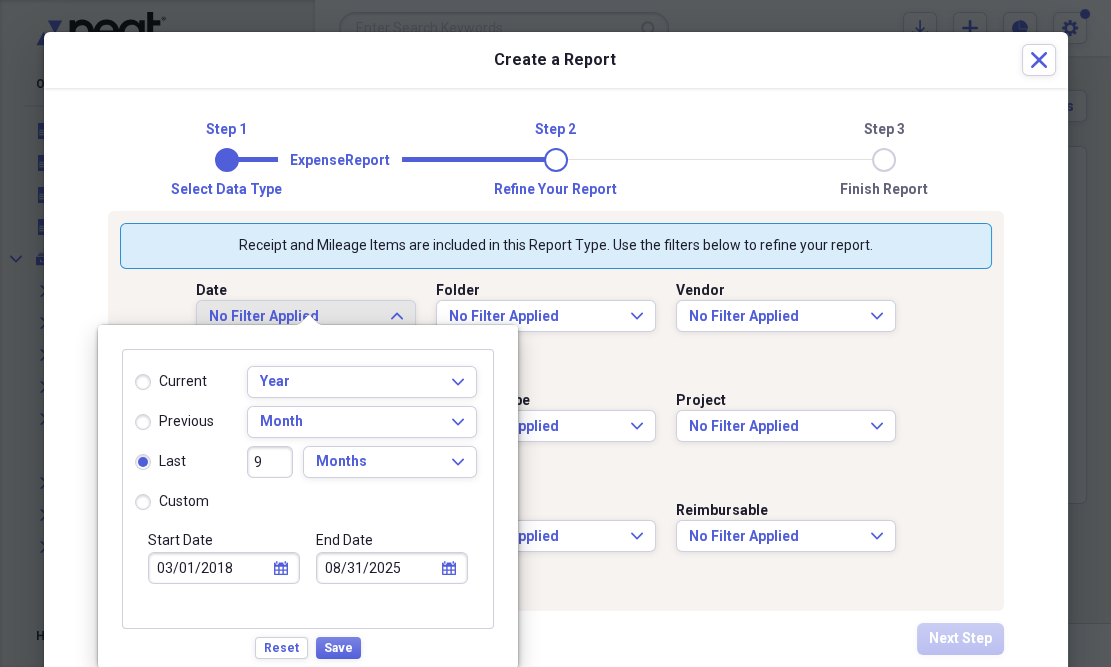 type on "12/01/2024" 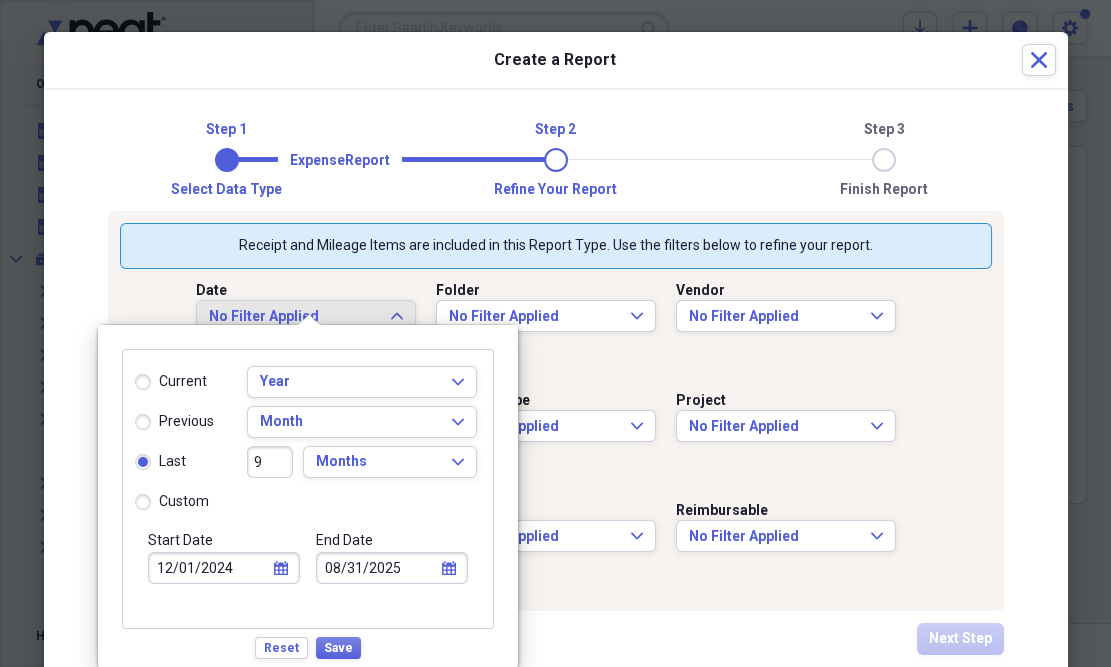 type 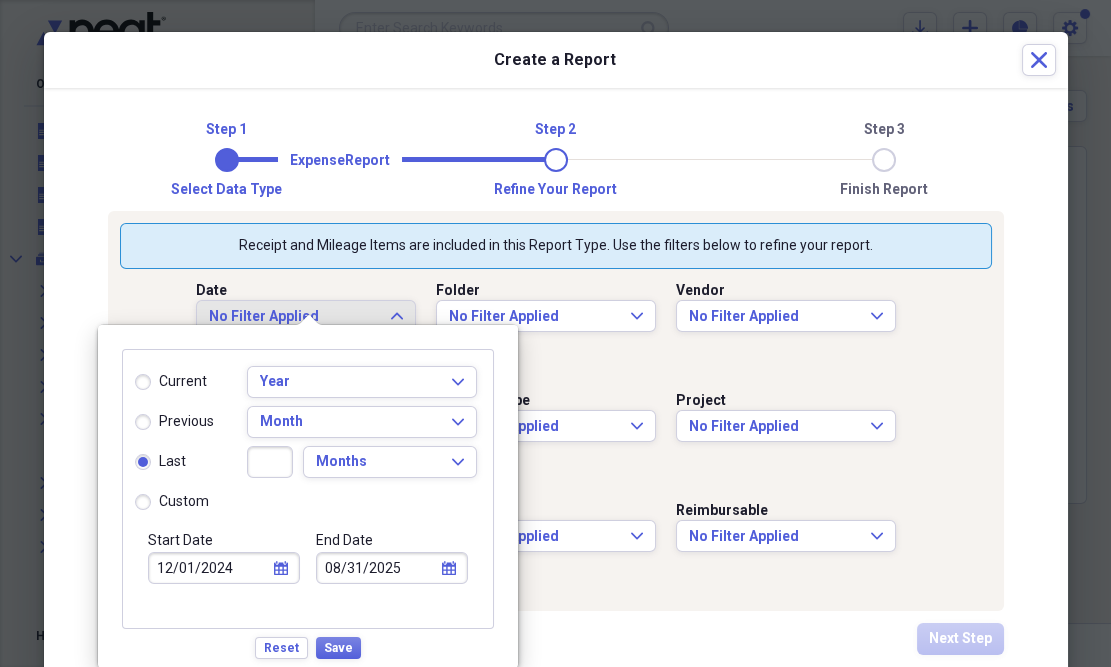 type 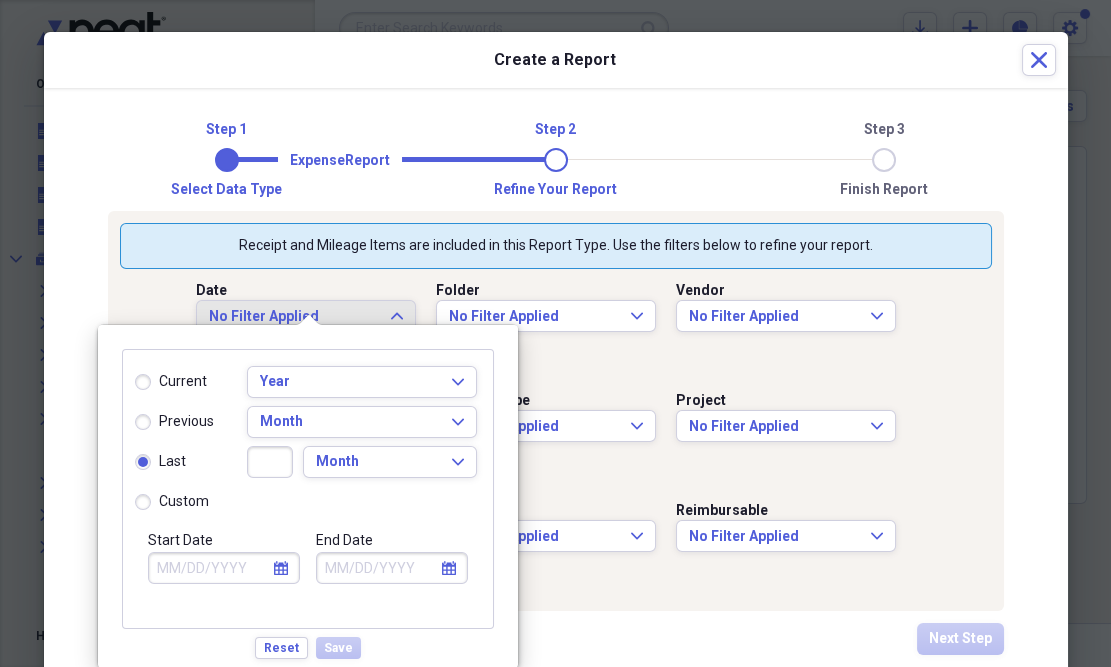 type on "6" 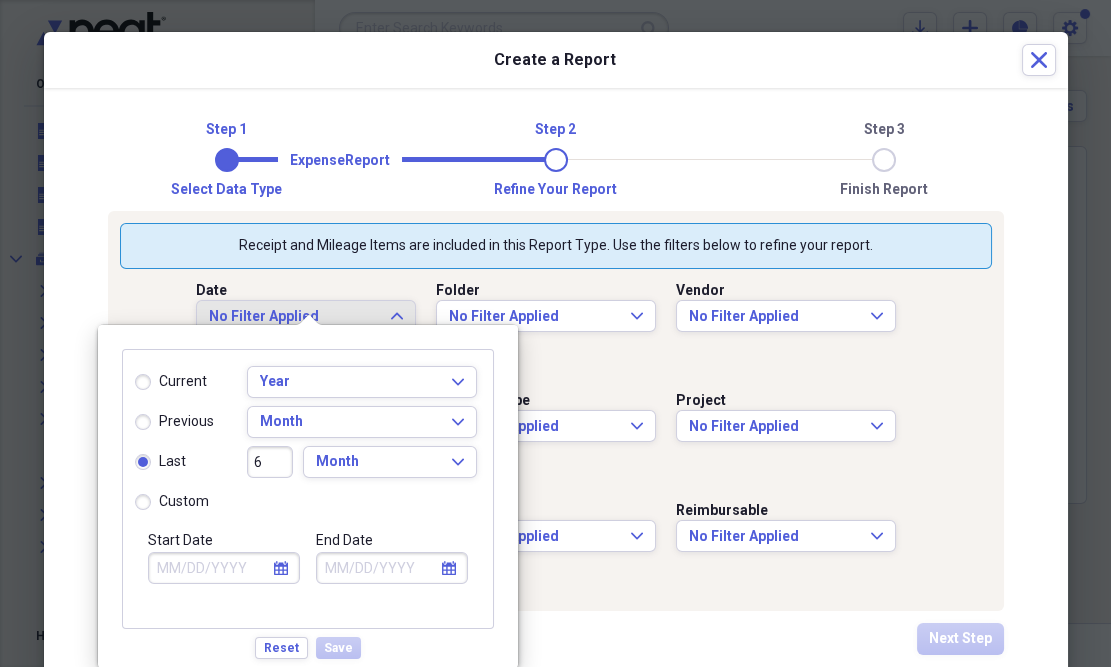 type on "03/01/2025" 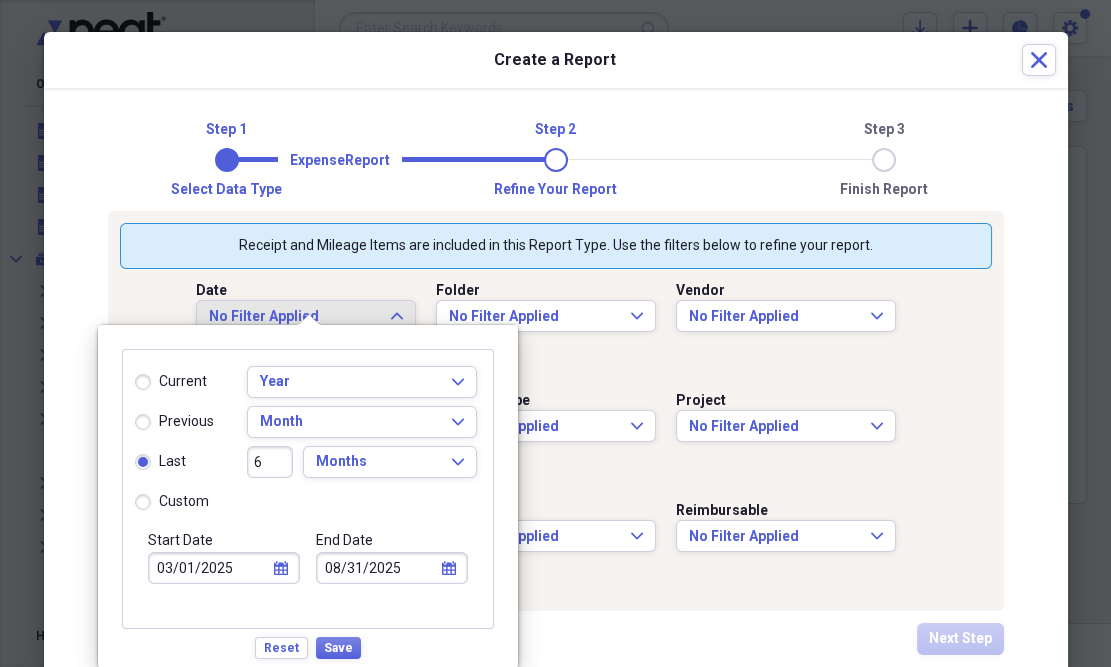 type on "6" 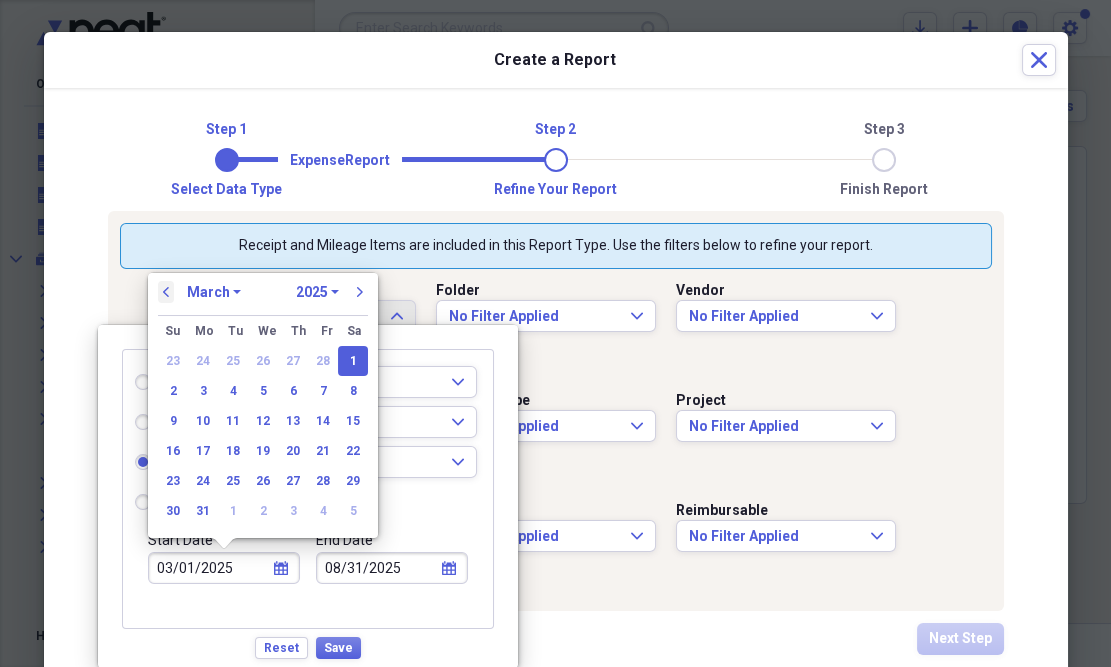click on "previous" at bounding box center [166, 292] 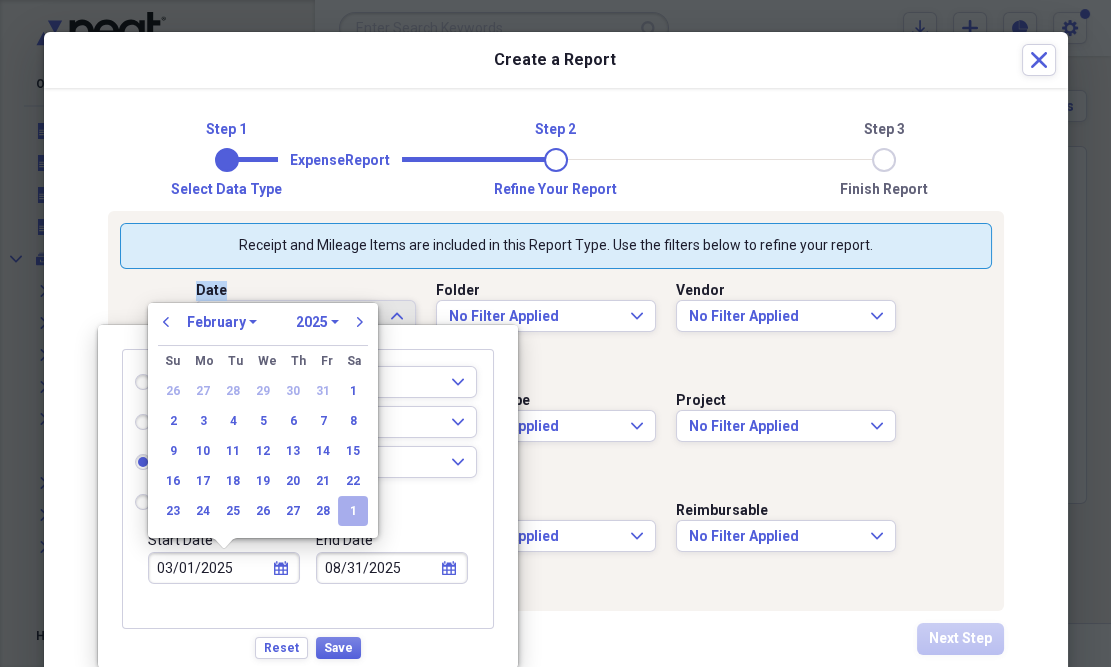 click on "Date No Filter Applied Expand Folder No Filter Applied Expand Vendor No Filter Applied Expand Category No Filter Applied Expand Payment Type No Filter Applied Expand Project No Filter Applied Expand Tax Cat No Filter Applied Expand Customer No Filter Applied Expand Reimbursable No Filter Applied Expand" at bounding box center [556, 434] 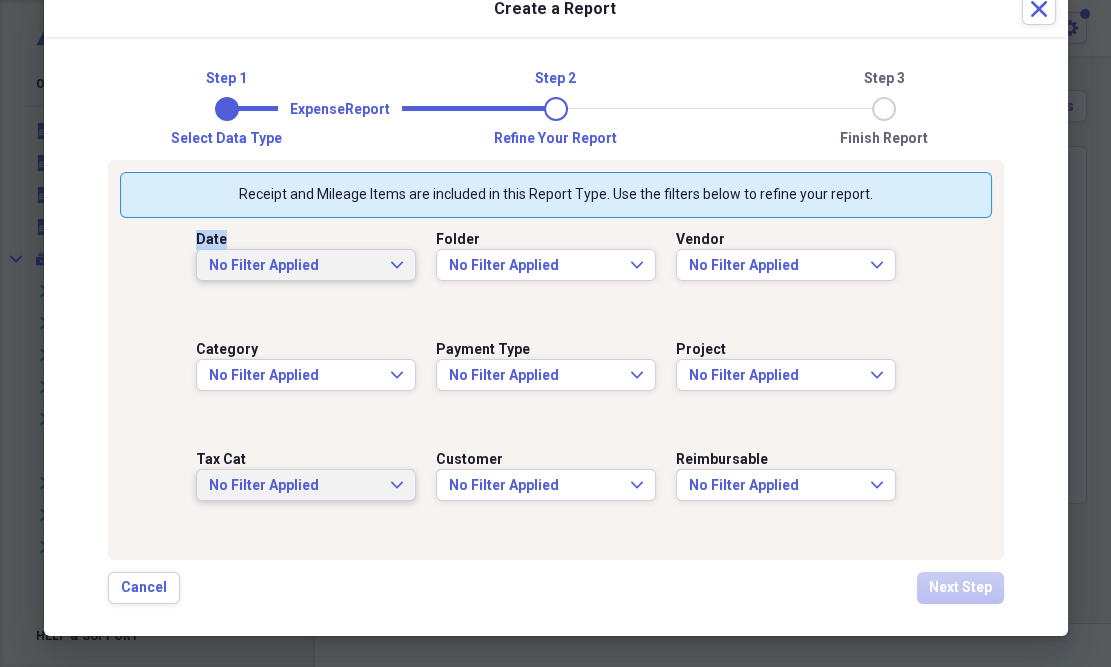 scroll, scrollTop: 0, scrollLeft: 0, axis: both 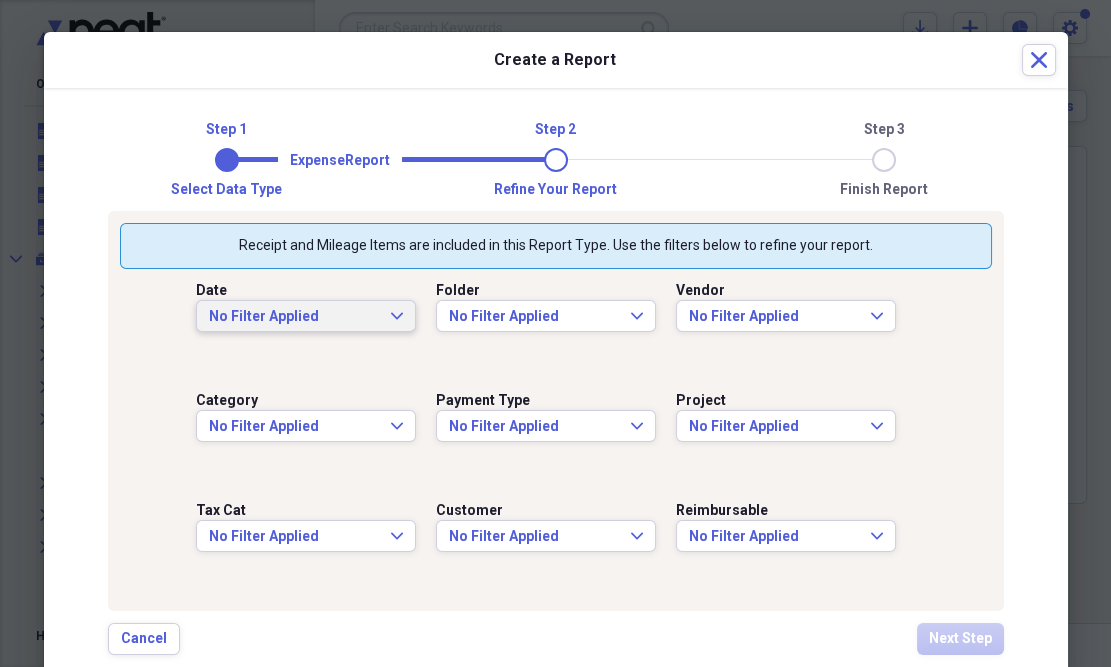 click on "Expand" 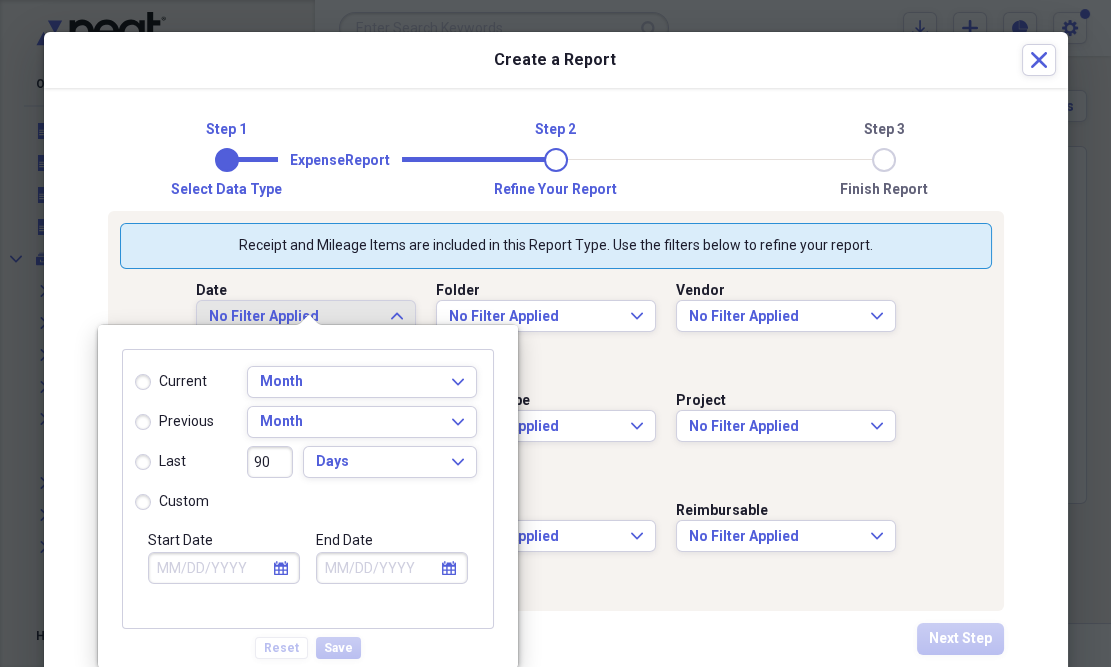 click on "previous" at bounding box center (174, 422) 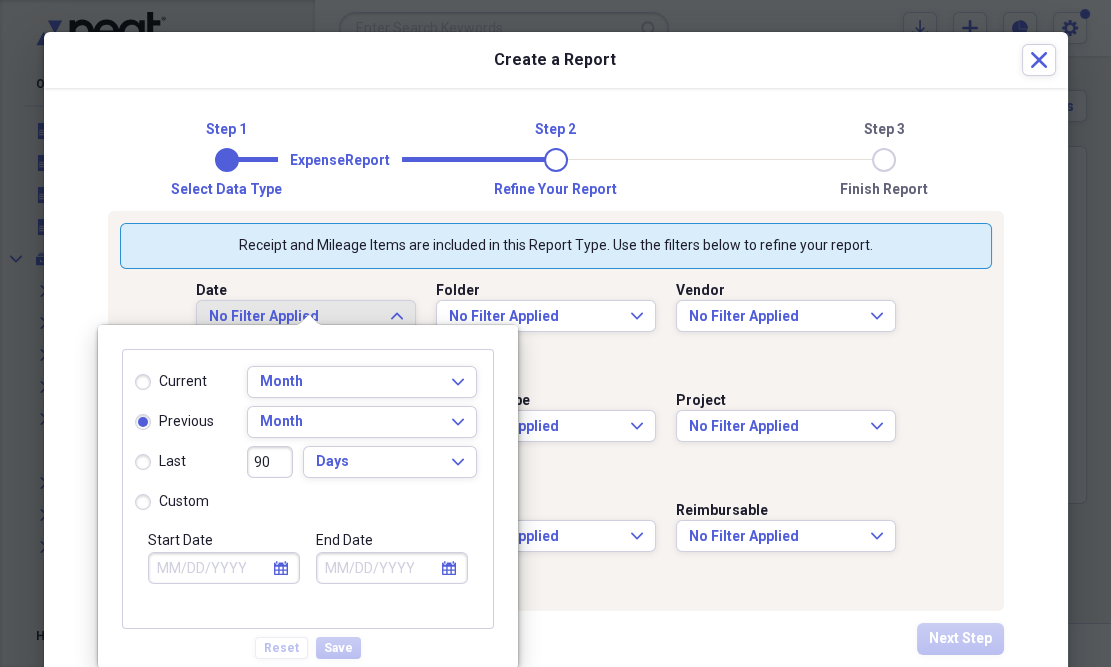 type on "07/01/2025" 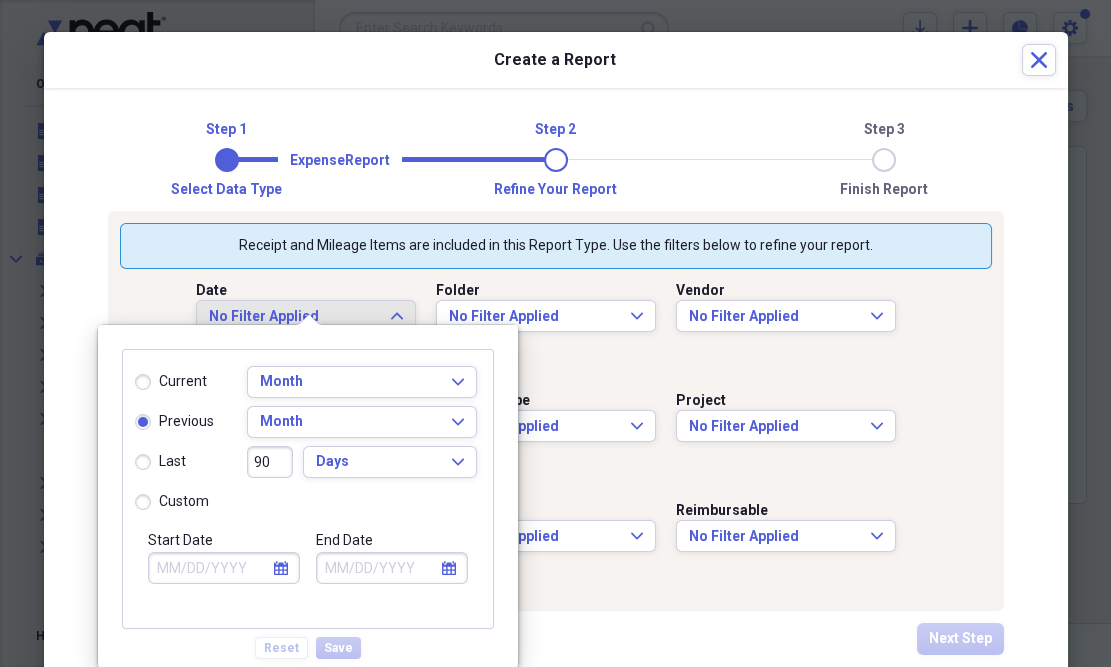type on "07/31/2025" 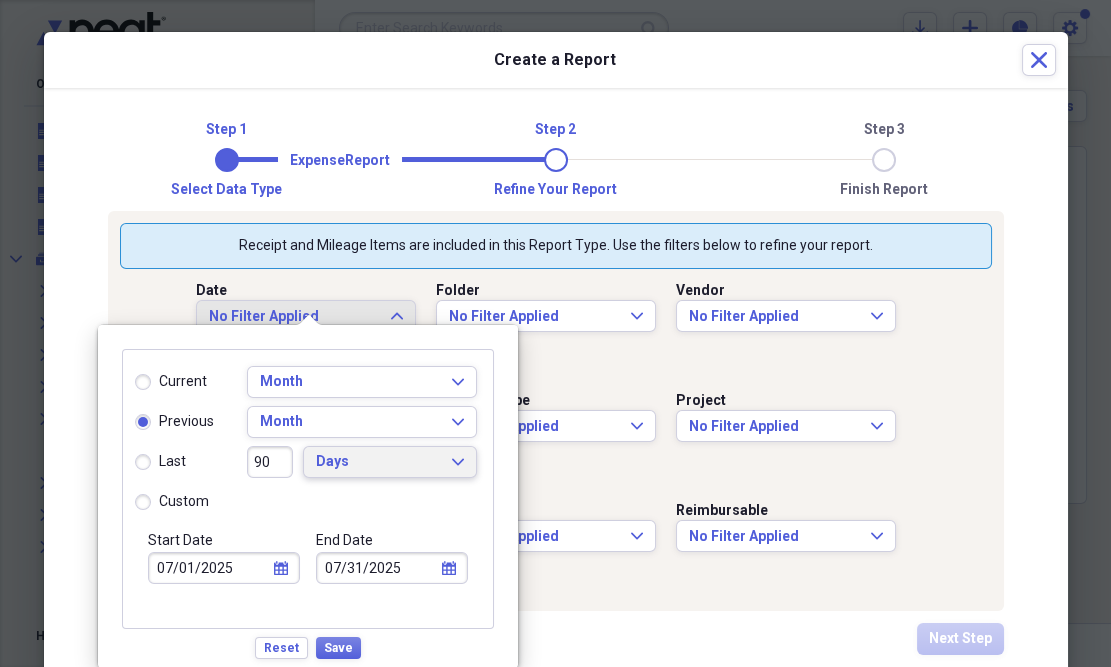 click on "Days Expand" at bounding box center [390, 462] 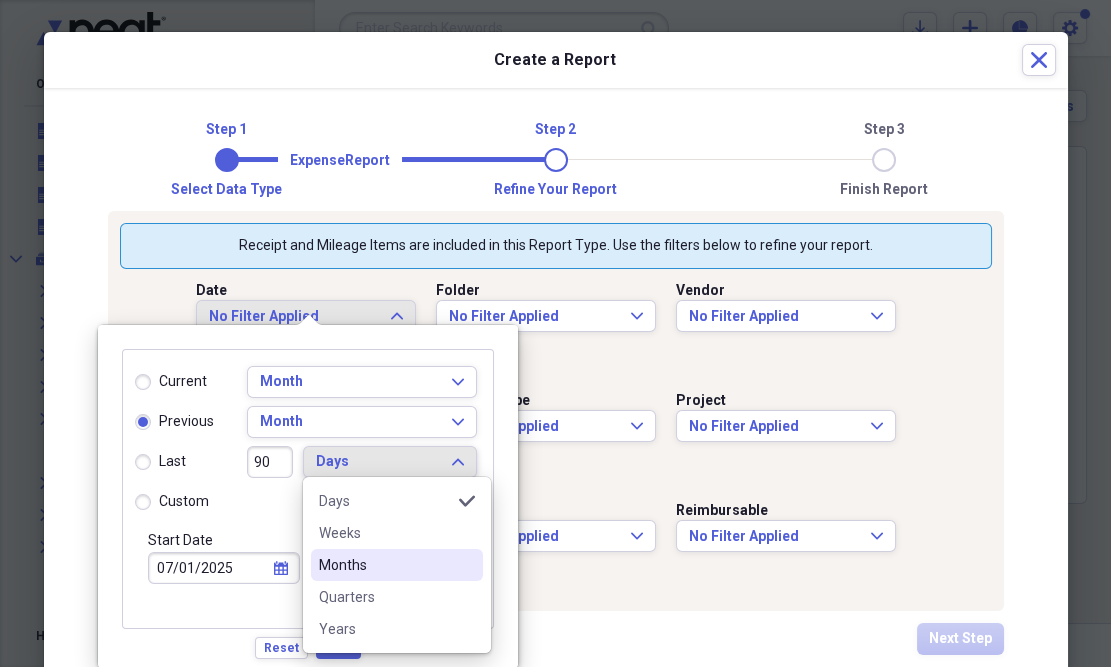 click on "Months" at bounding box center [385, 565] 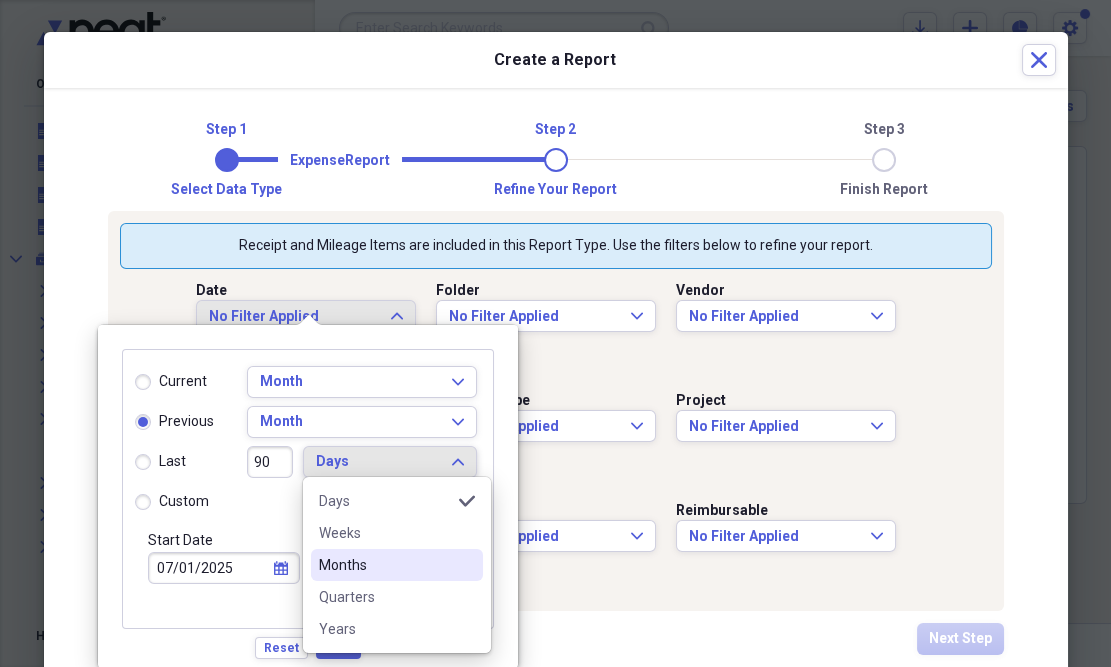 radio on "false" 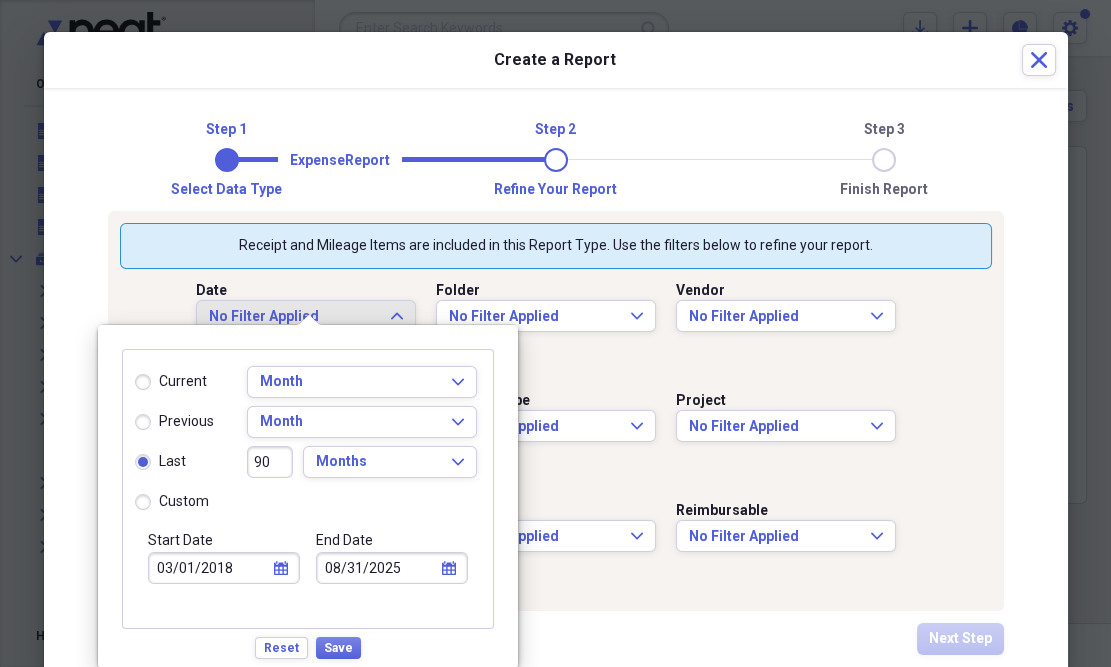 click on "90" at bounding box center [270, 462] 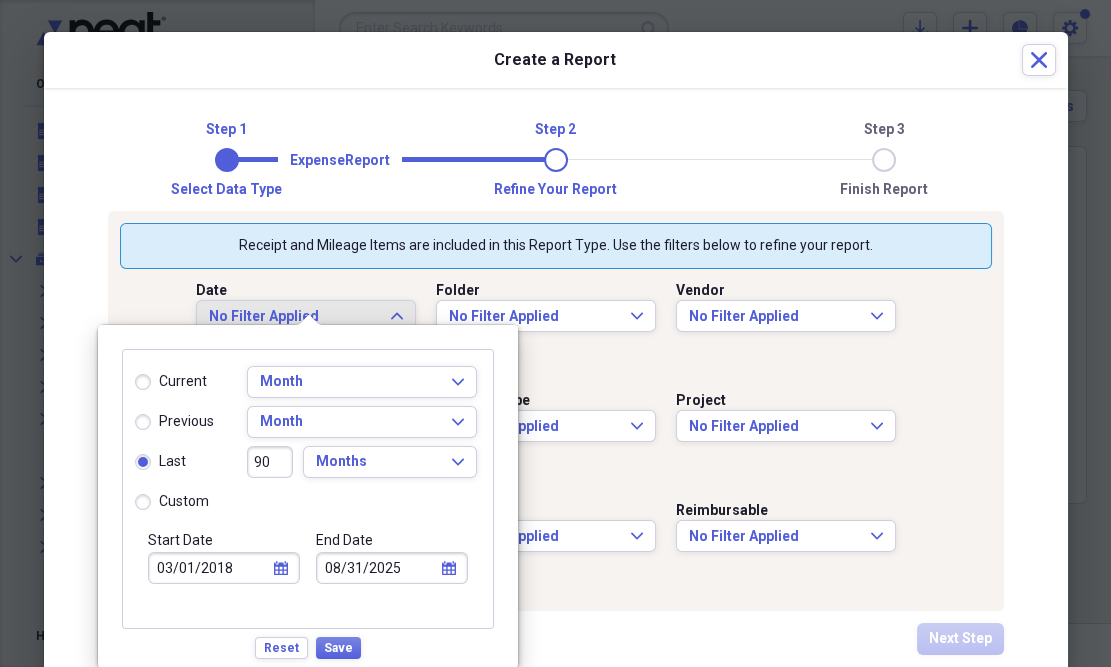 type on "9" 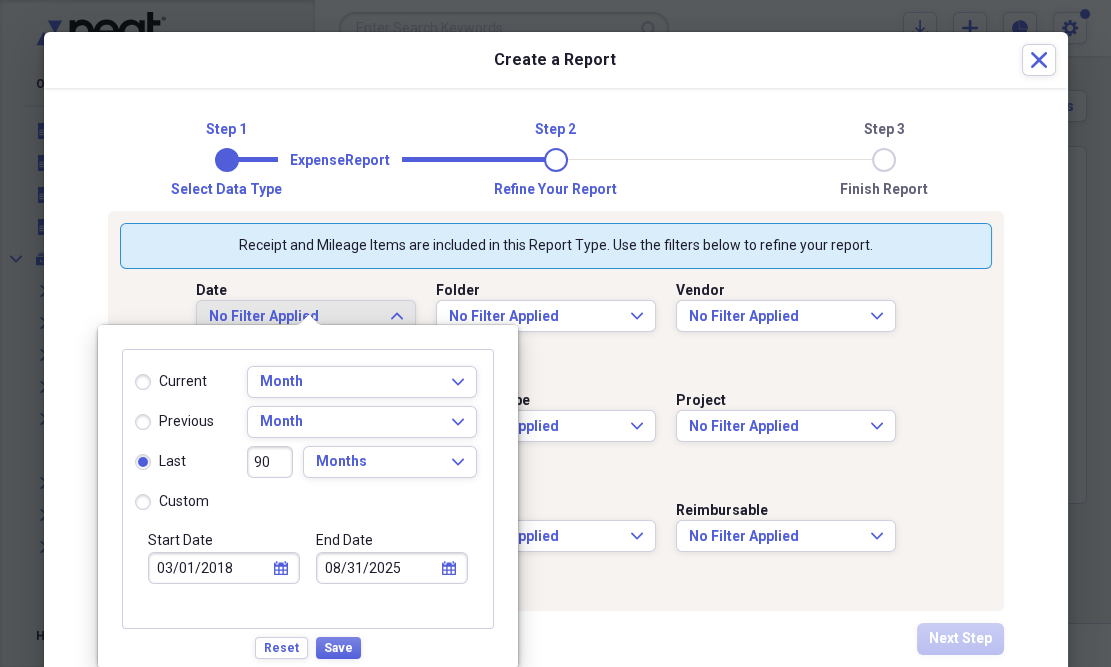 type on "12/01/2024" 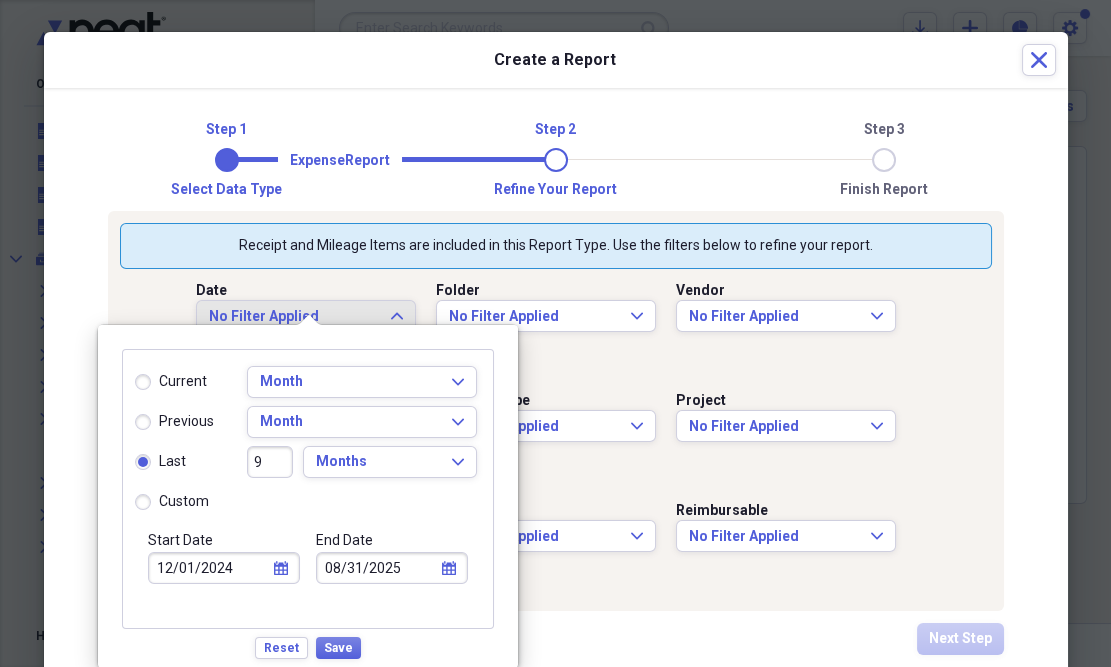 type 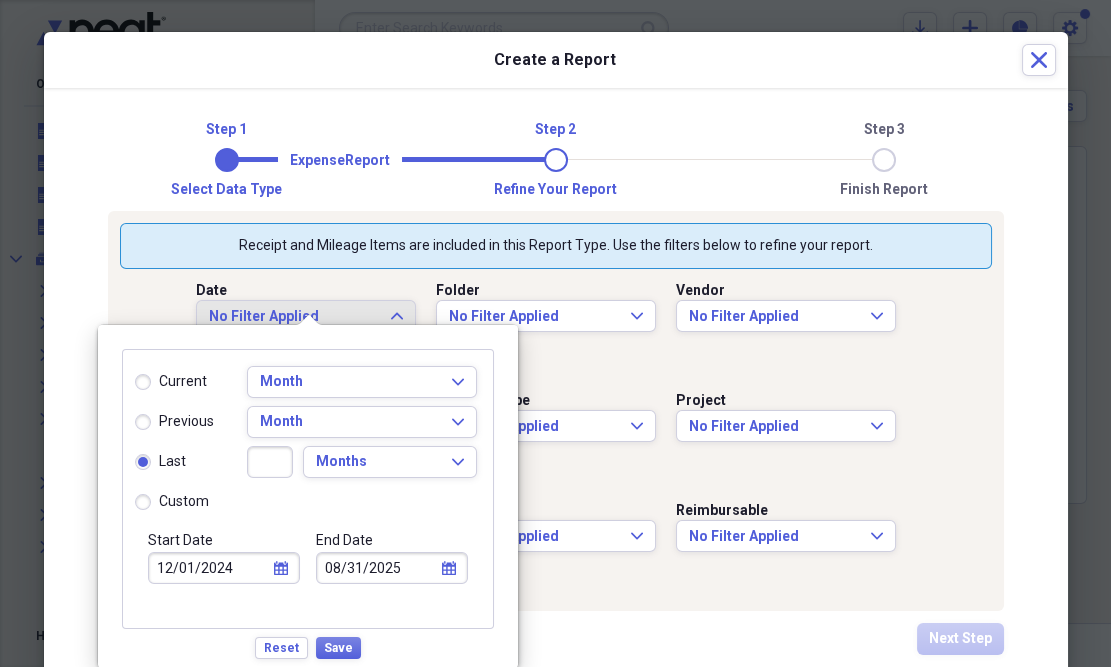 type 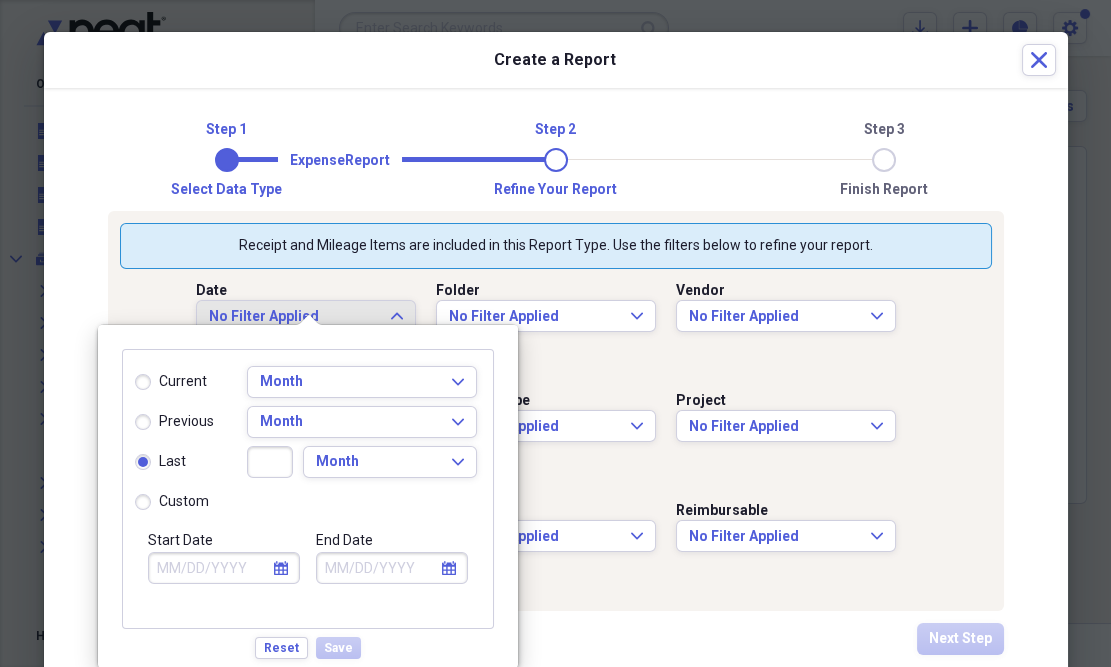 type on "6" 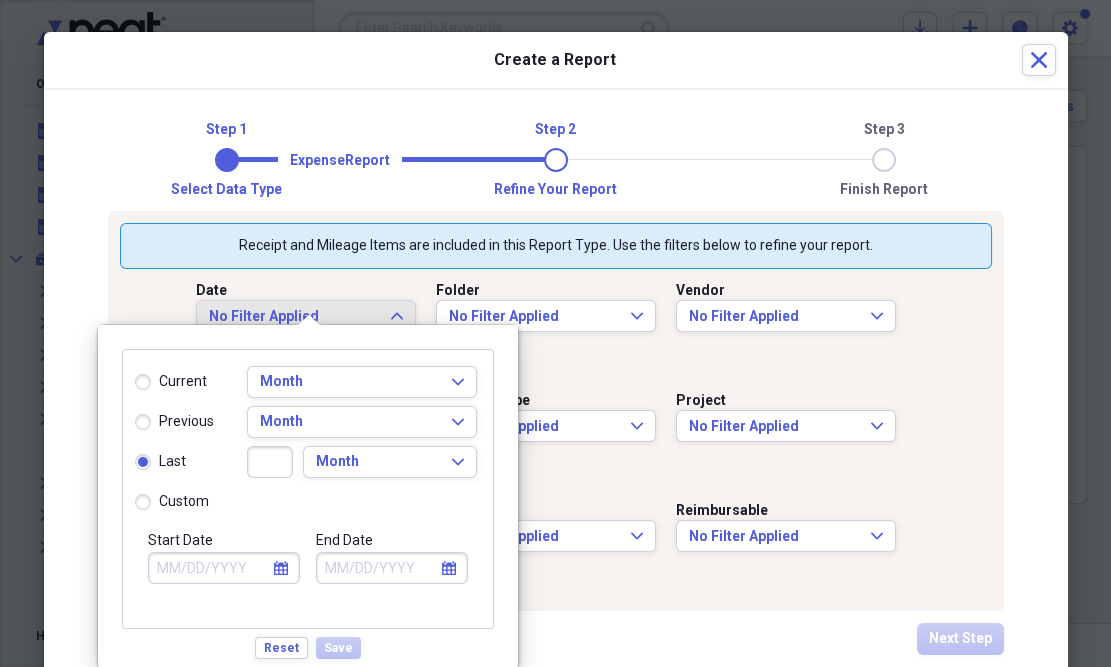 type on "03/01/2025" 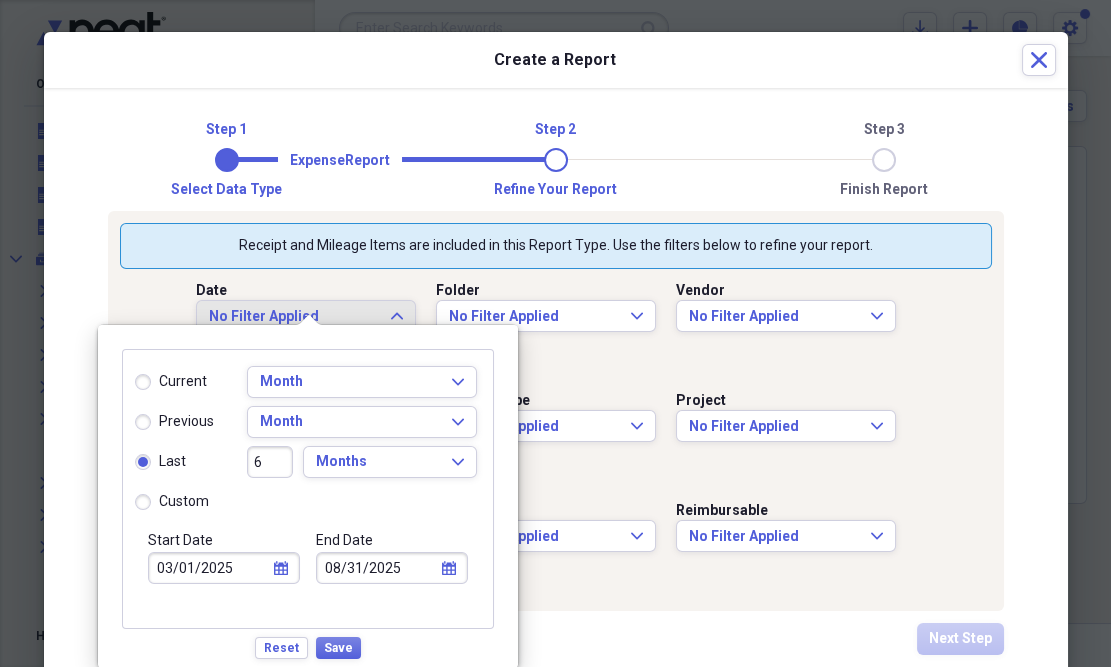 type on "6" 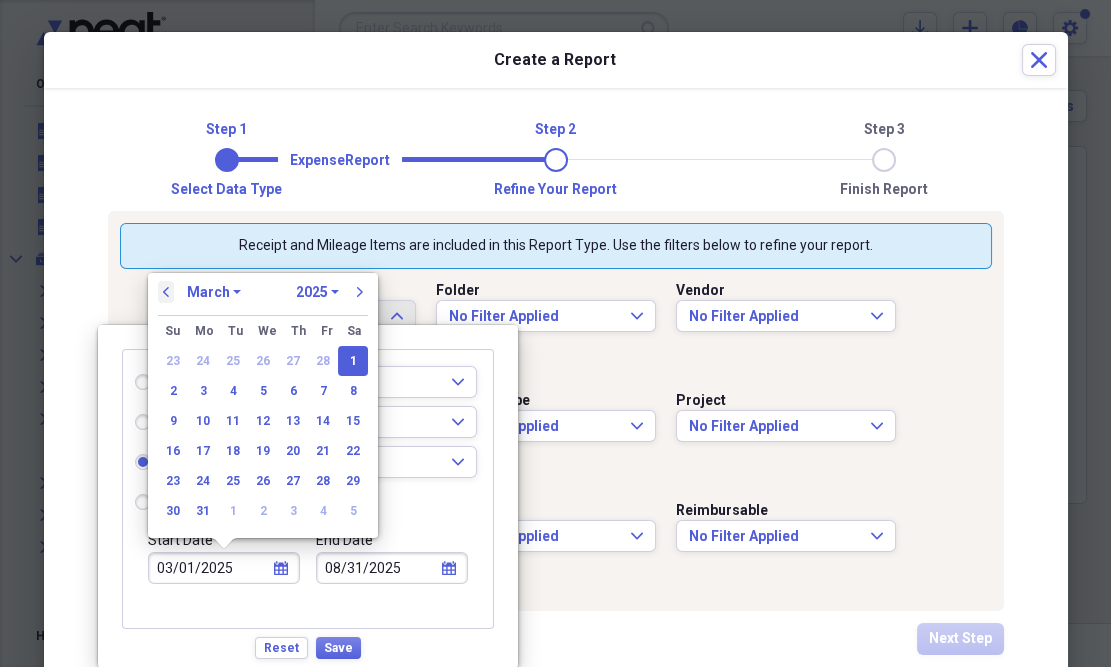 click on "previous" at bounding box center [166, 292] 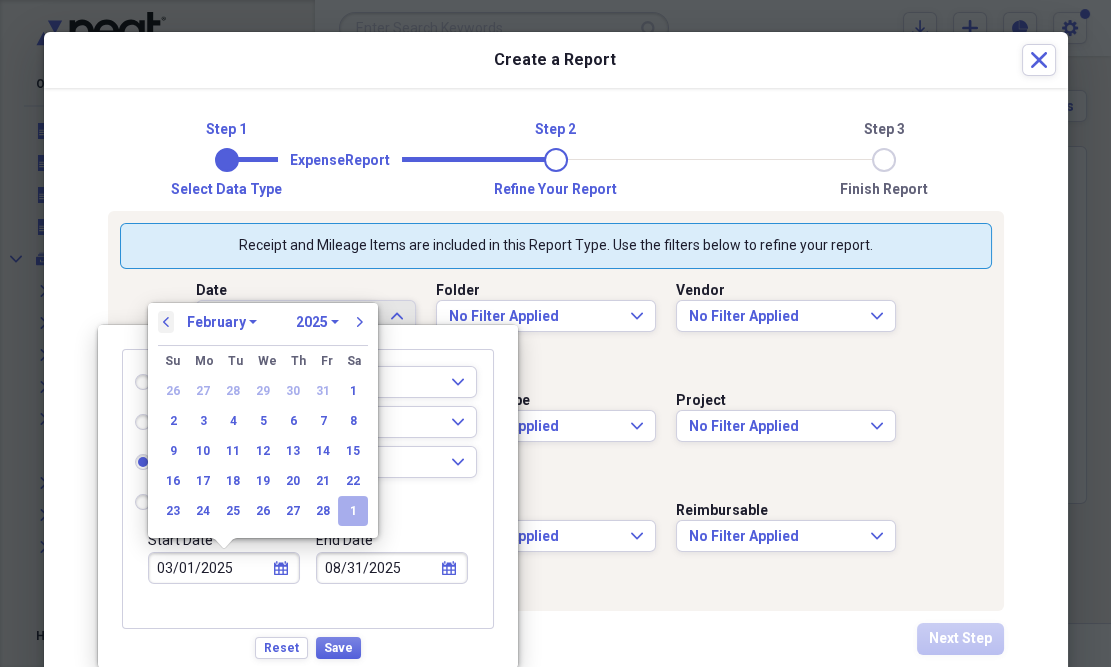 click on "Date No Filter Applied Expand Folder No Filter Applied Expand Vendor No Filter Applied Expand Category No Filter Applied Expand Payment Type No Filter Applied Expand Project No Filter Applied Expand Tax Cat No Filter Applied Expand Customer No Filter Applied Expand Reimbursable No Filter Applied Expand" at bounding box center [556, 434] 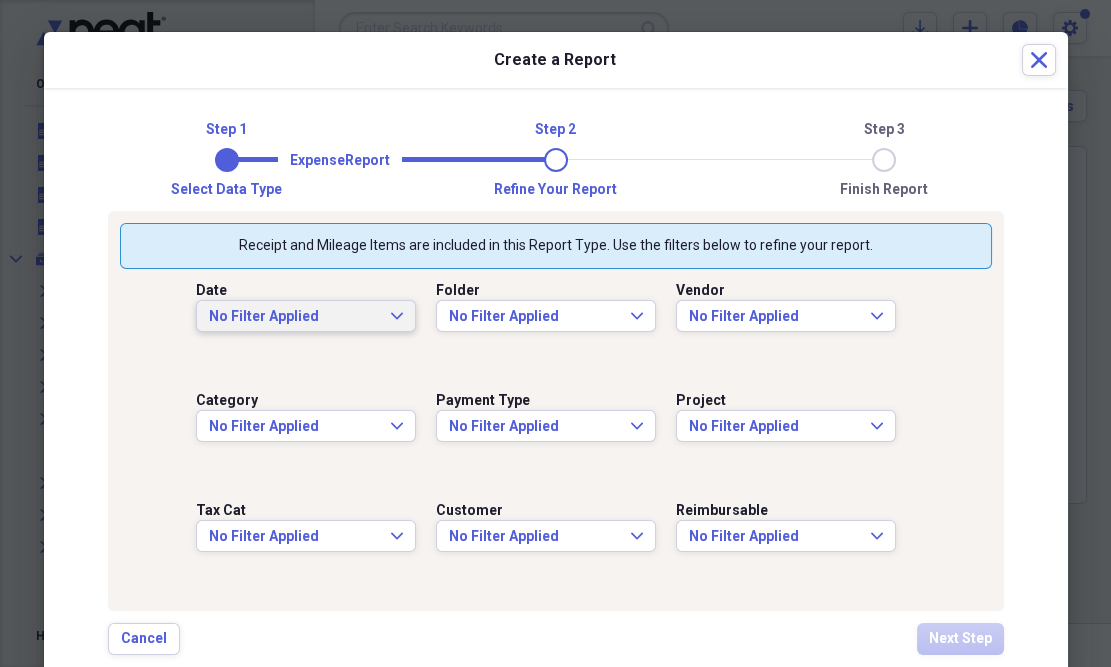 click on "No Filter Applied" at bounding box center [294, 317] 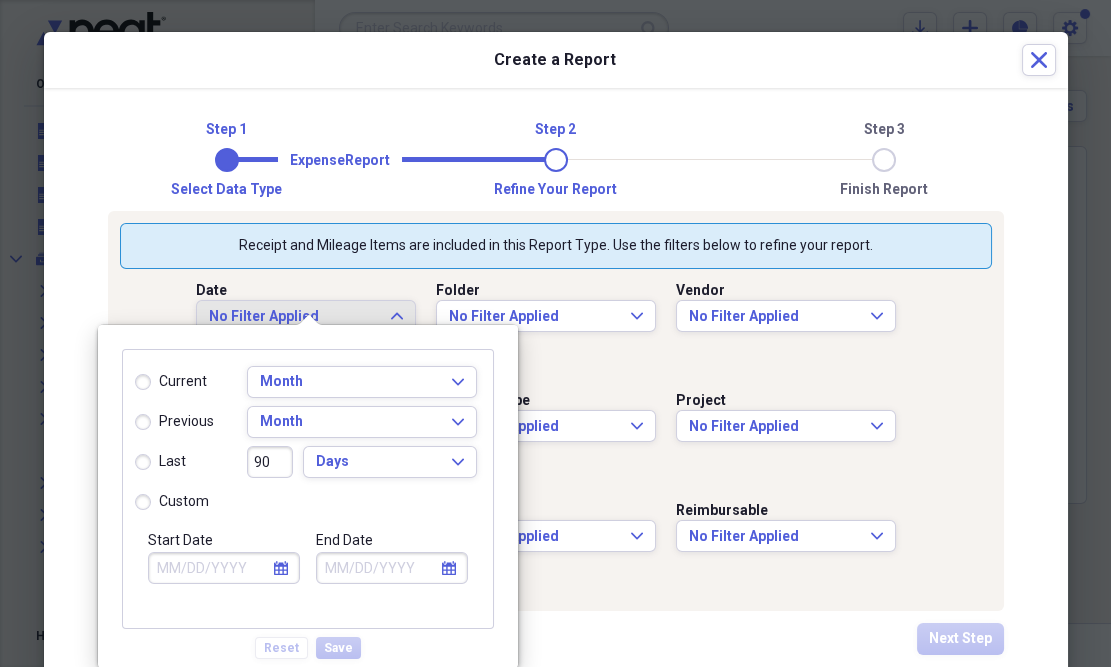 click on "previous" at bounding box center [174, 422] 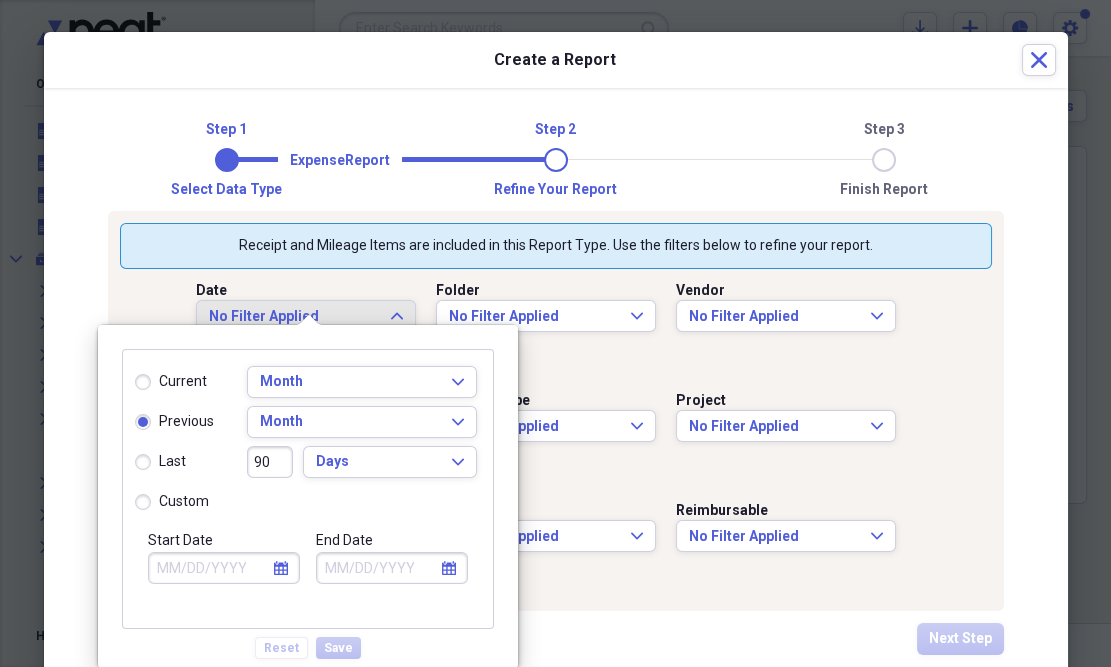 type on "07/01/2025" 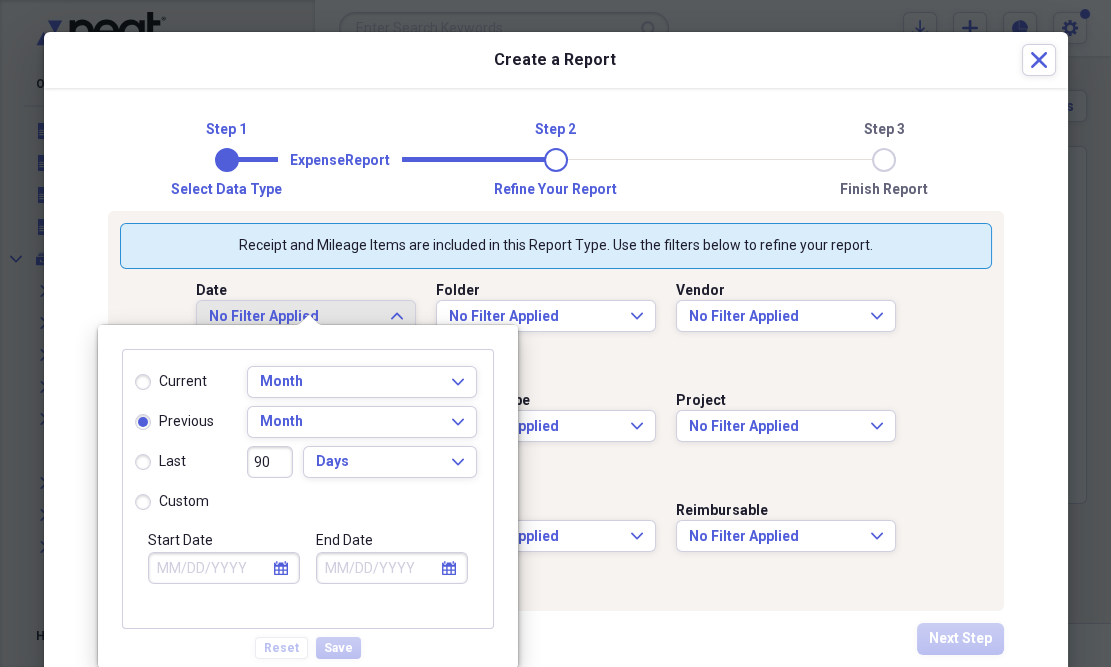 type on "07/31/2025" 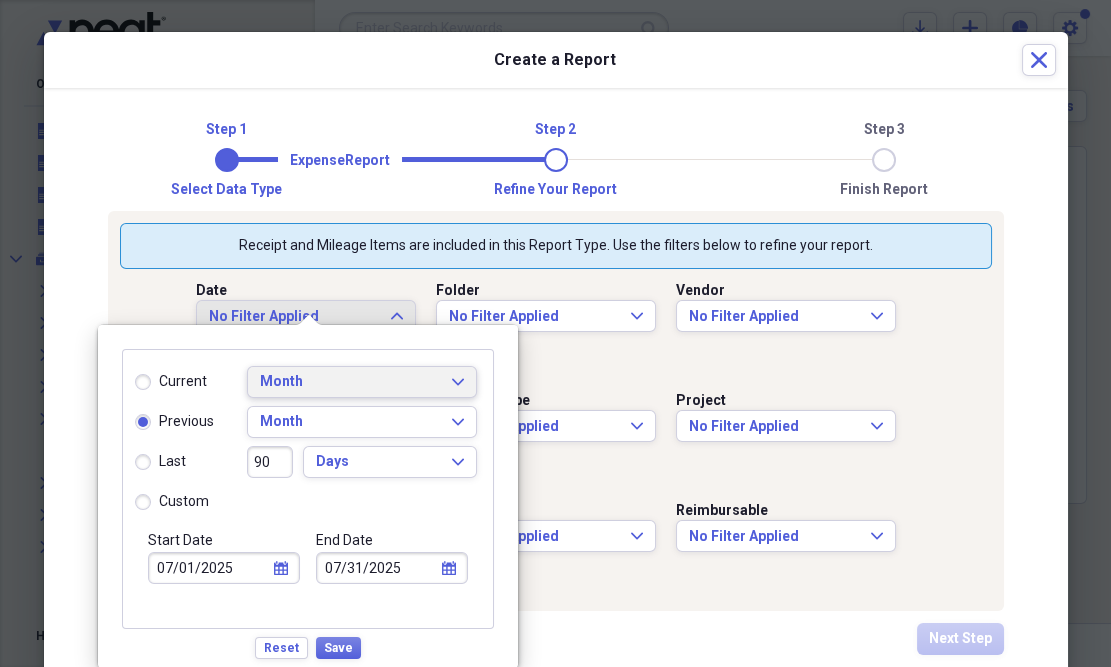 click on "Month Expand" at bounding box center (362, 382) 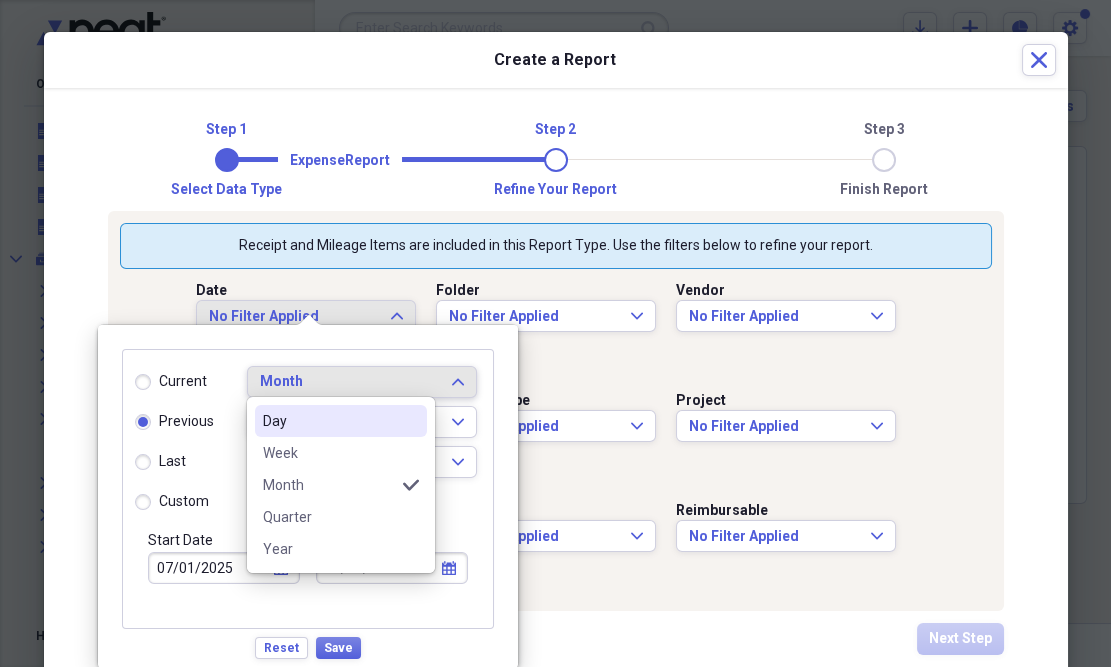 click on "Month Expand" at bounding box center [362, 382] 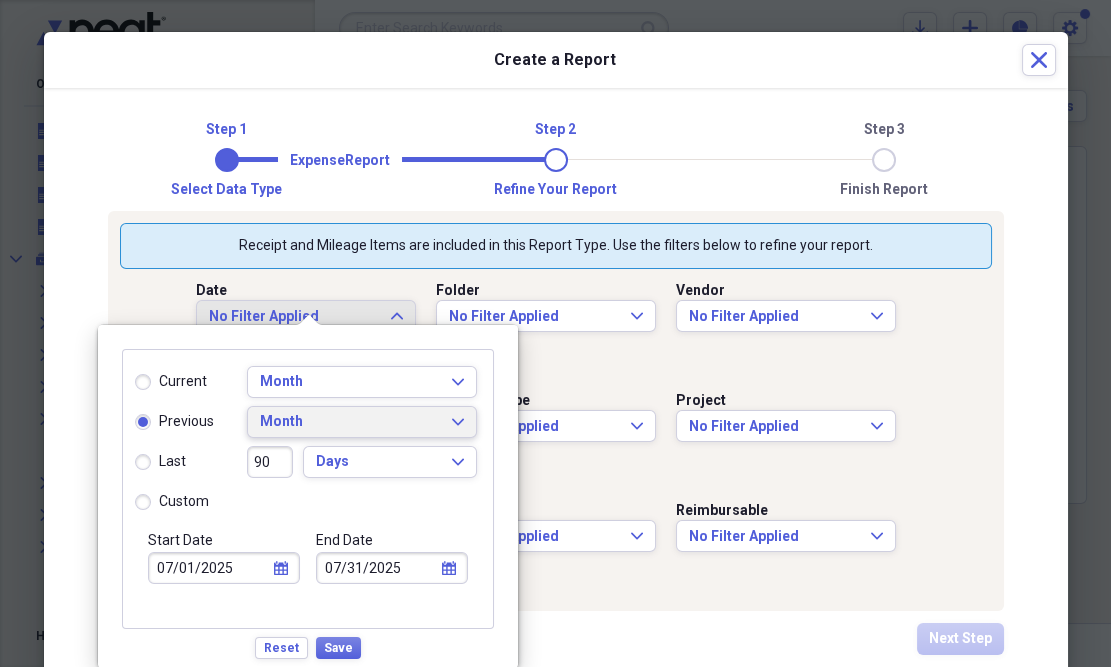 click on "Expand" 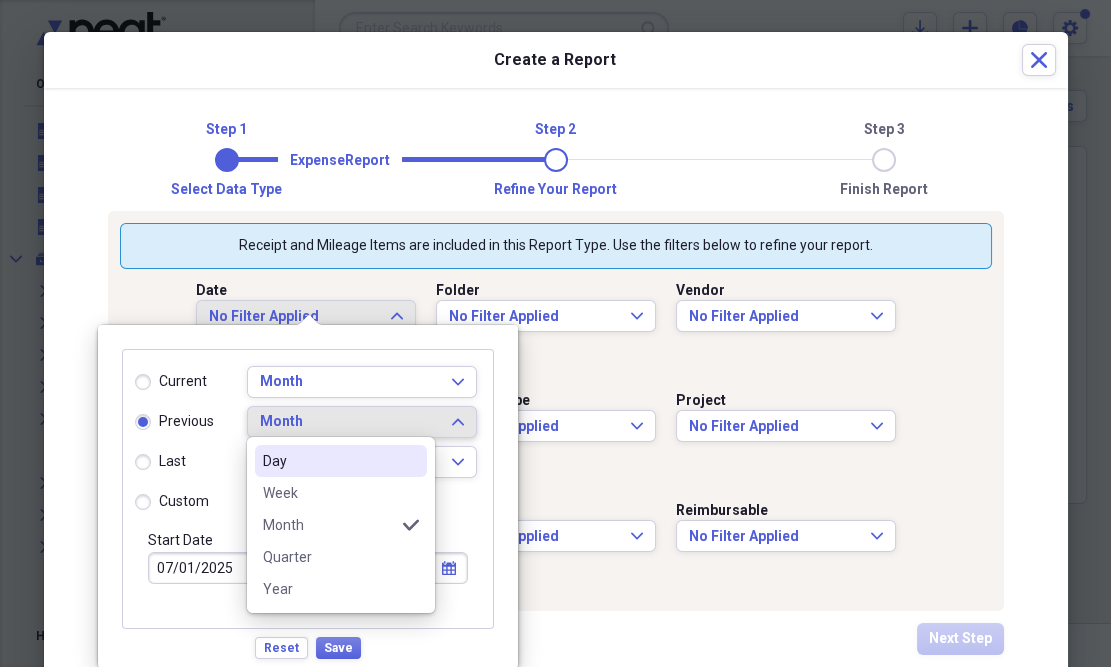 click on "Expand" 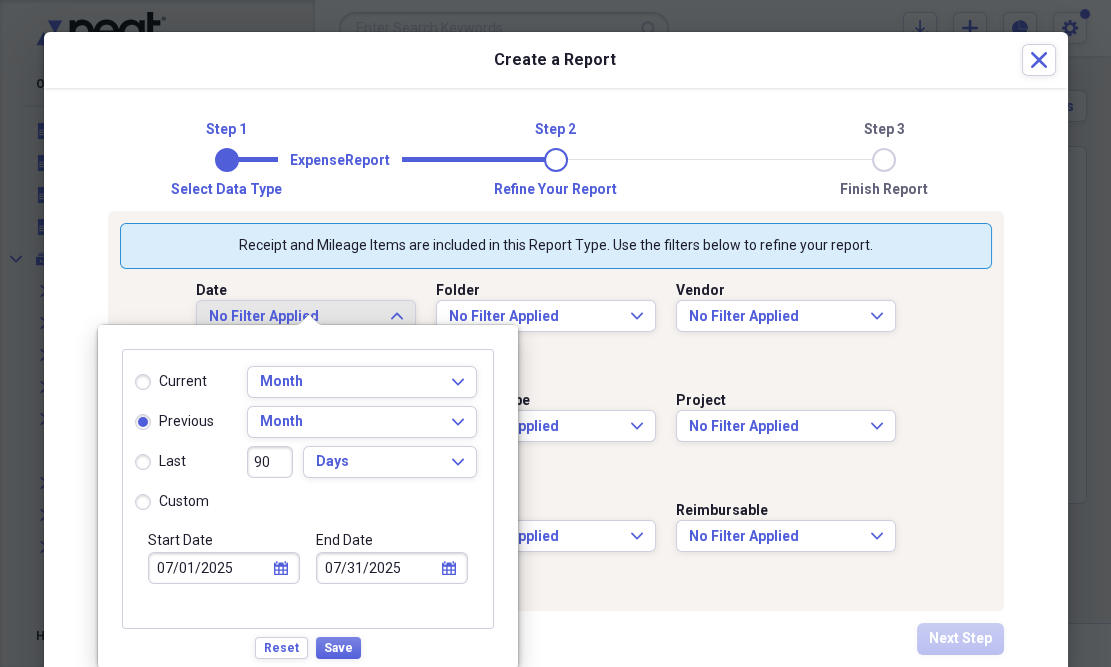 click on "90" at bounding box center [270, 462] 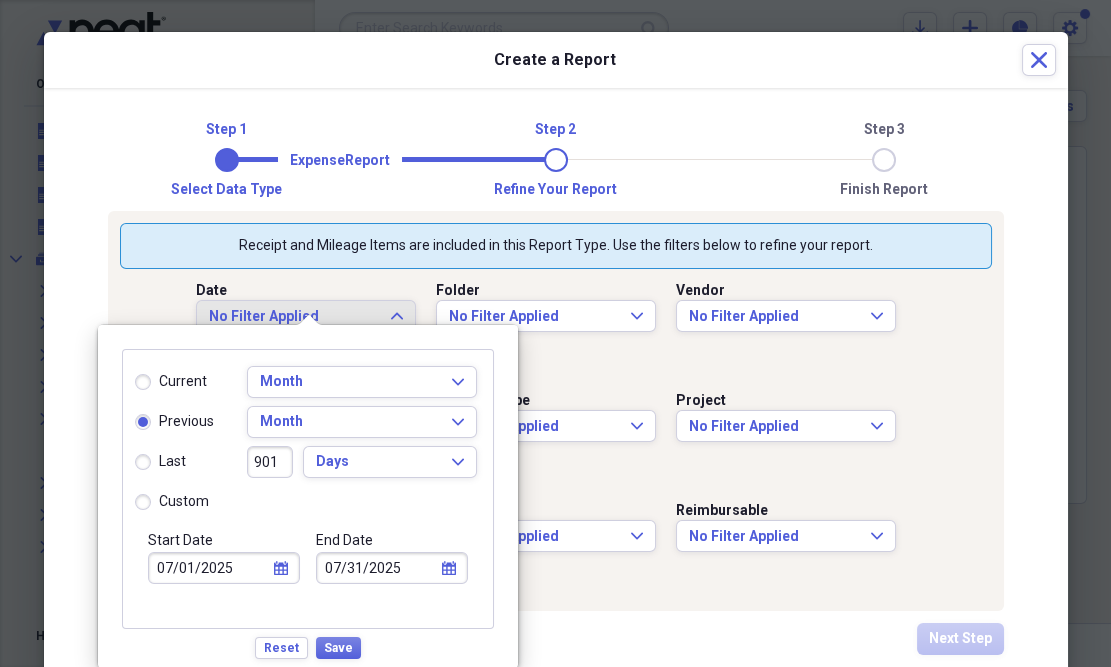 radio on "false" 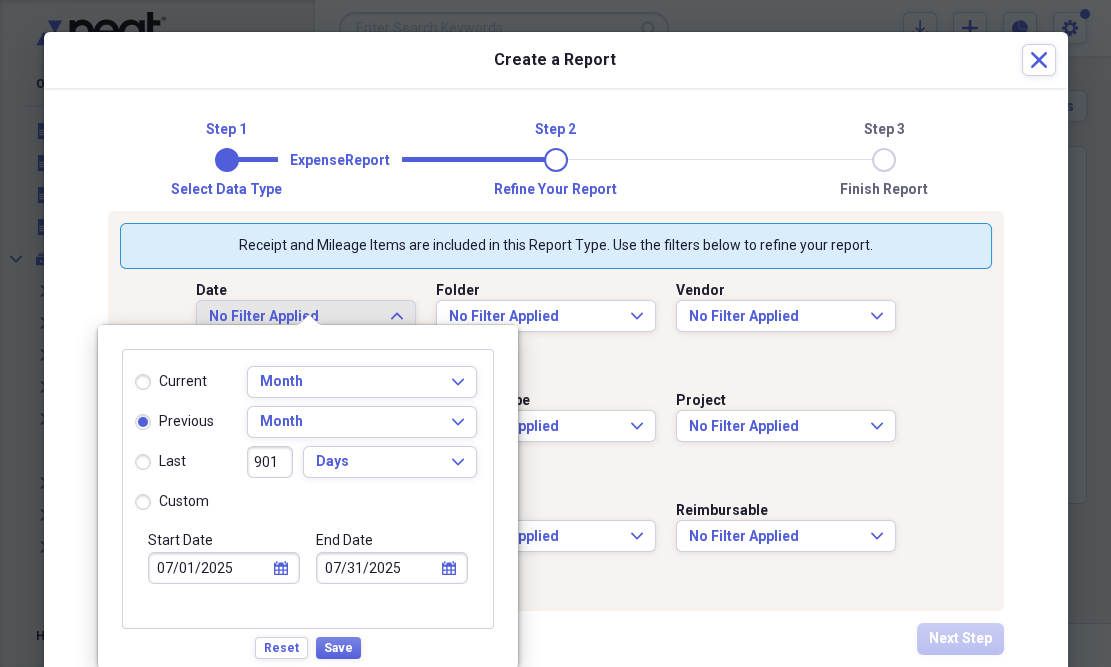 radio on "true" 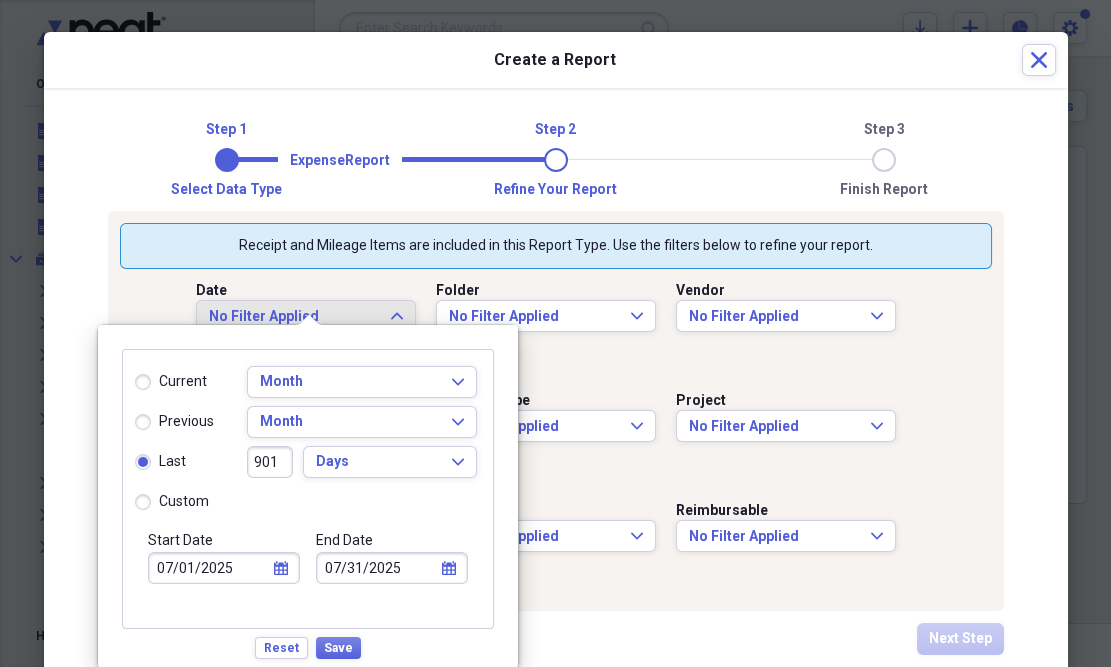 type on "02/18/2023" 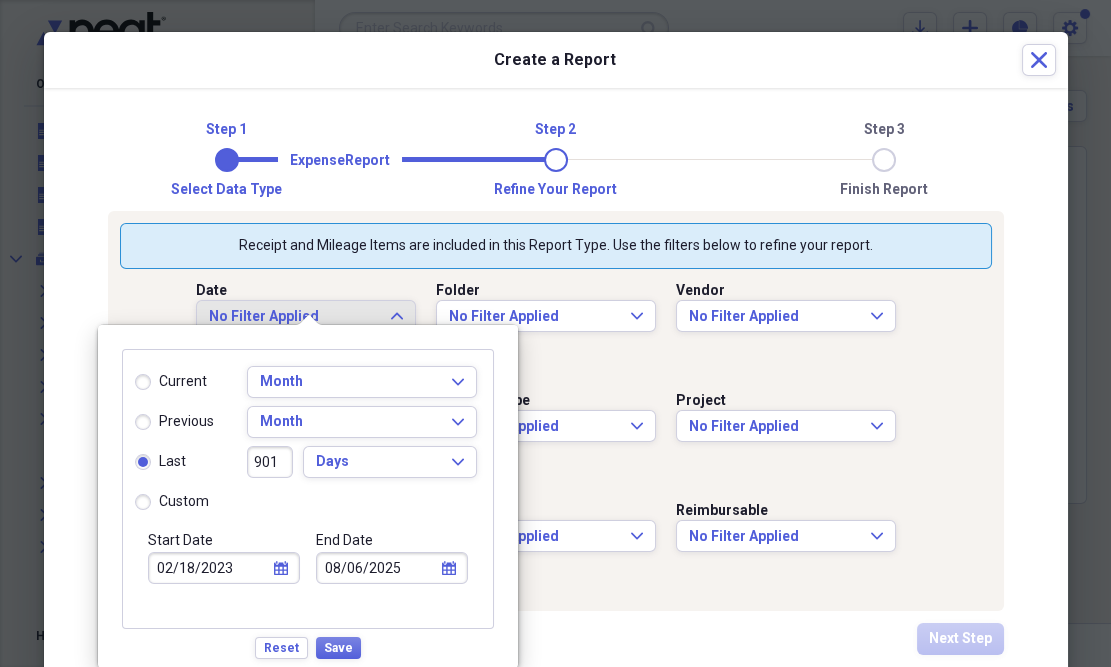 type on "9012" 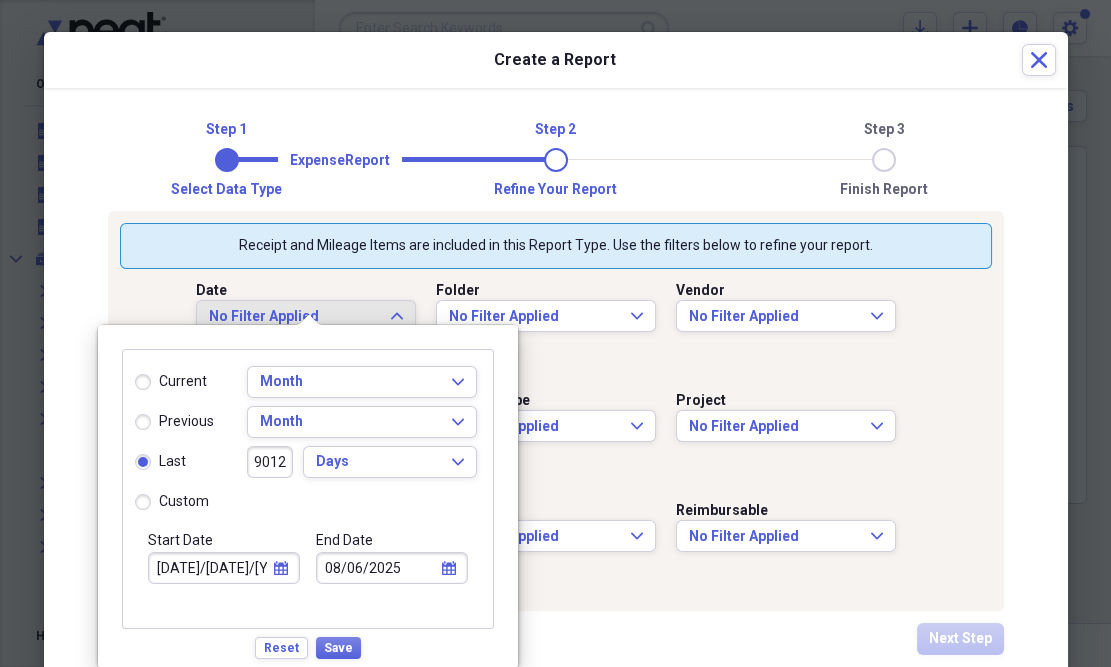 type on "[NUMBER]" 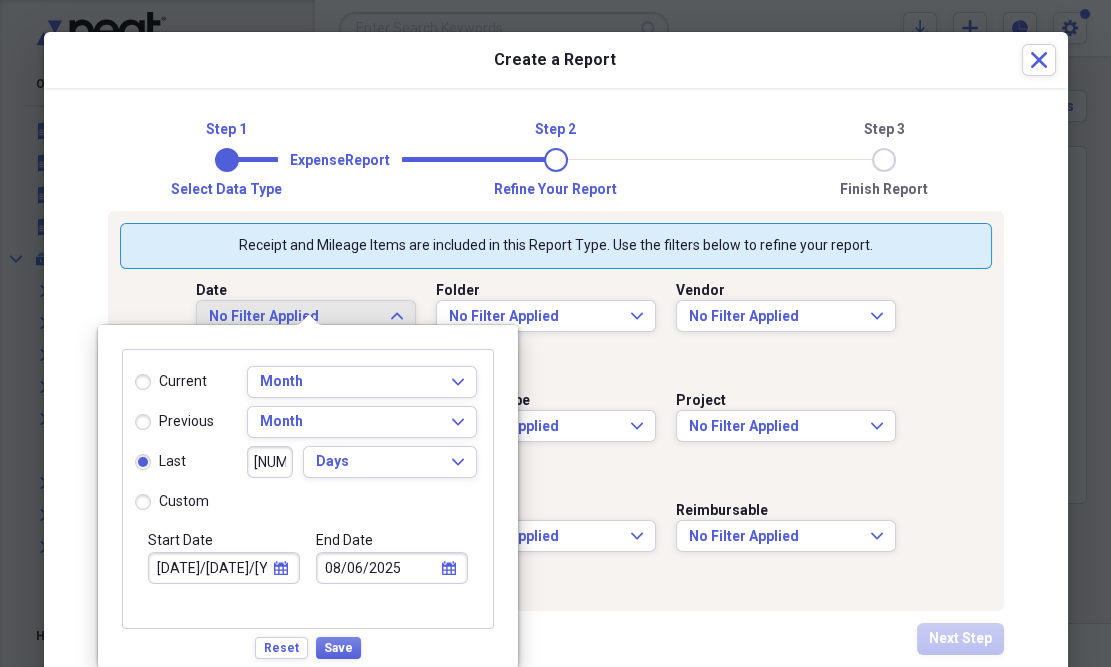 type 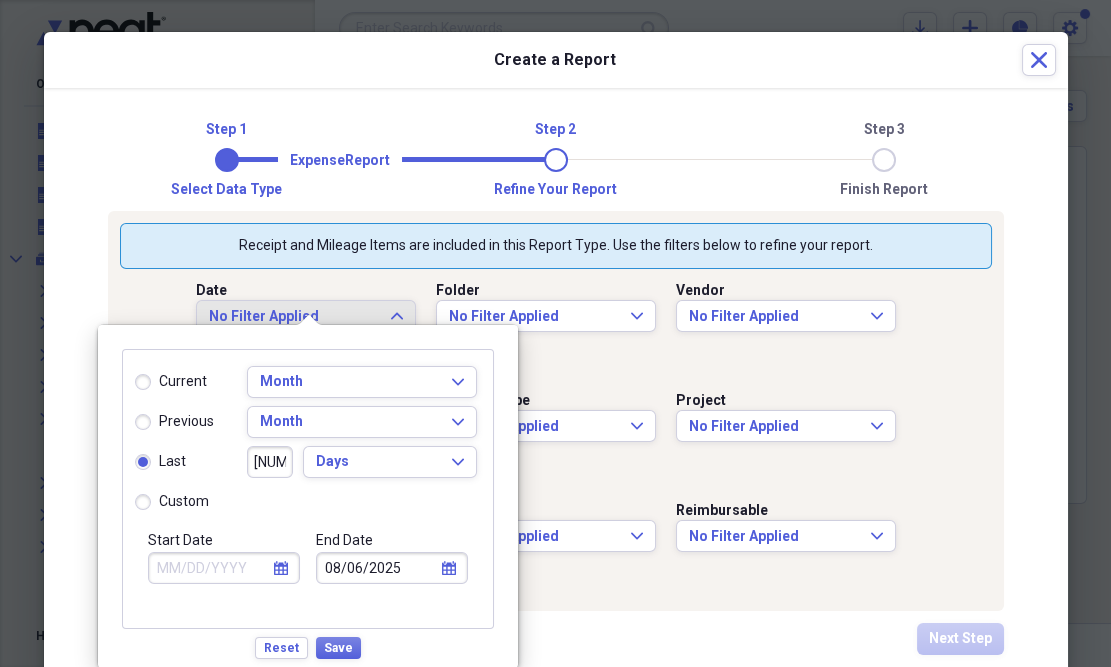 scroll, scrollTop: 0, scrollLeft: 7, axis: horizontal 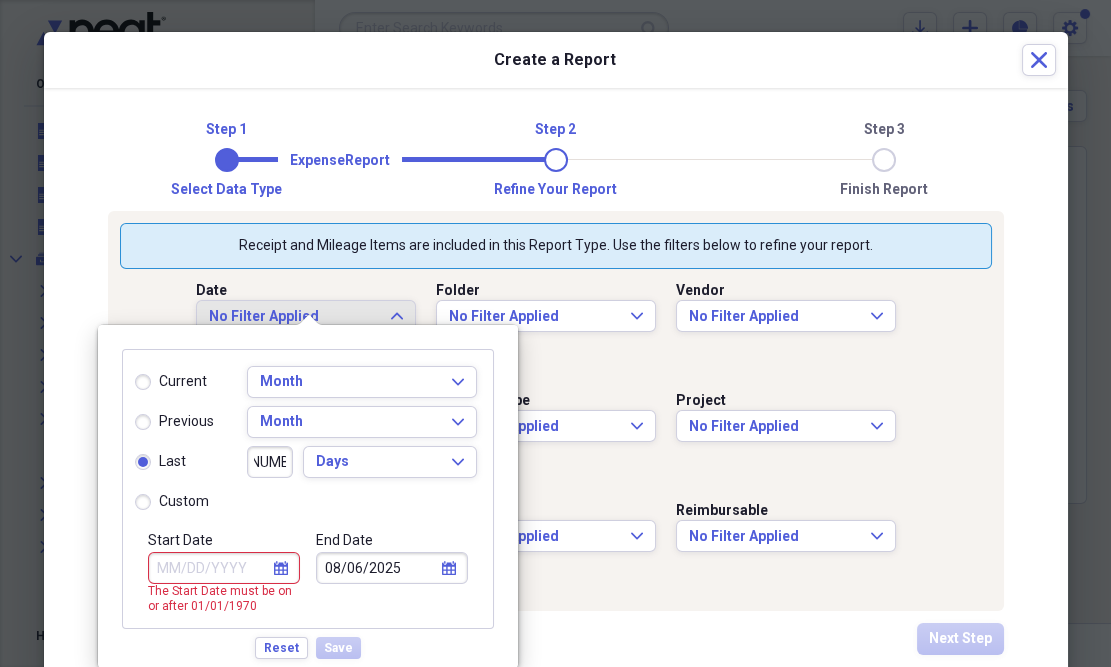 type on "9012" 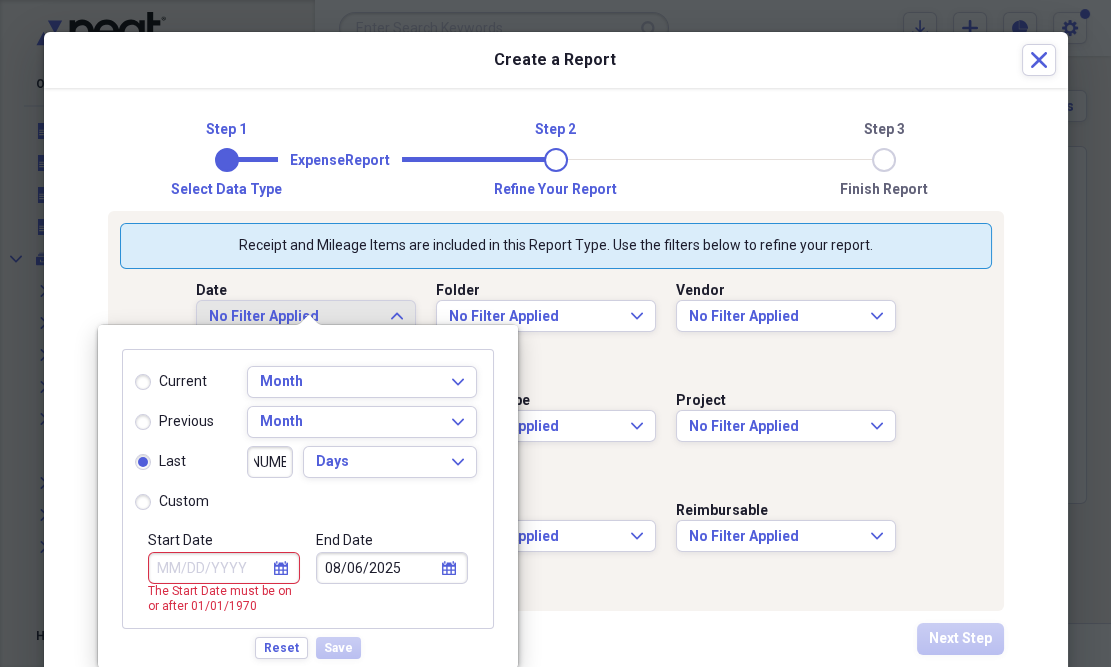 type on "[DATE]/[DATE]/[YEAR]" 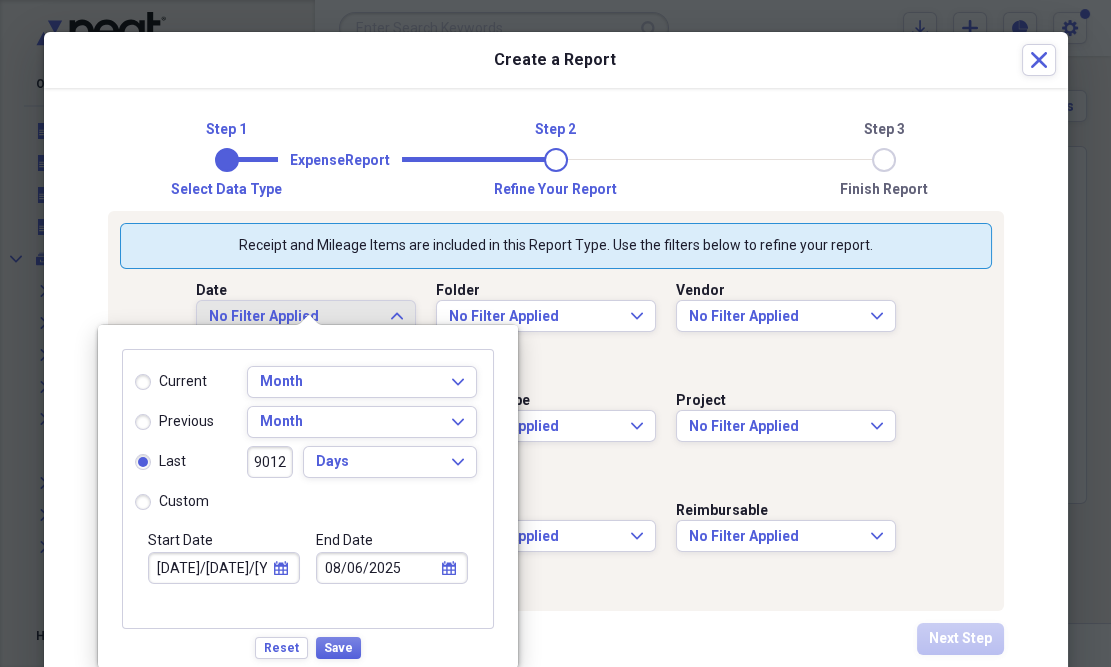 scroll, scrollTop: 0, scrollLeft: 0, axis: both 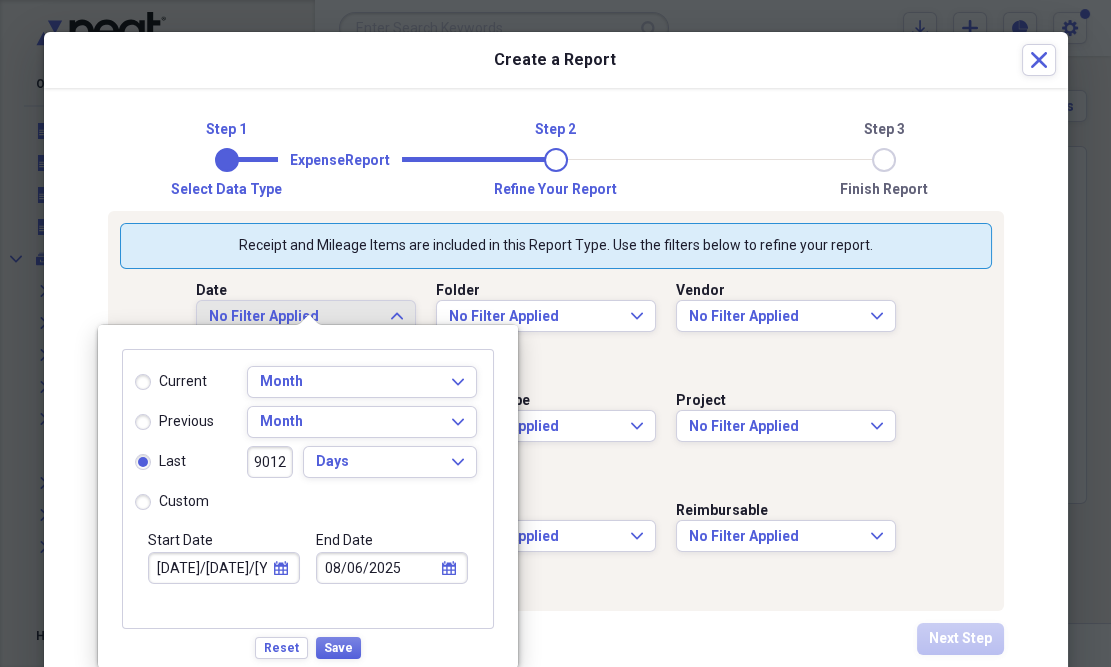type on "[NUMBER]" 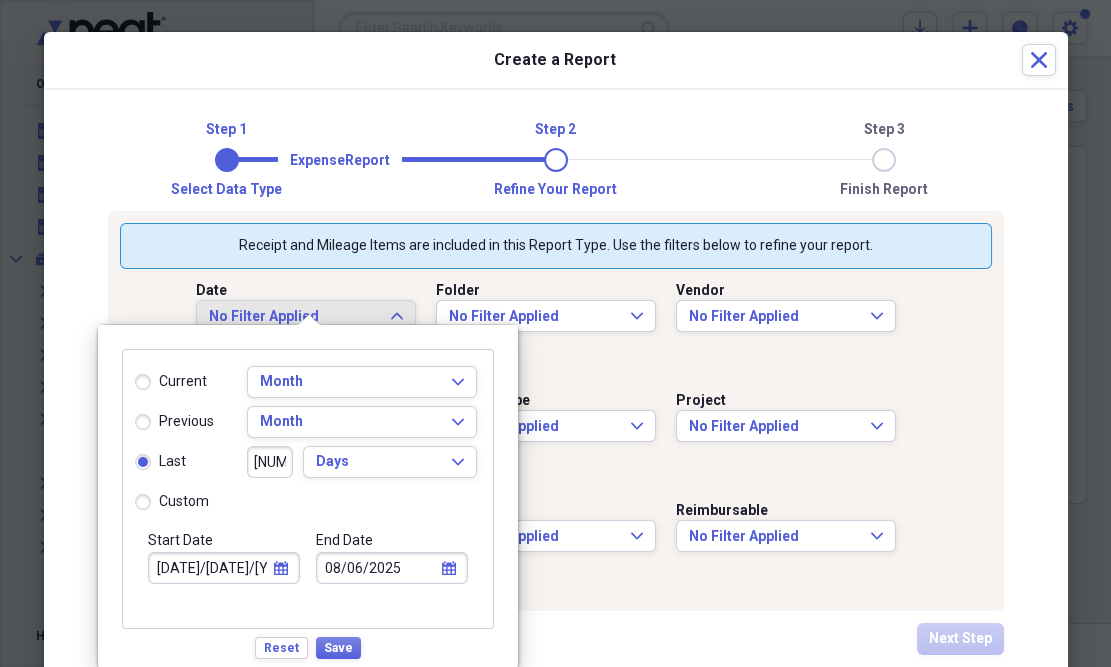 type 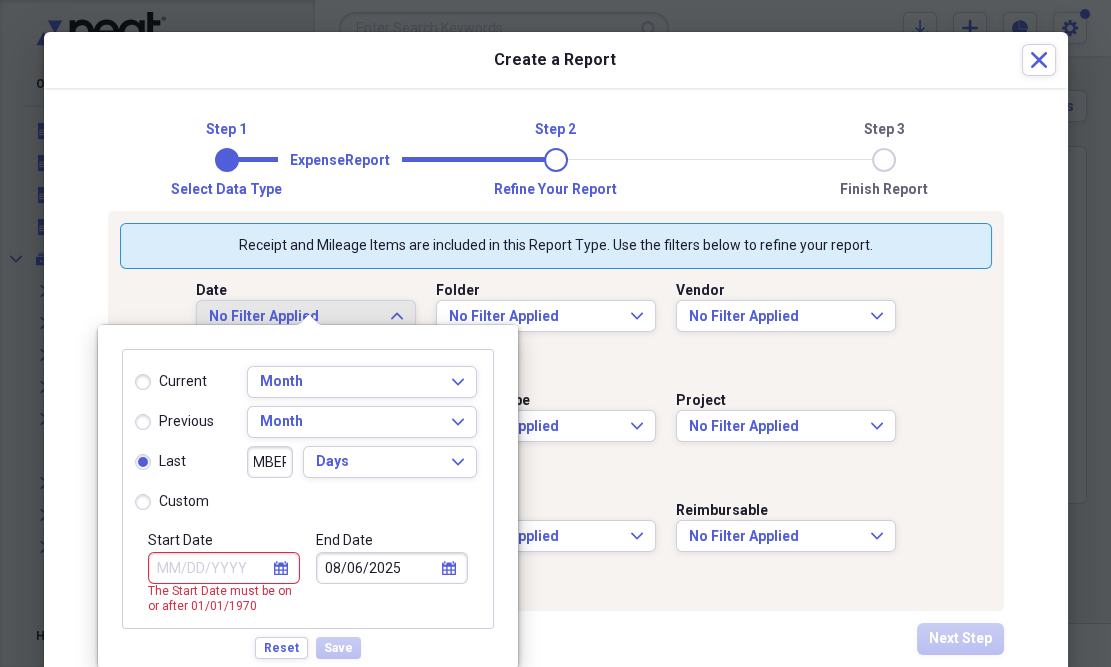 scroll, scrollTop: 0, scrollLeft: 15, axis: horizontal 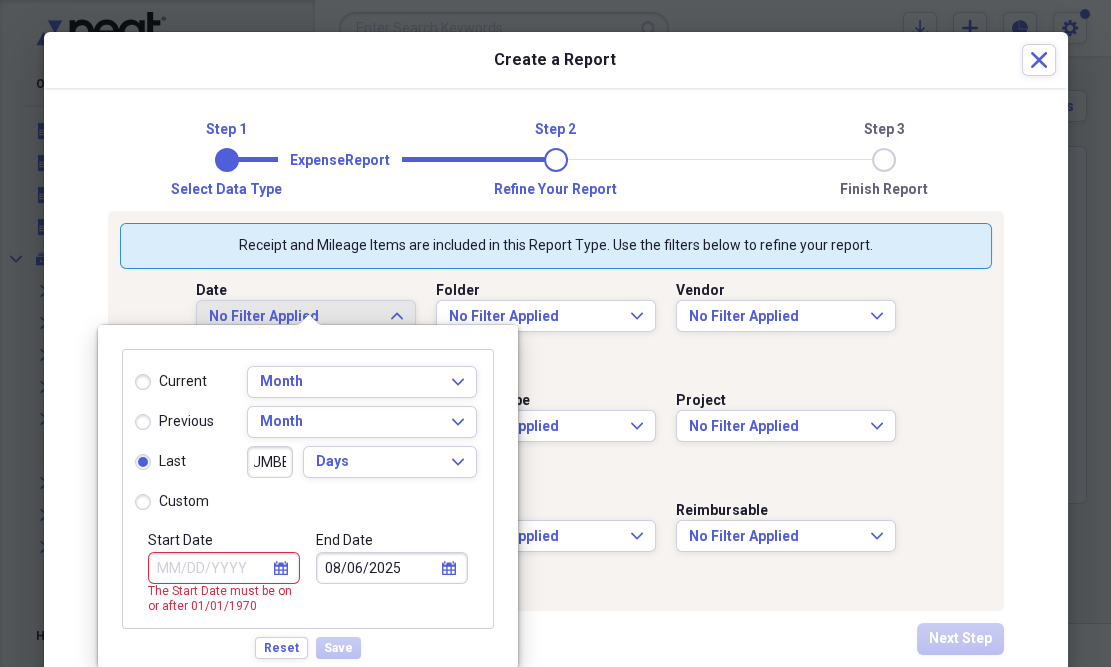 type on "9012" 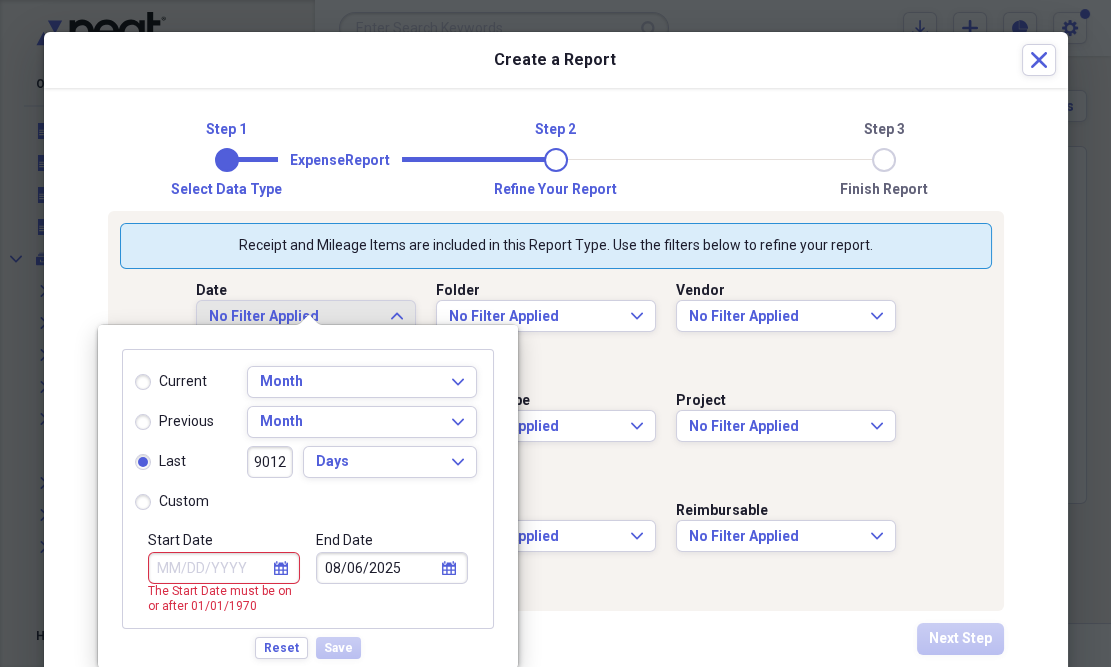 type on "[DATE]/[DATE]/[YEAR]" 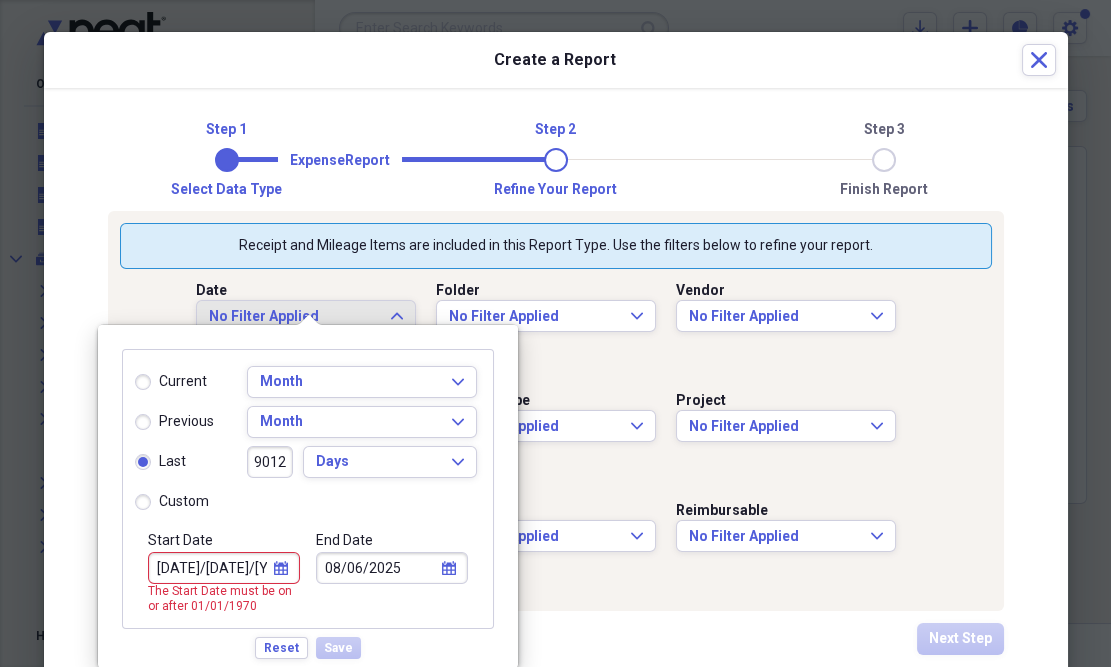 type on "901" 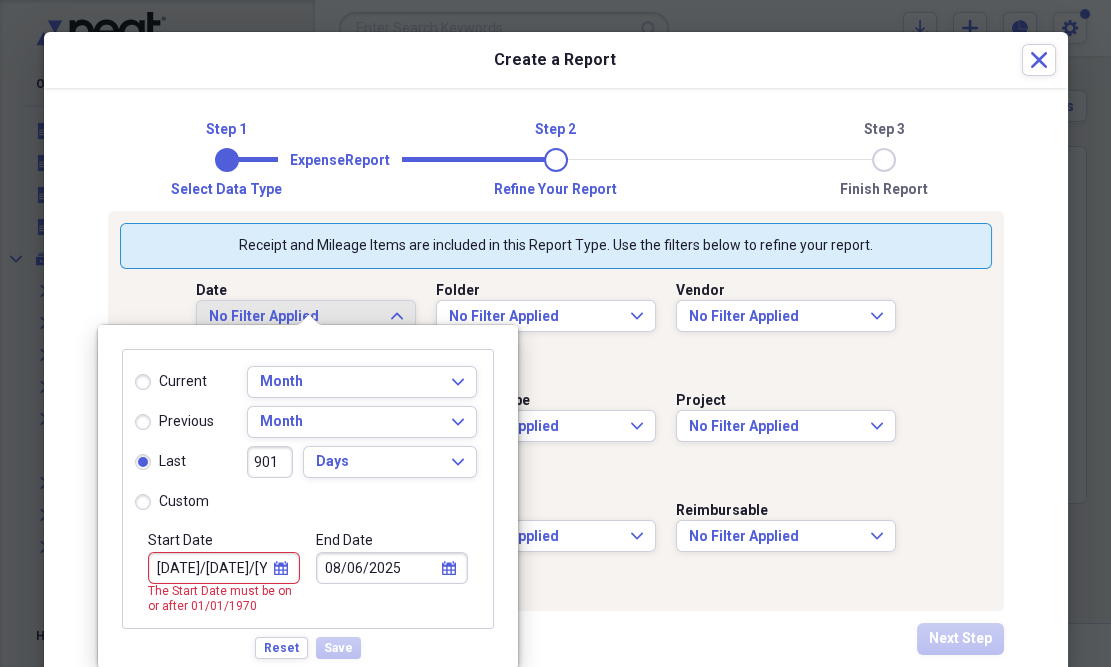 type on "02/18/2023" 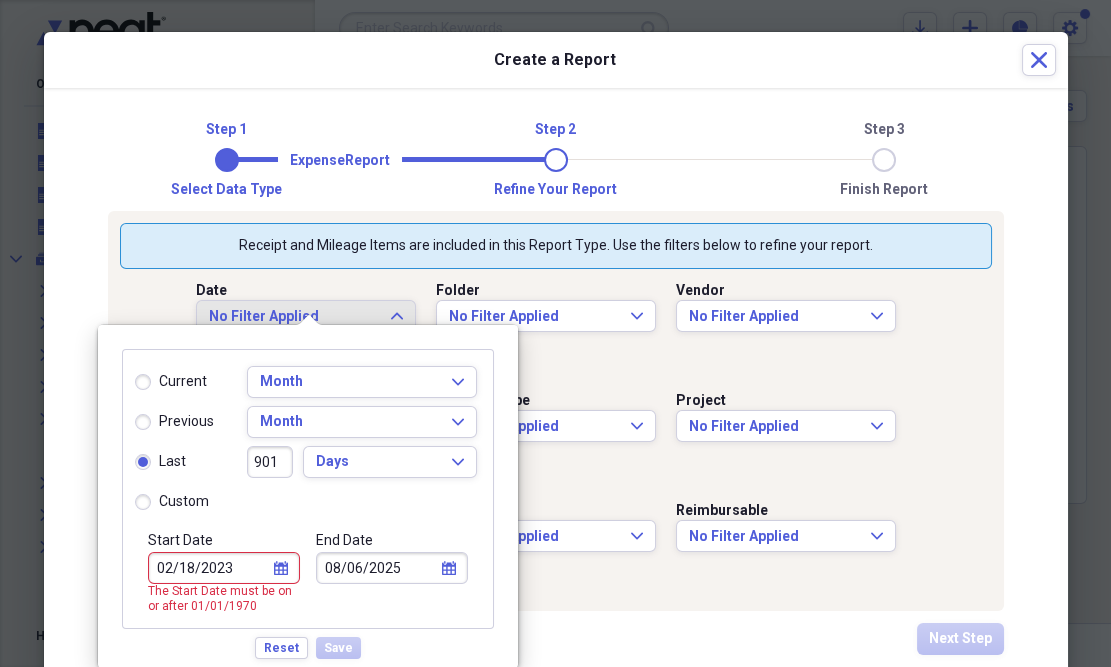 scroll, scrollTop: 0, scrollLeft: 0, axis: both 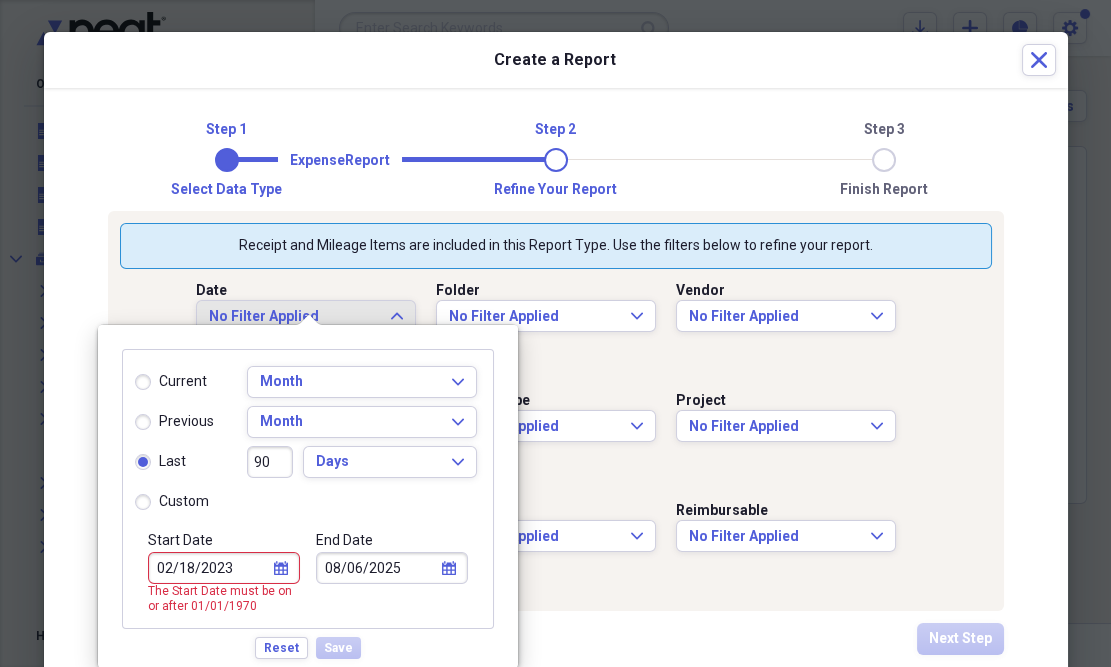 type on "05/09/2025" 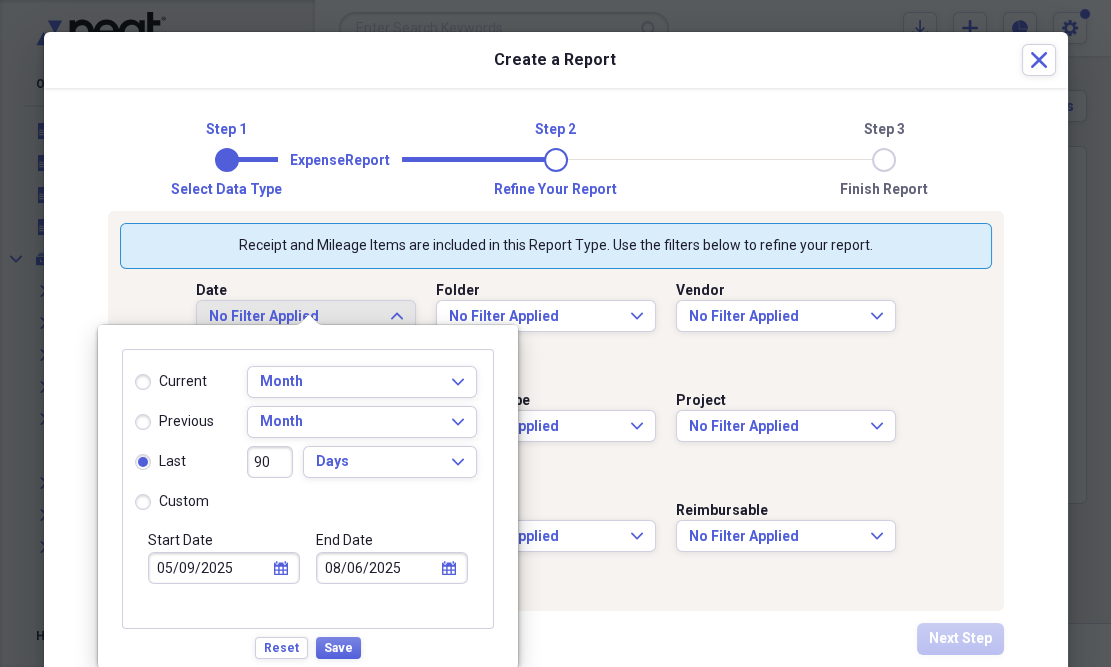 type on "9" 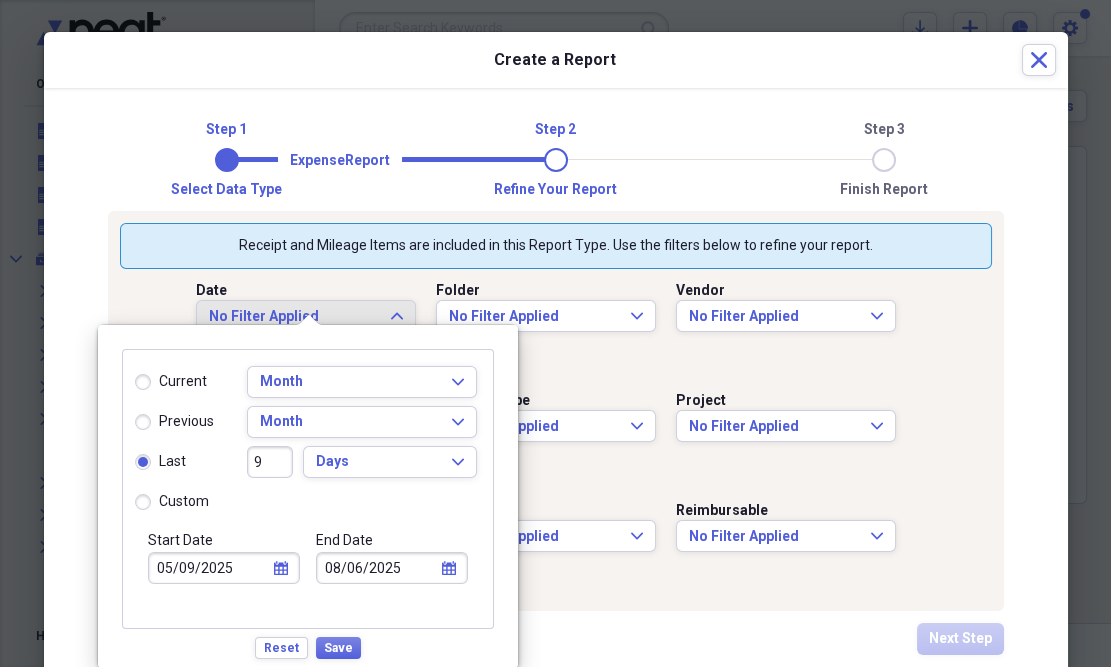 type on "07/29/2025" 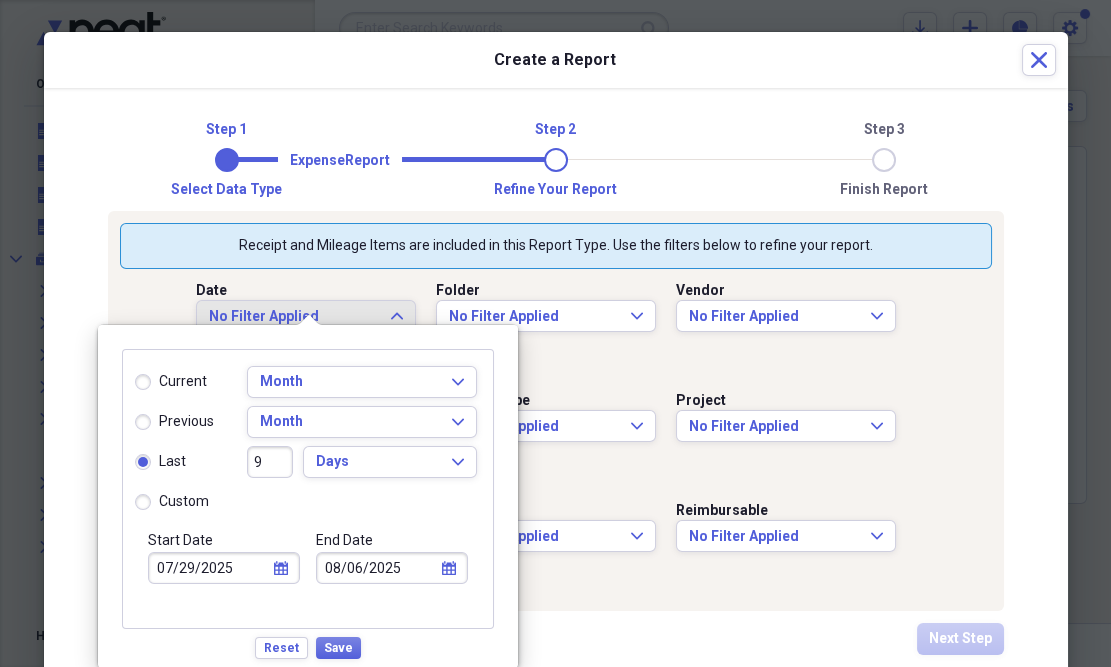 type 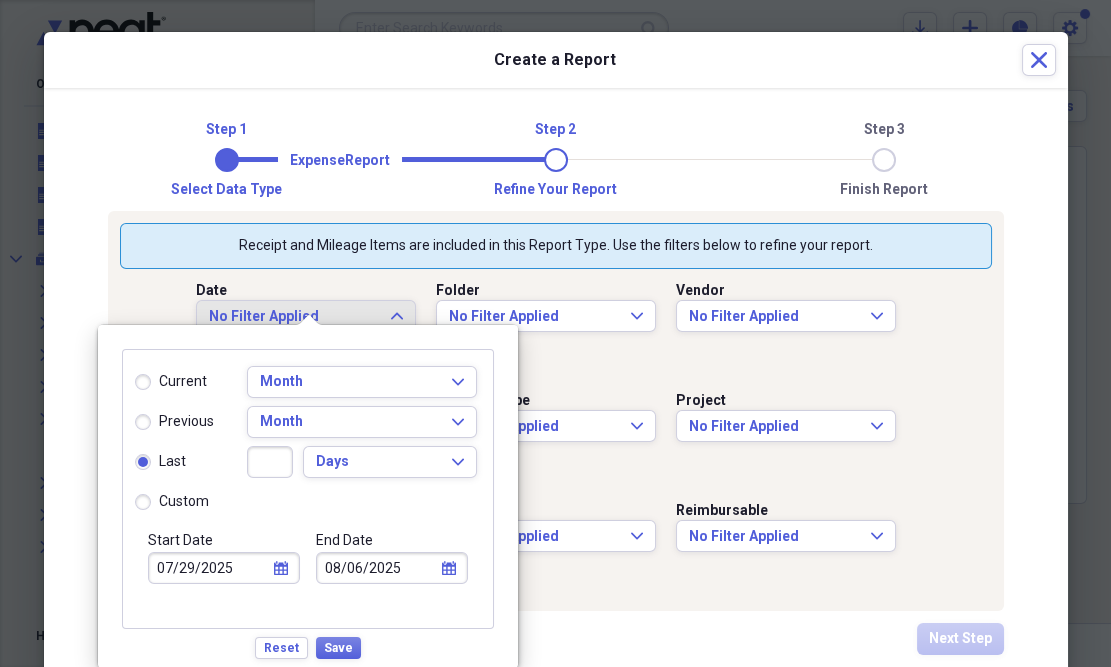 type 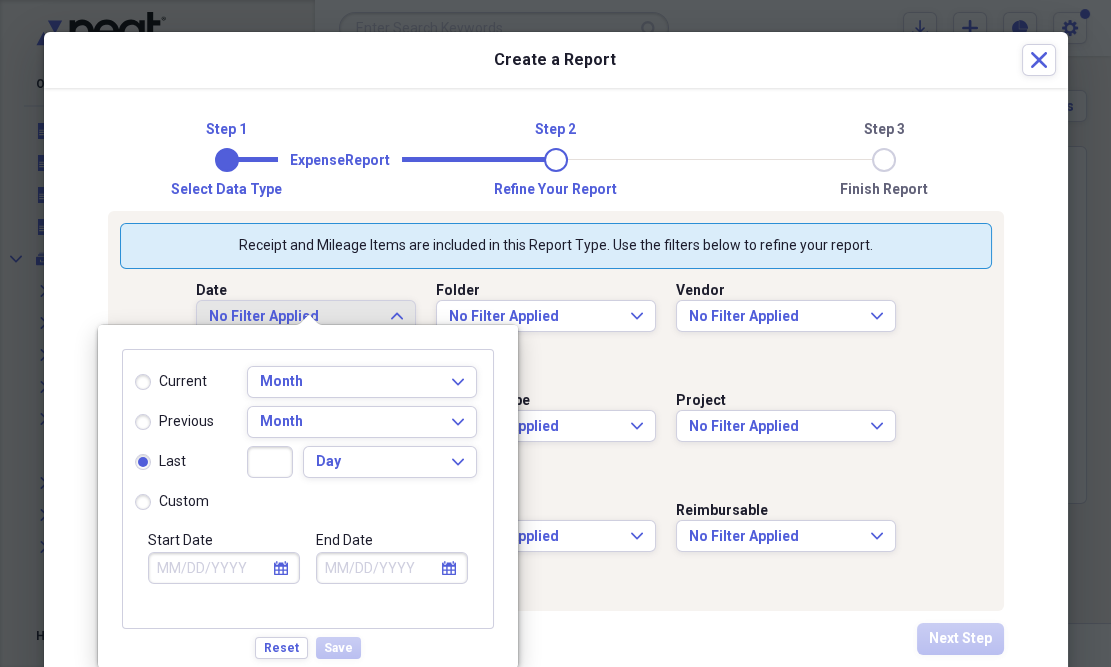 type on "1" 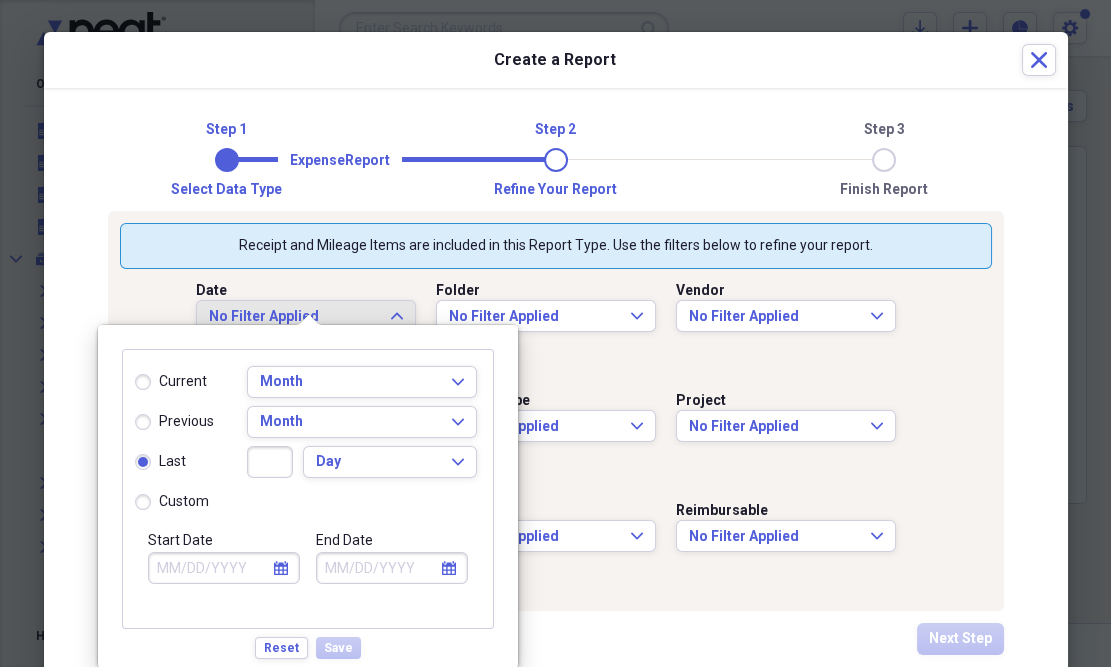 type on "08/06/2025" 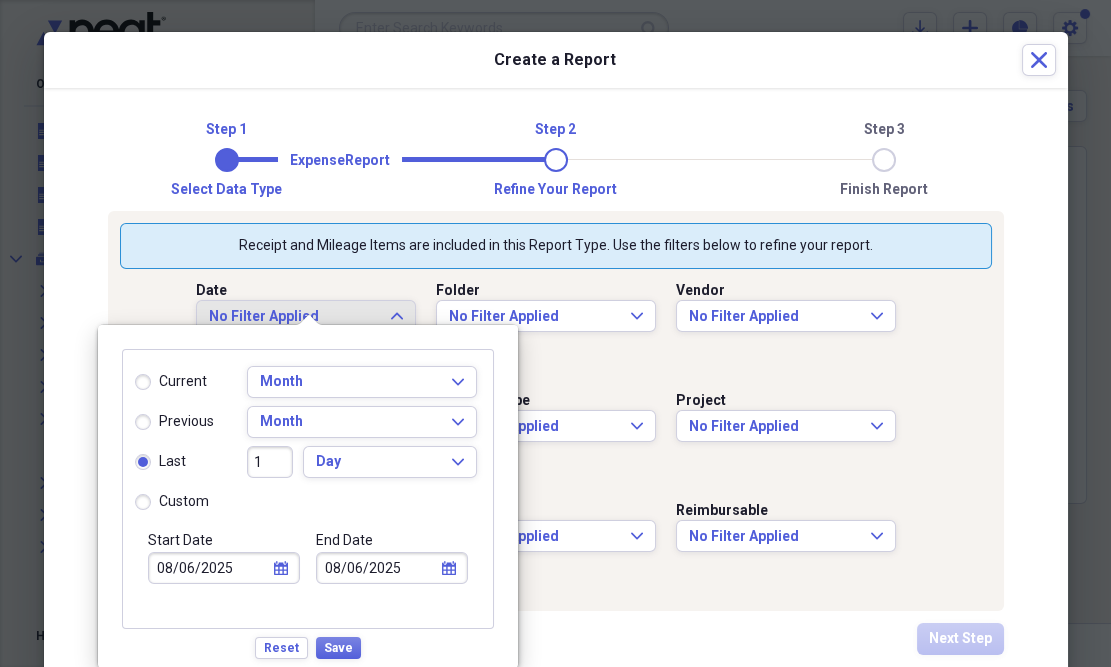 type on "18" 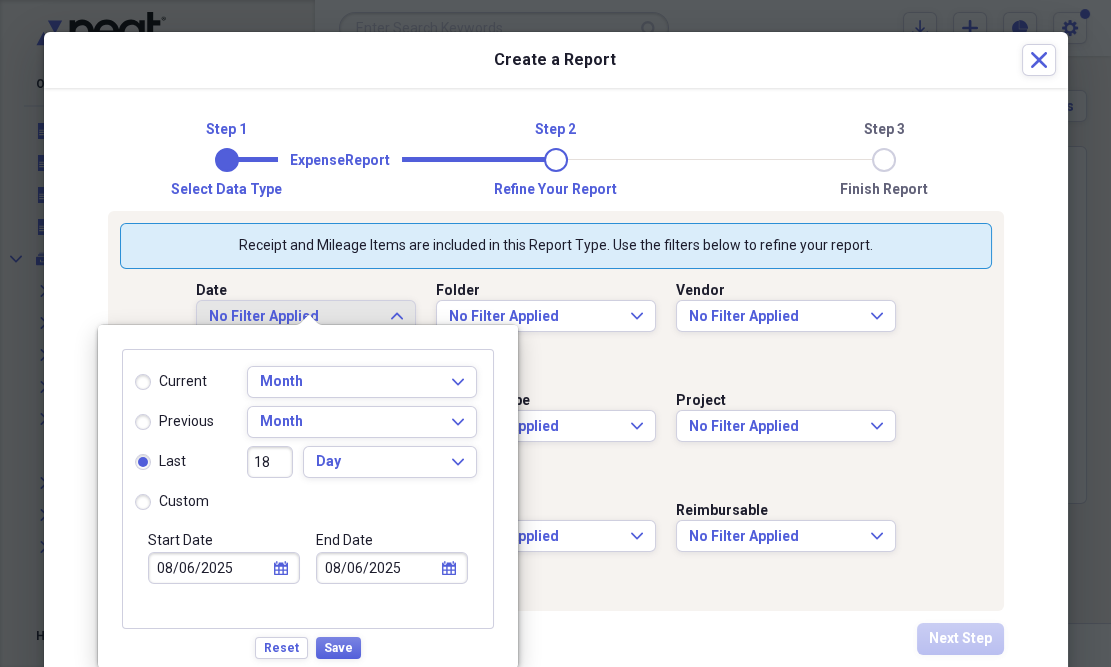 type on "07/20/2025" 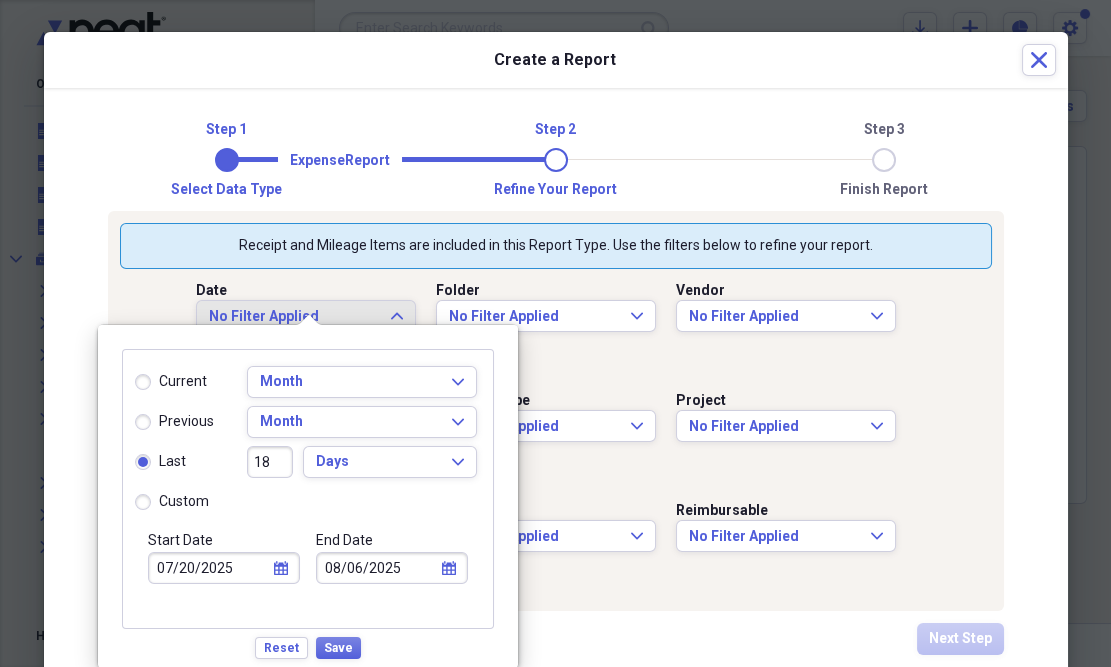 type on "188" 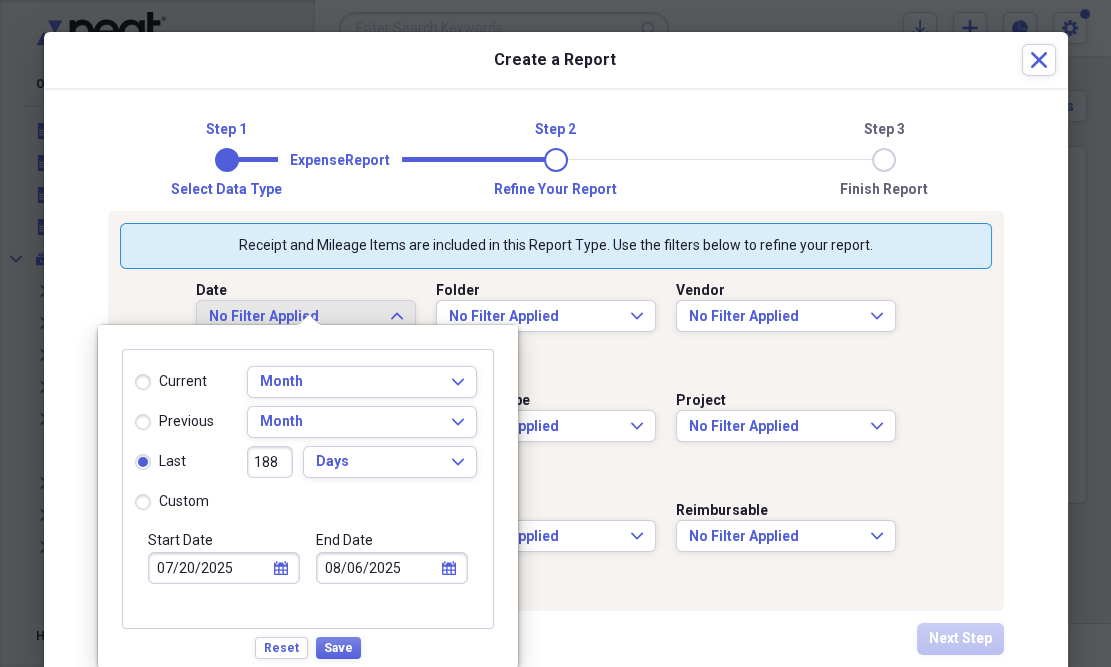 type on "01/31/2025" 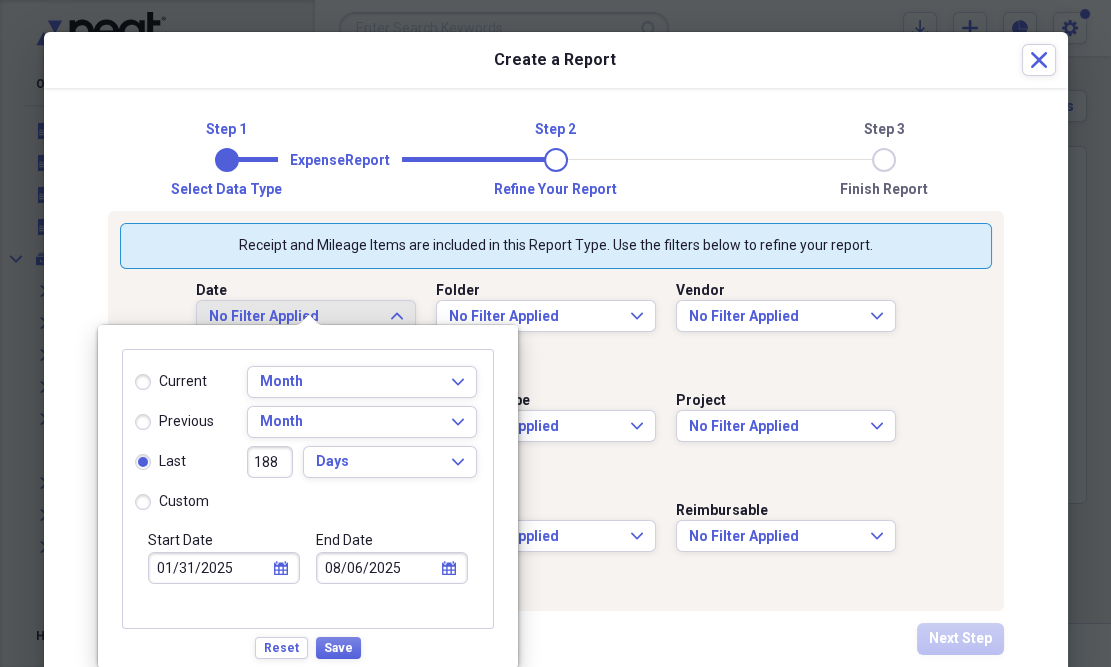 type on "18" 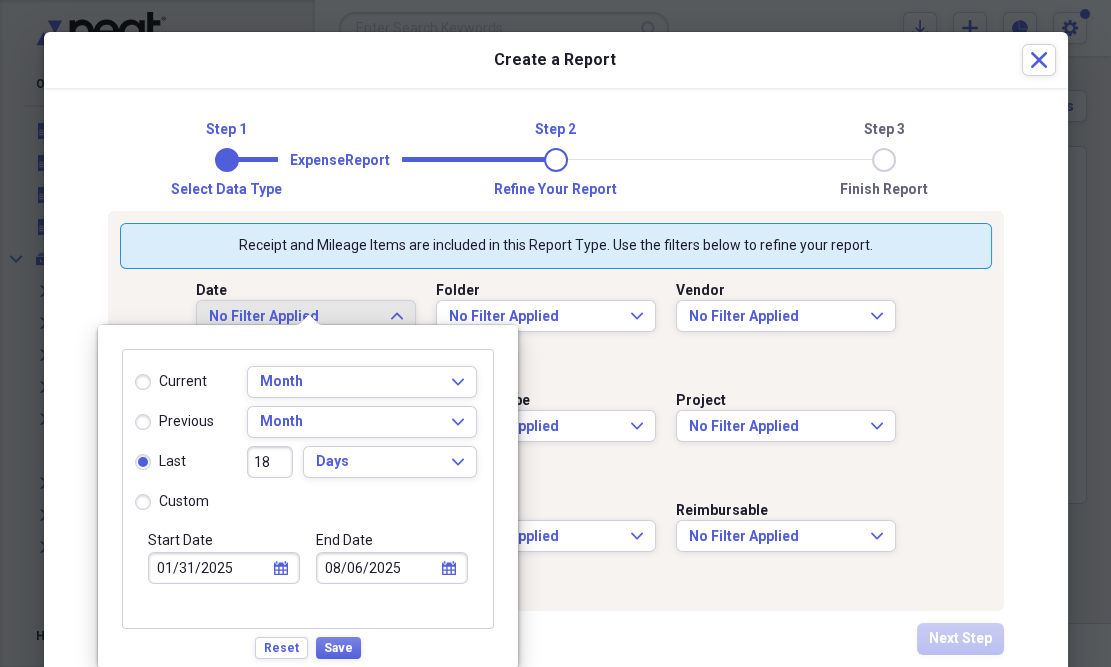 type on "07/20/2025" 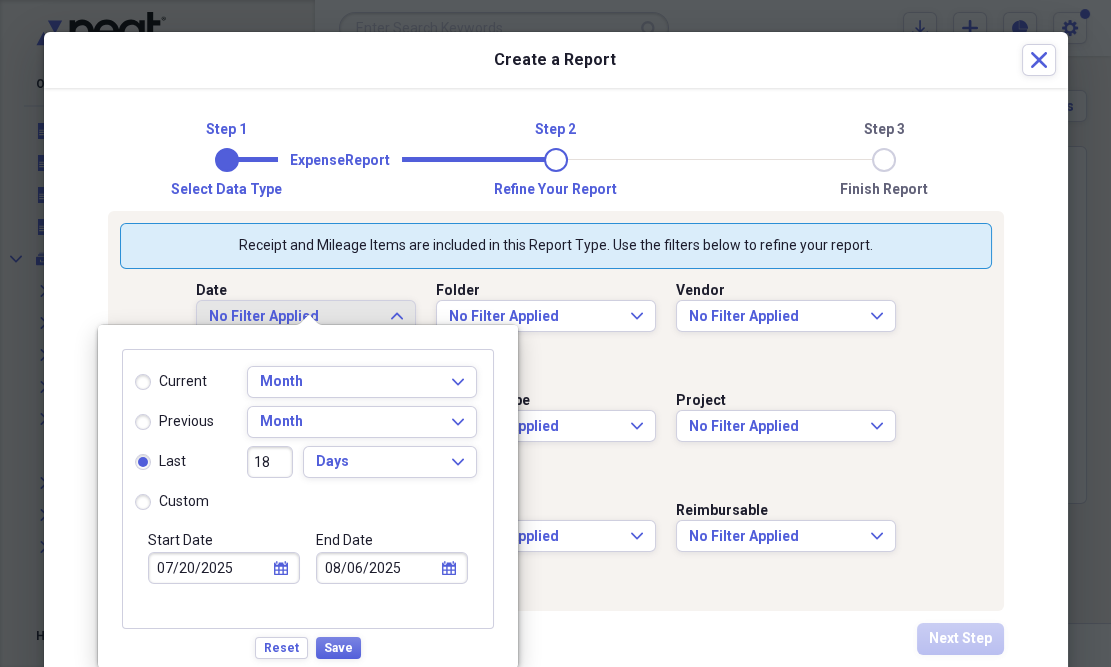 type on "180" 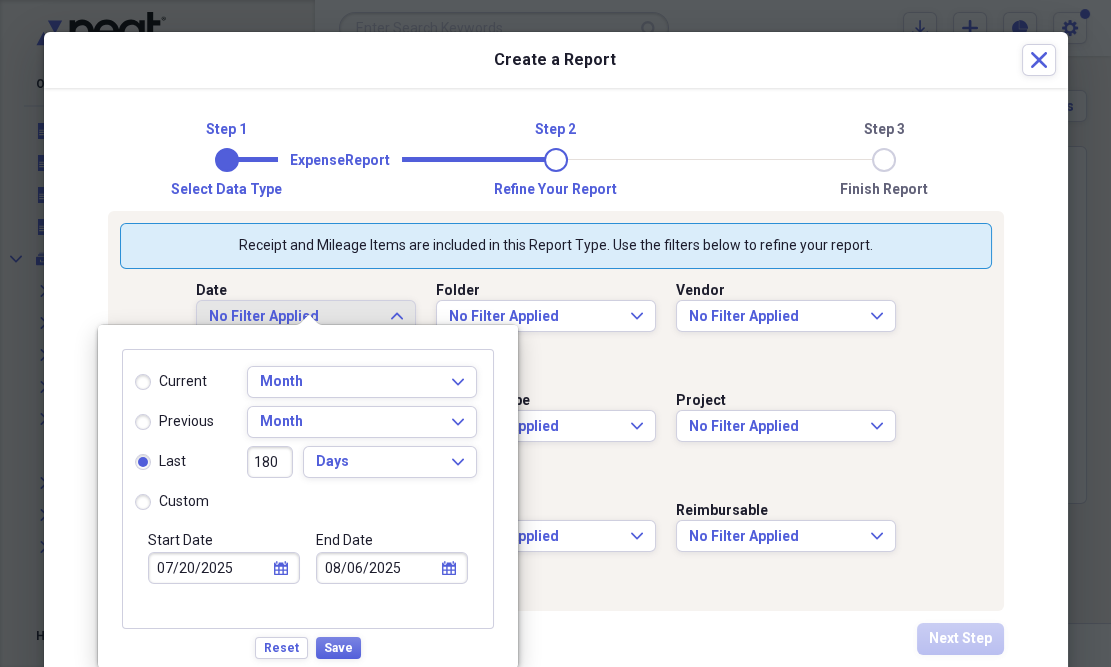 type on "02/08/2025" 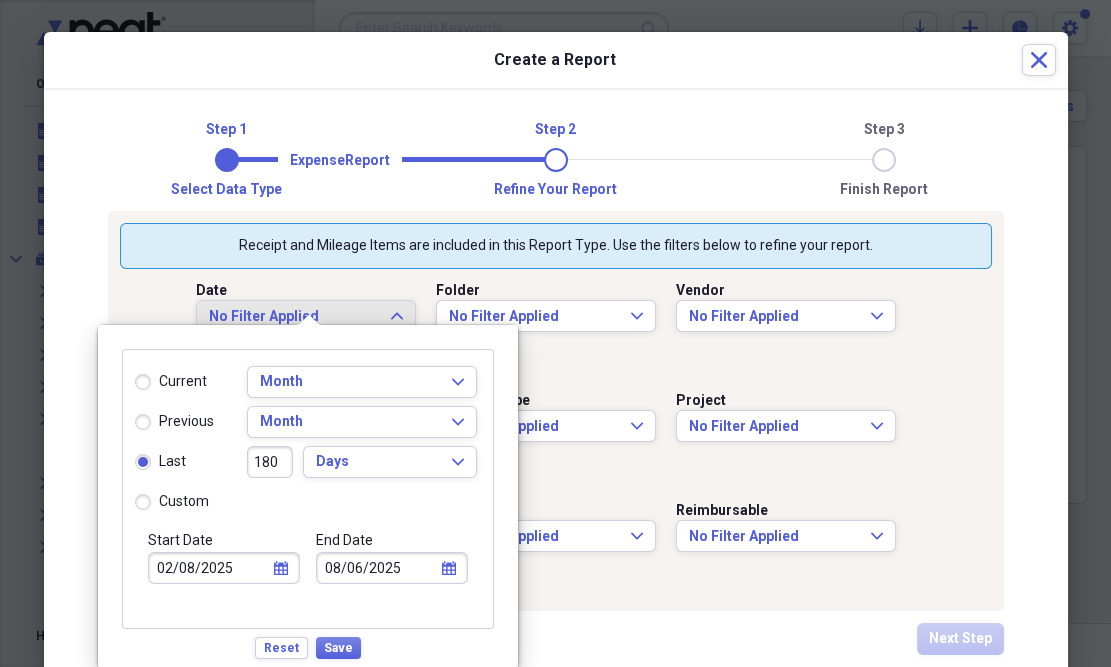 type on "18" 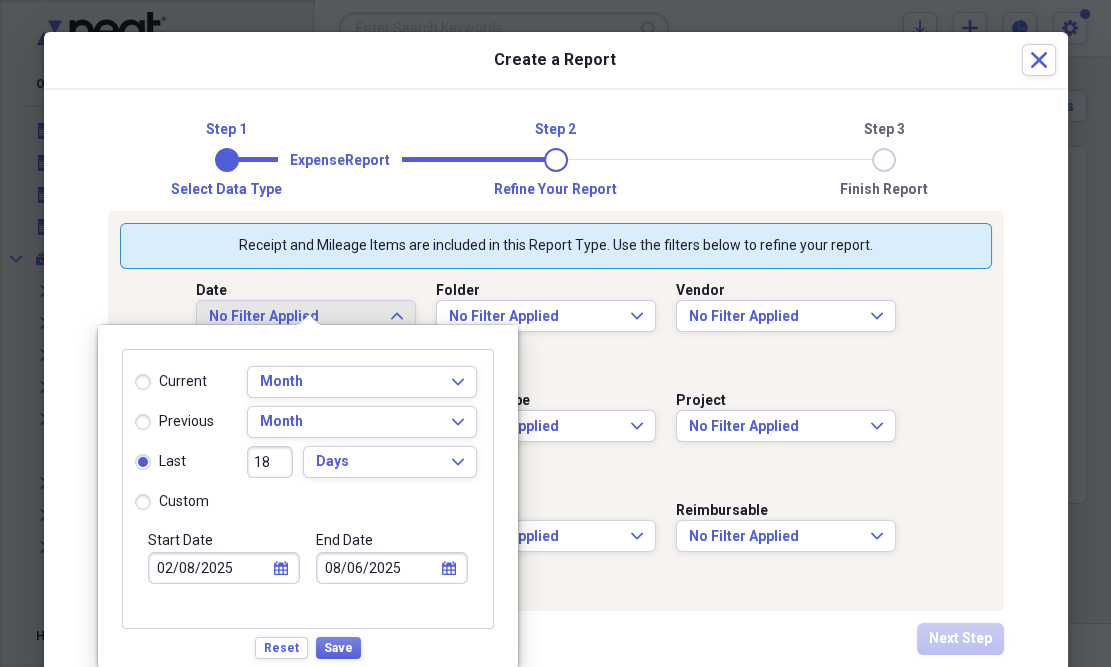 type on "07/20/2025" 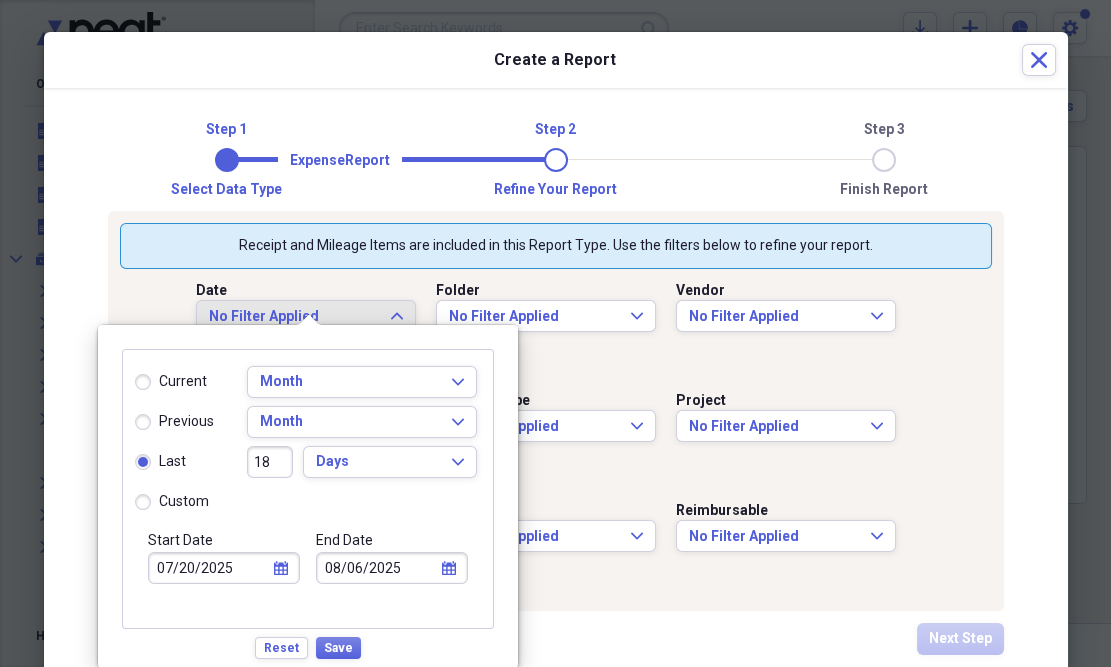 type on "182" 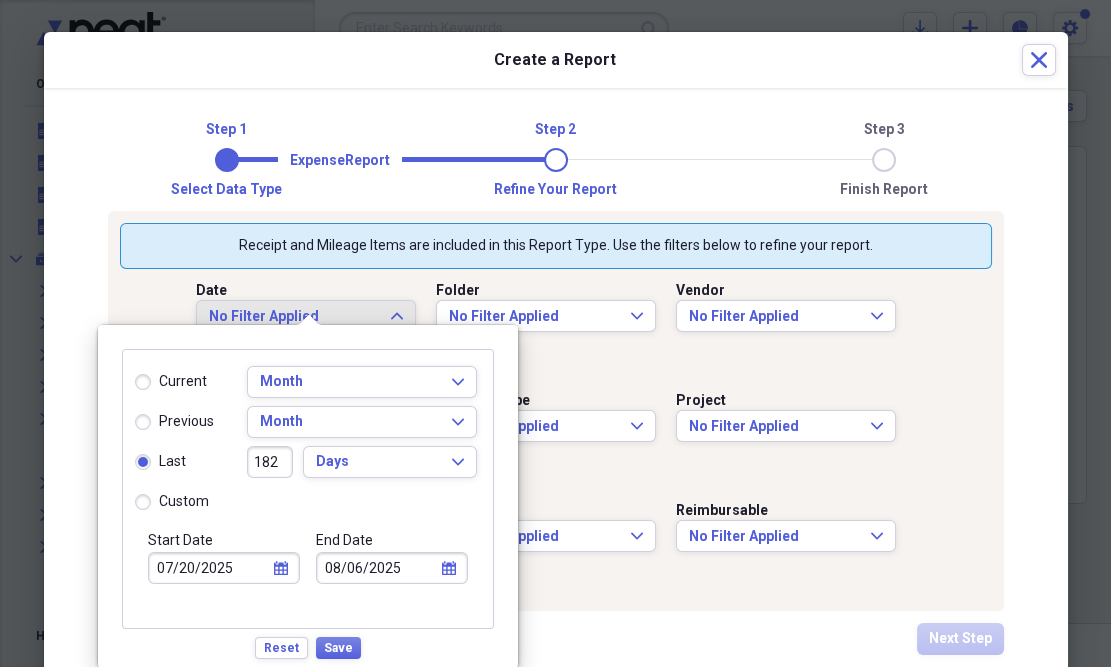 type on "02/06/2025" 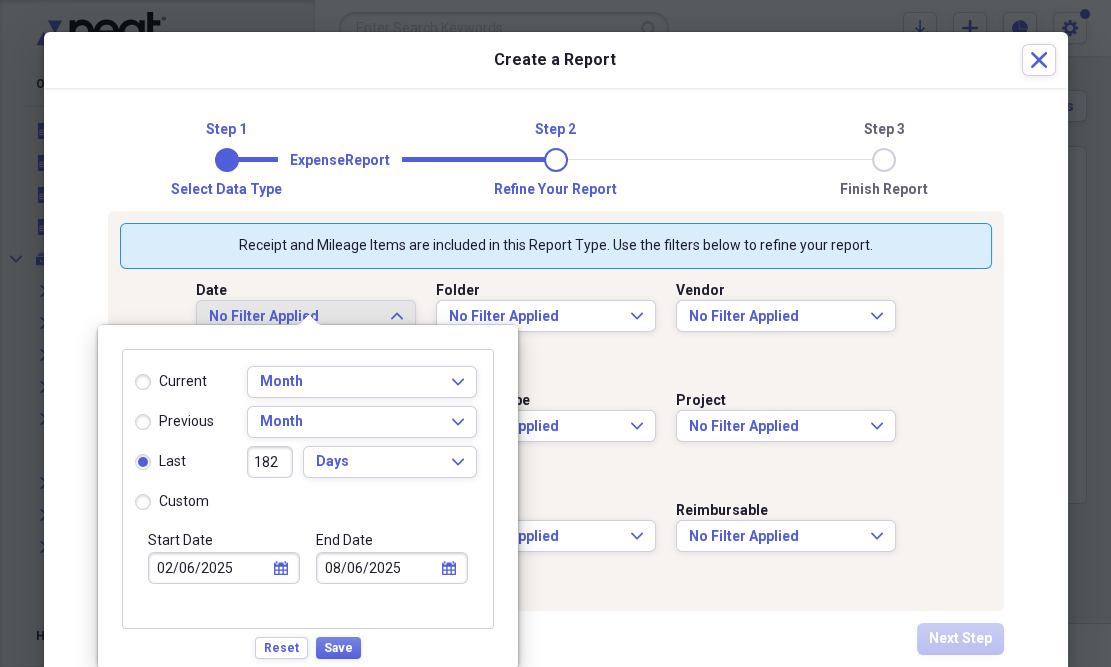 type on "1824" 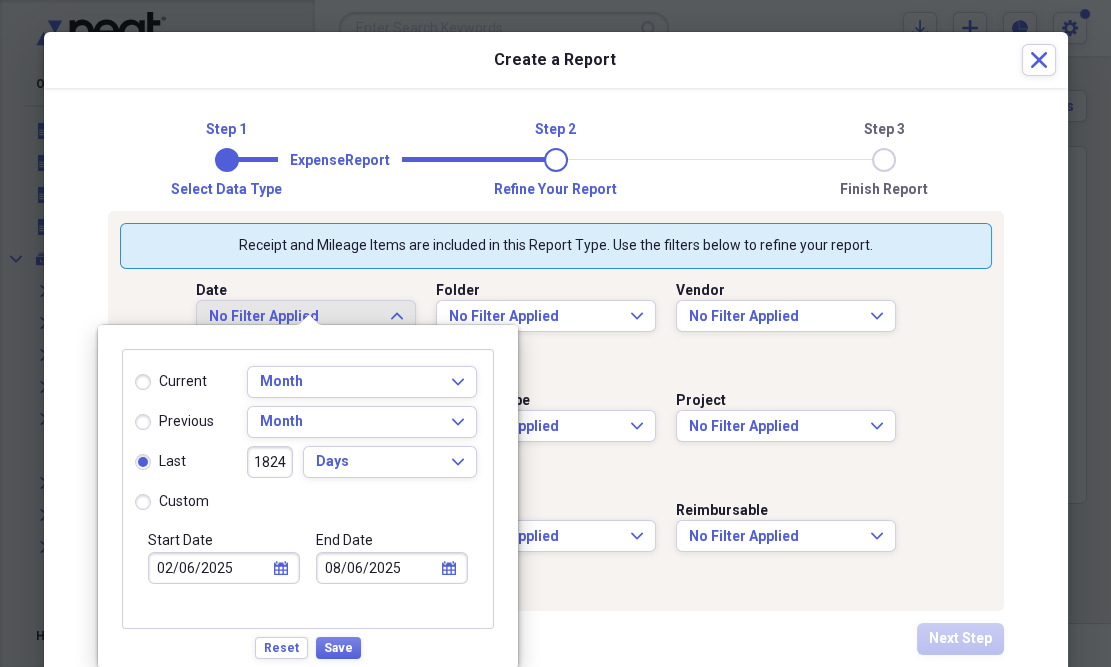 type on "[DATE]" 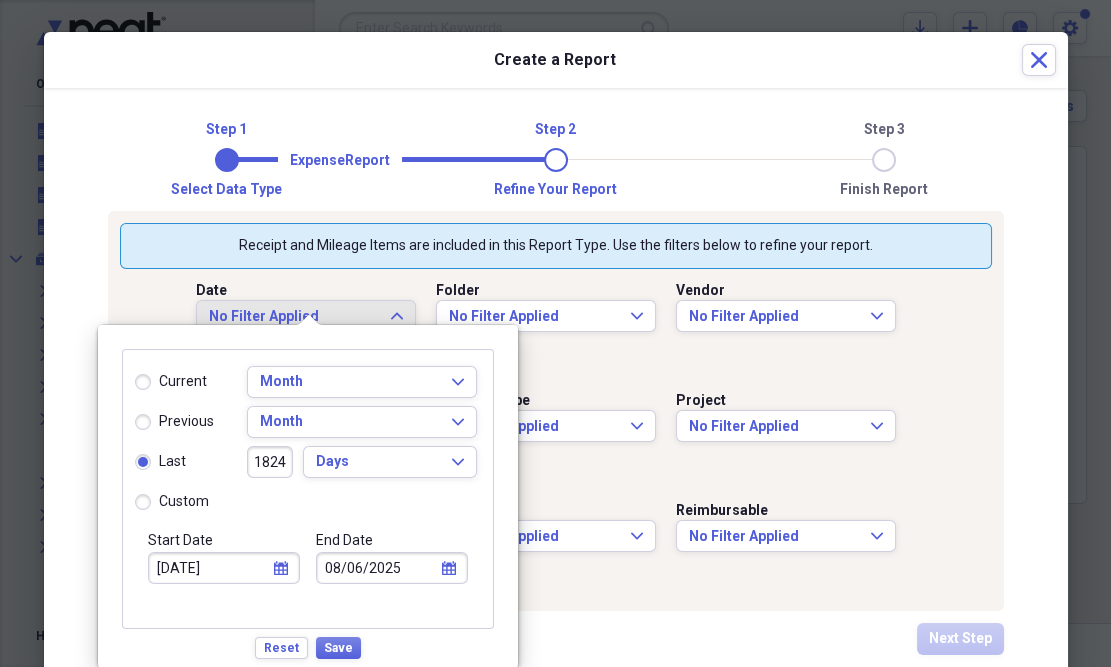 type on "[NUMBER]" 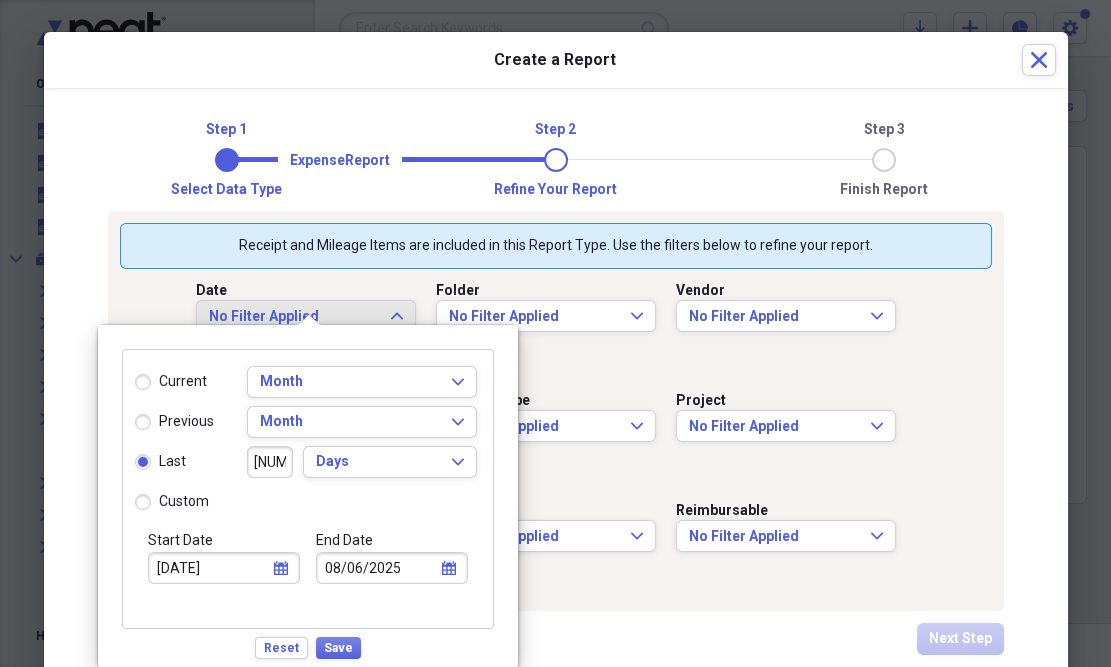 type on "[DATE]" 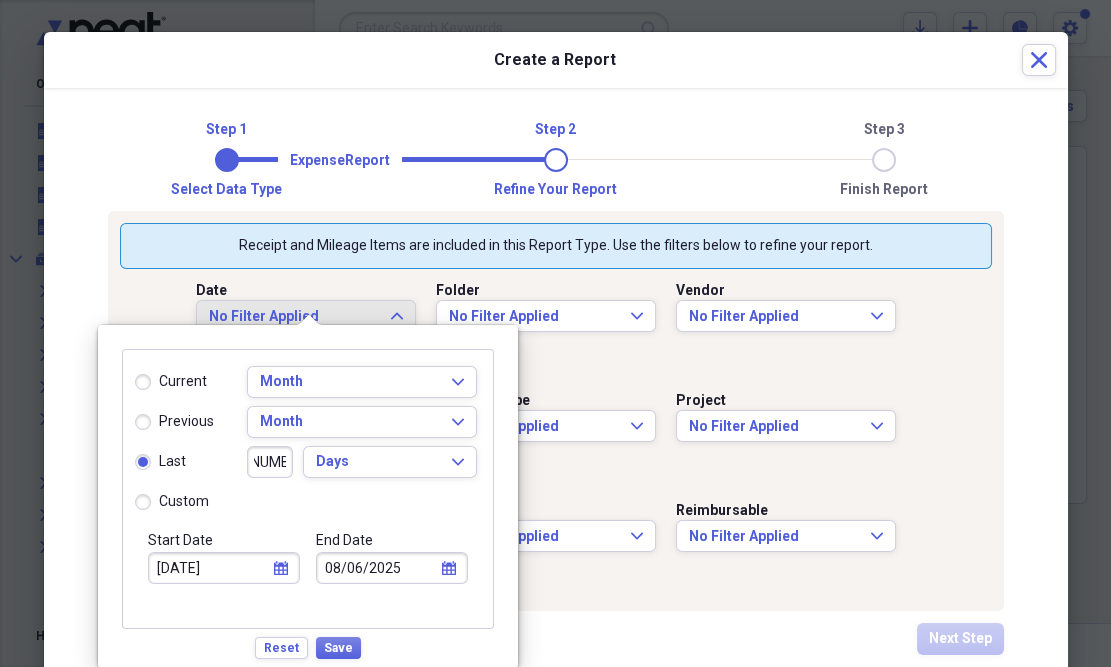 type on "1824" 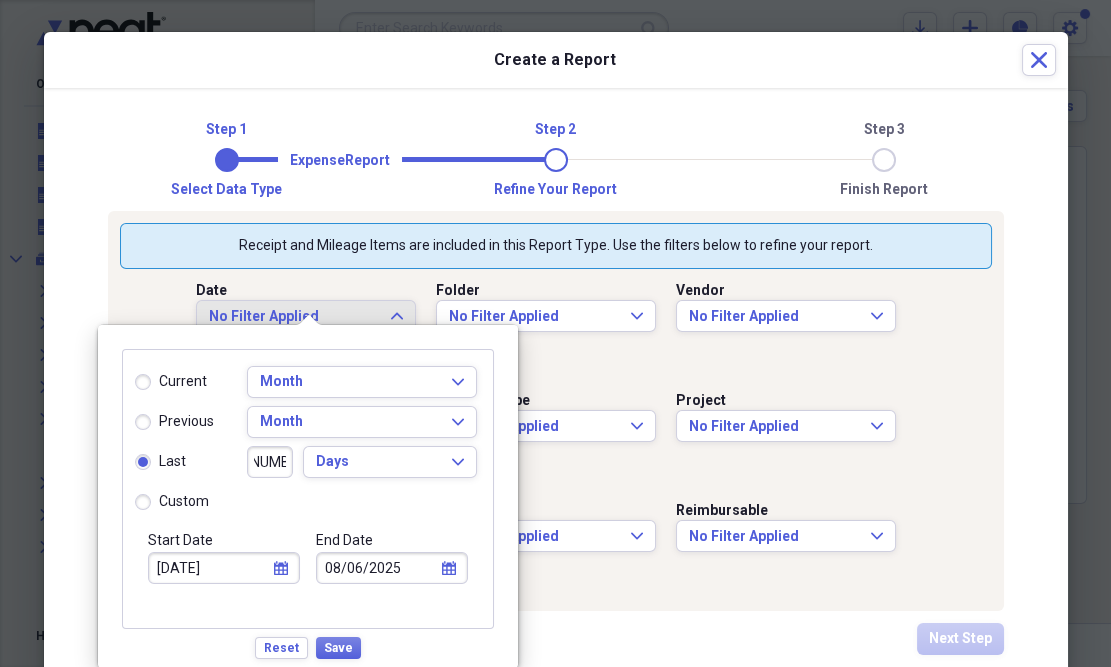 type on "[DATE]" 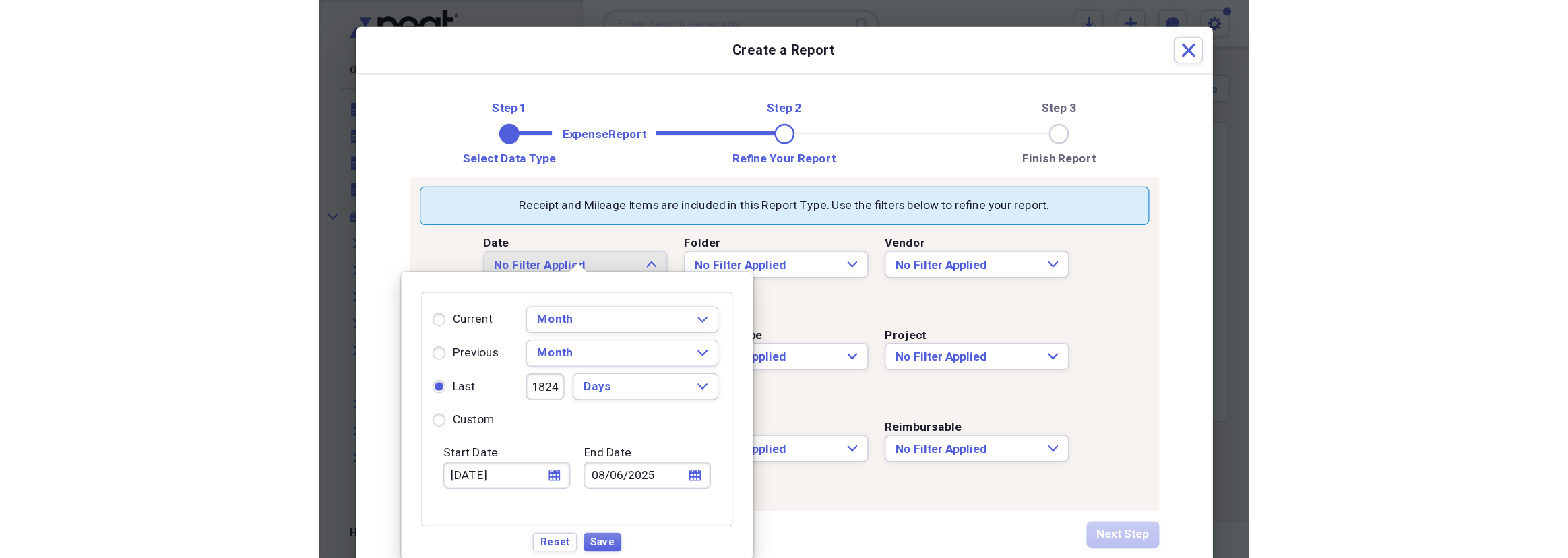 scroll, scrollTop: 0, scrollLeft: 0, axis: both 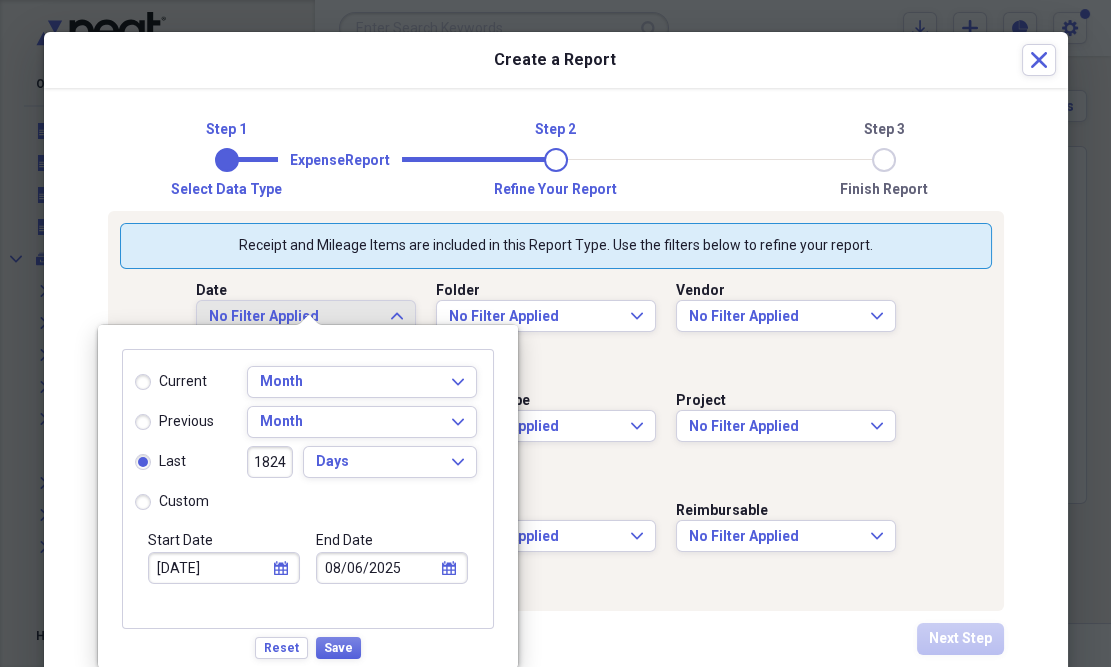 type on "182" 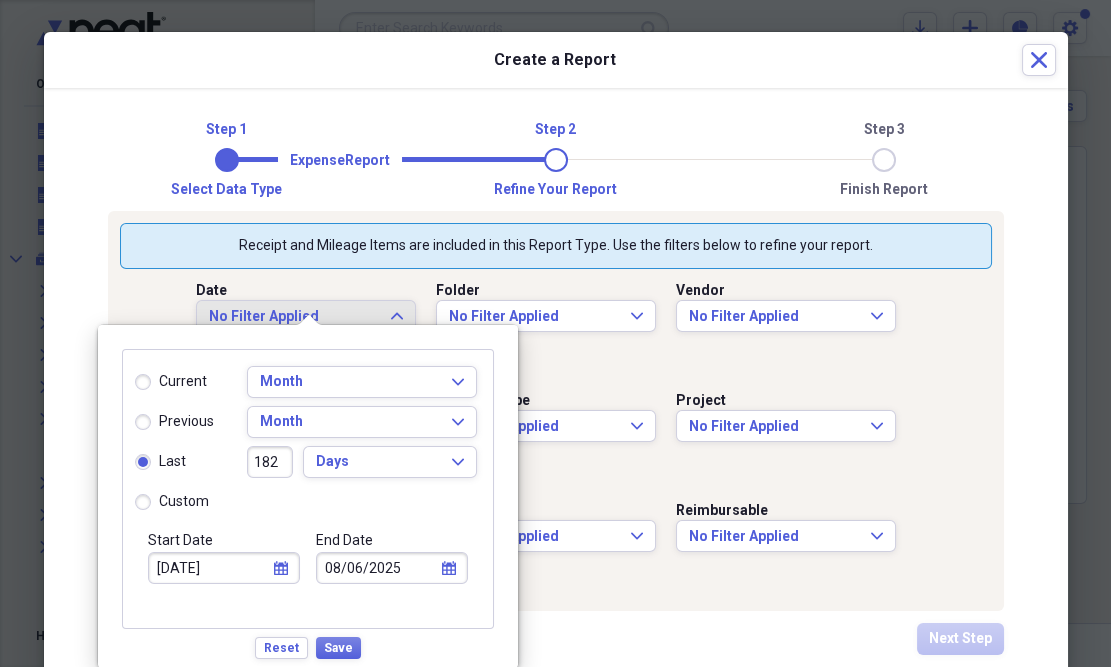 type on "02/06/2025" 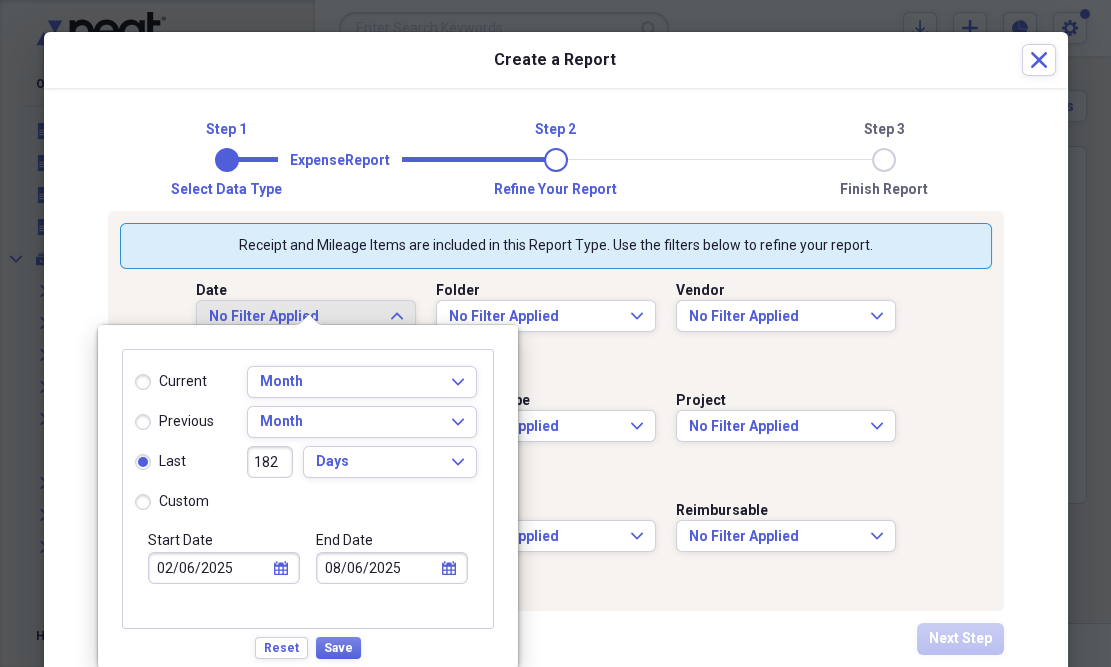 type on "18" 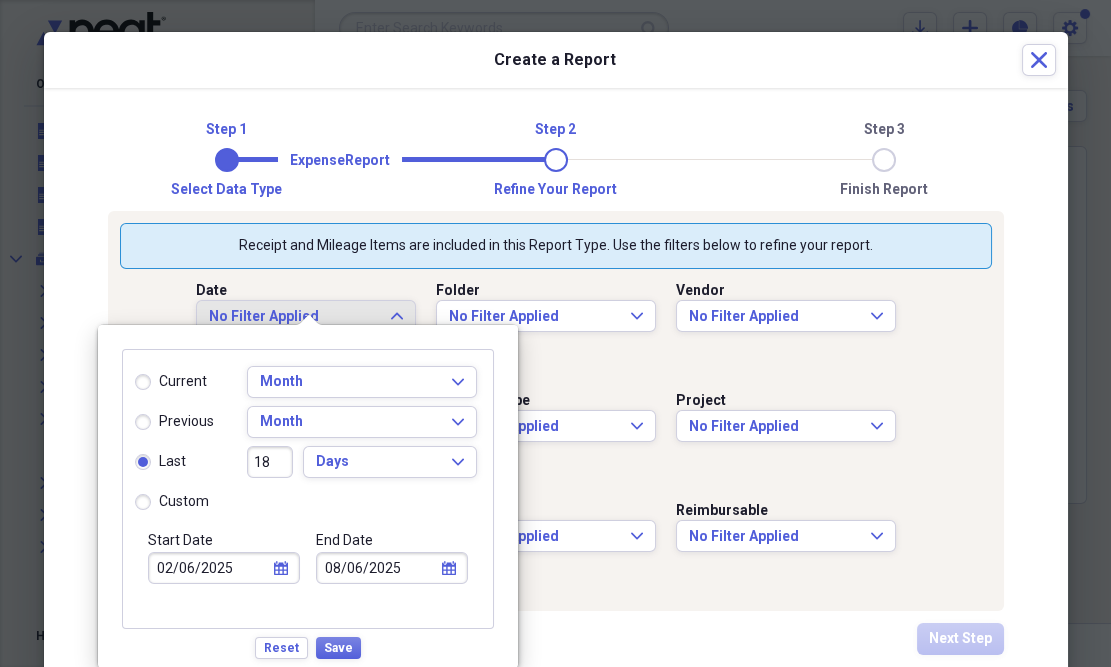 type on "07/20/2025" 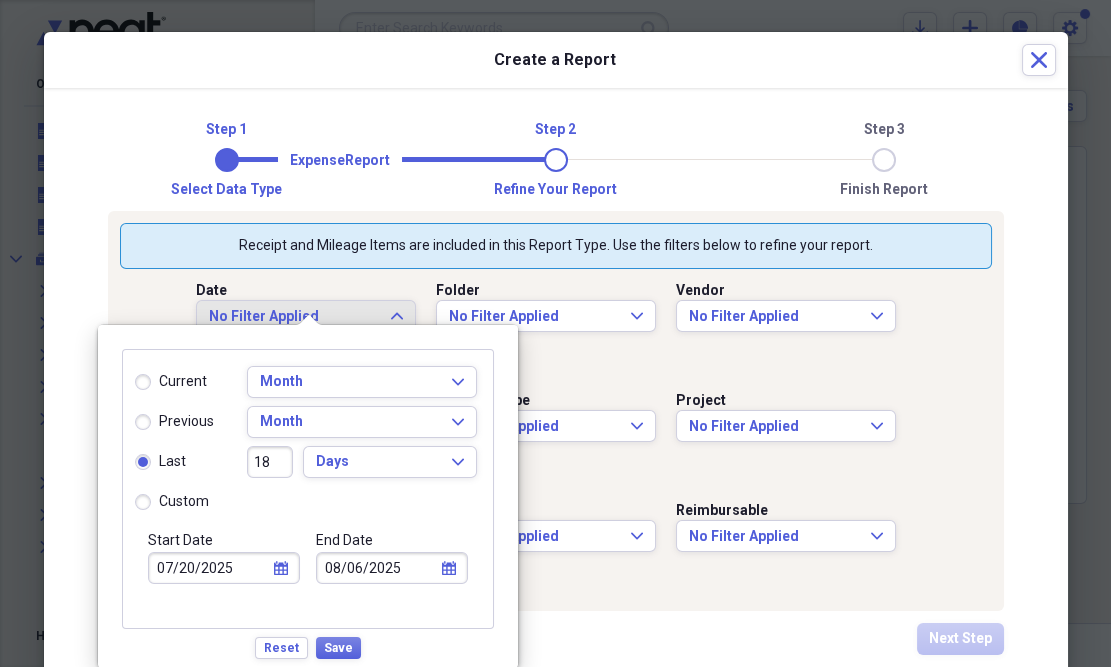 type on "1" 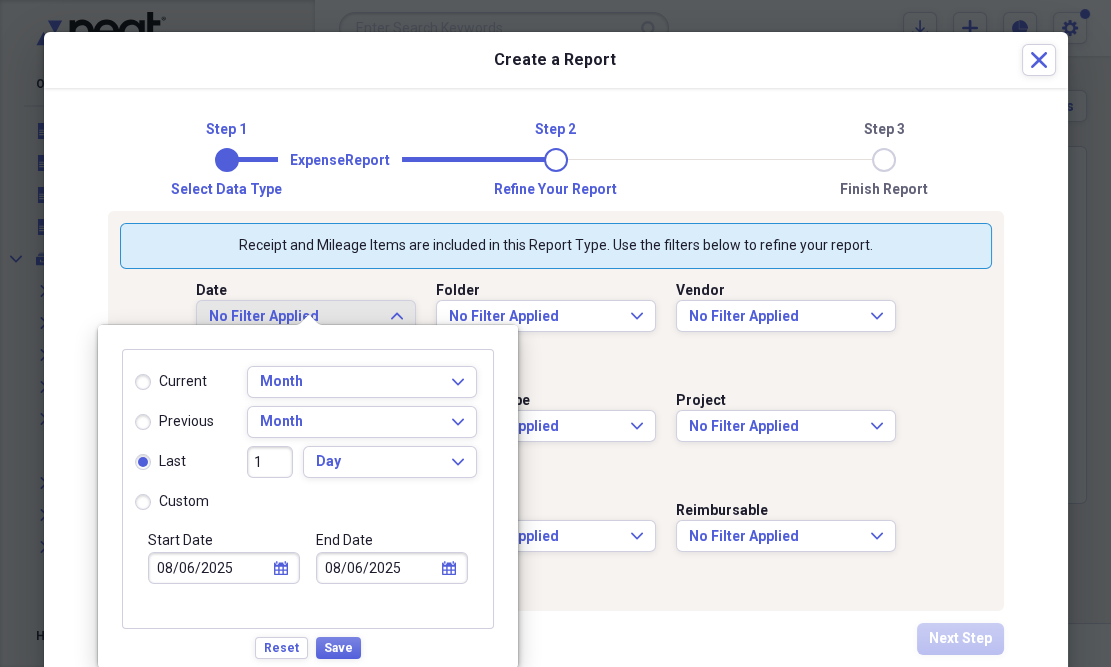 type 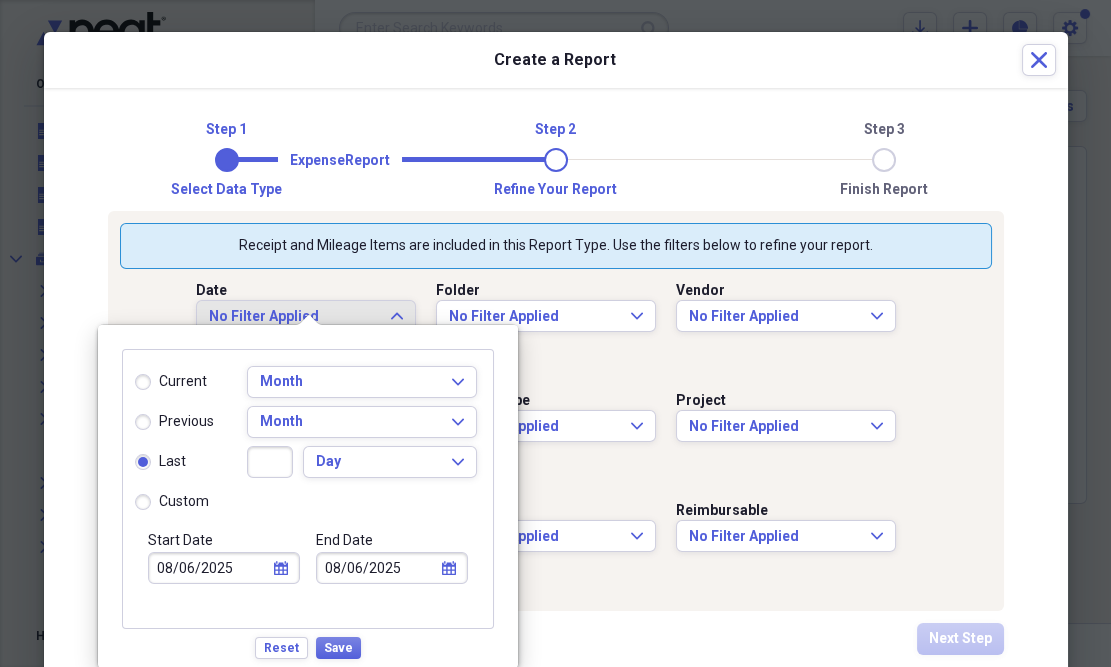 type 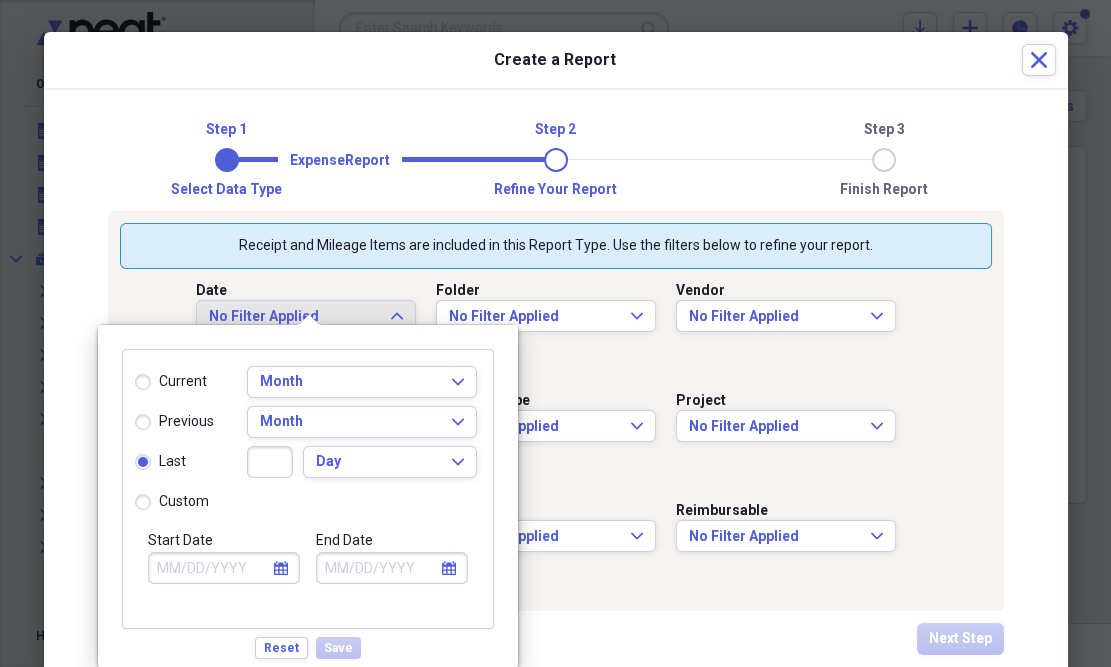 type on "2" 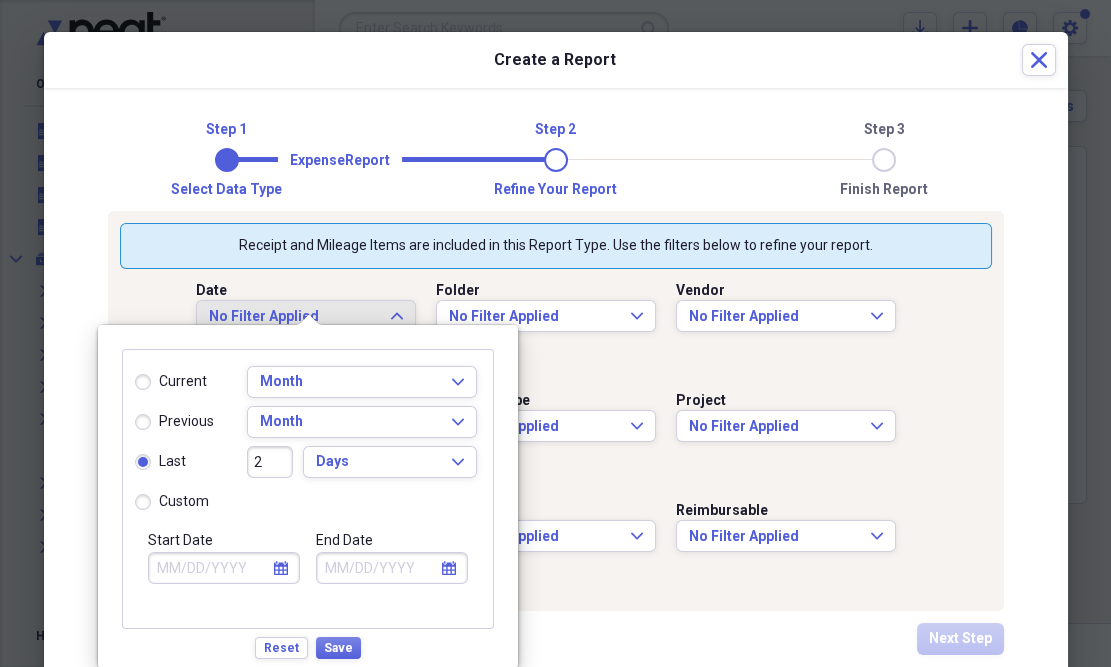 type on "08/05/2025" 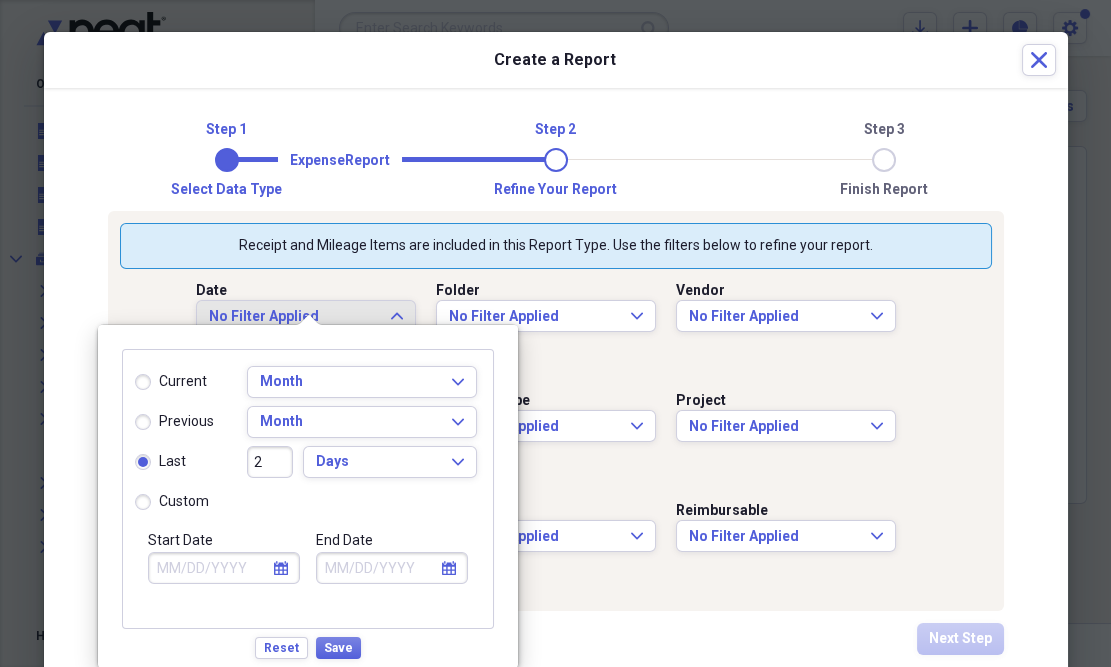 type on "08/06/2025" 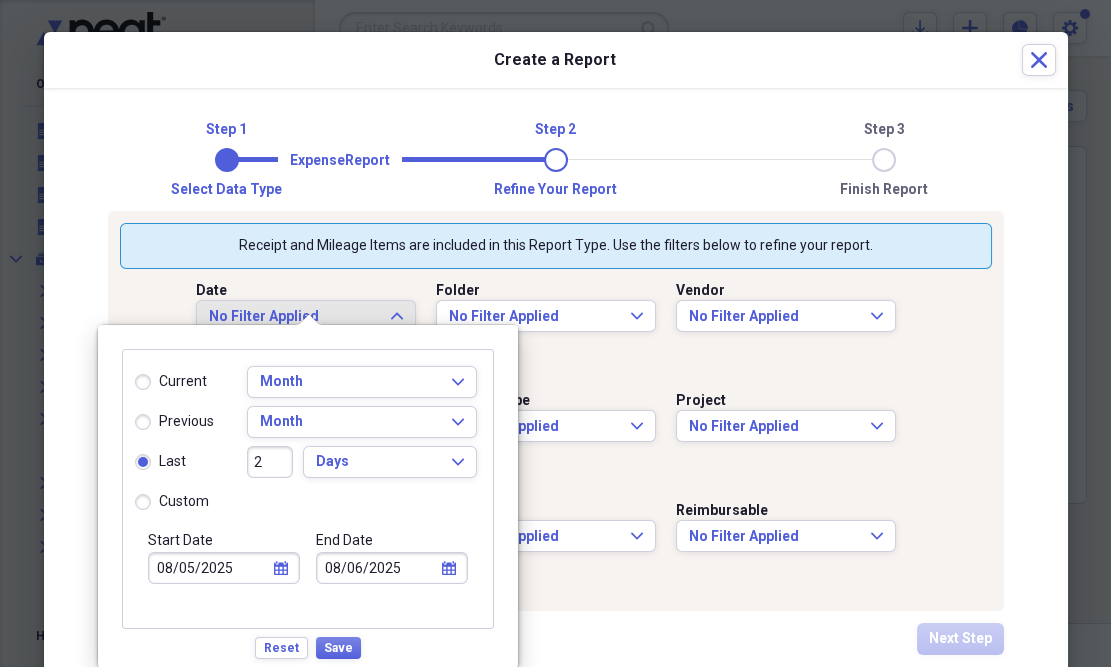 type on "24" 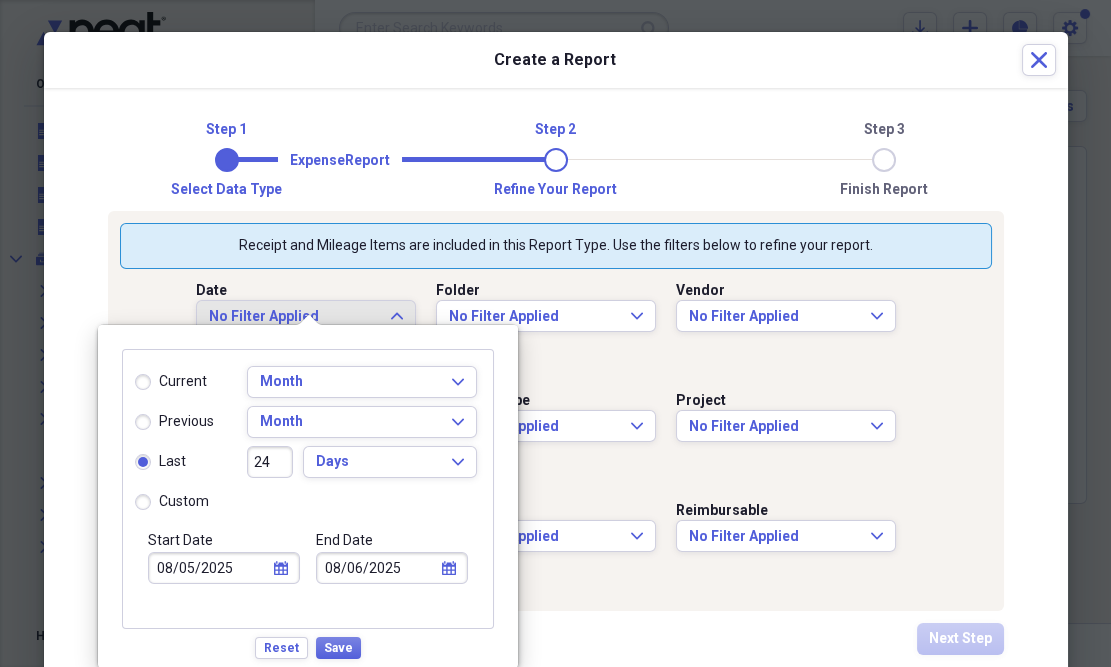 type on "07/14/2025" 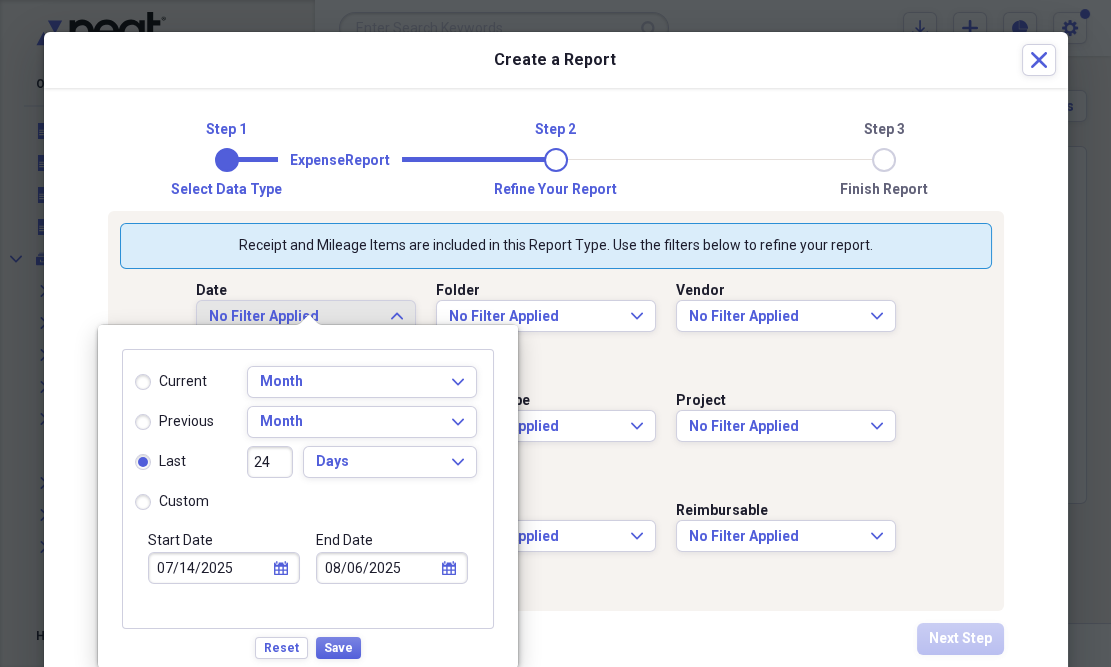 type on "240" 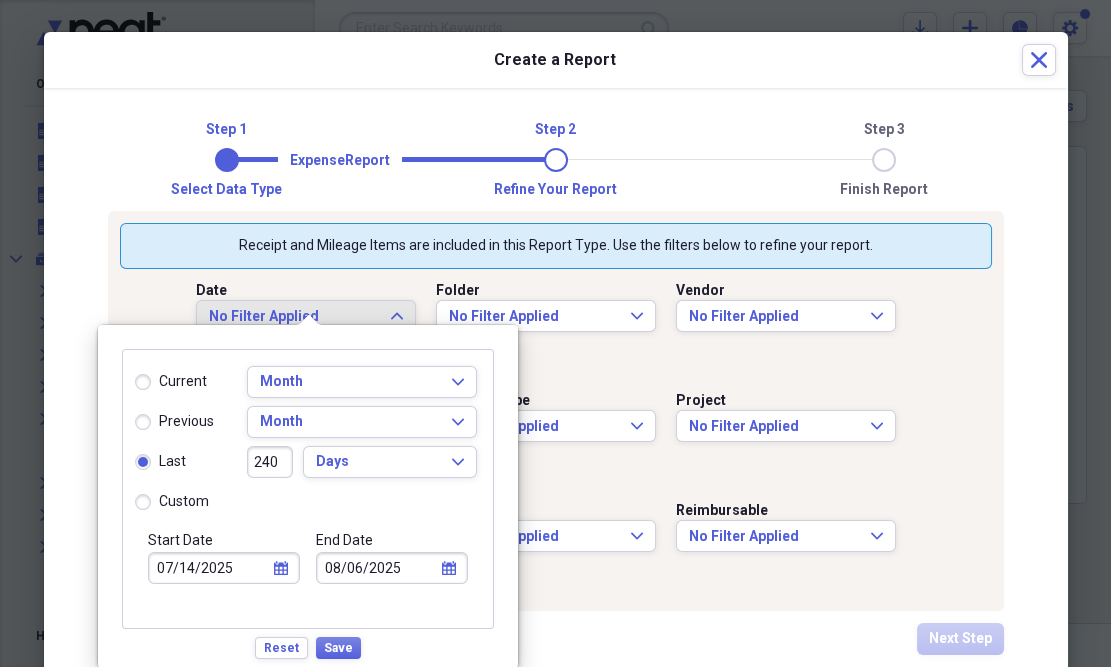 type on "12/10/2024" 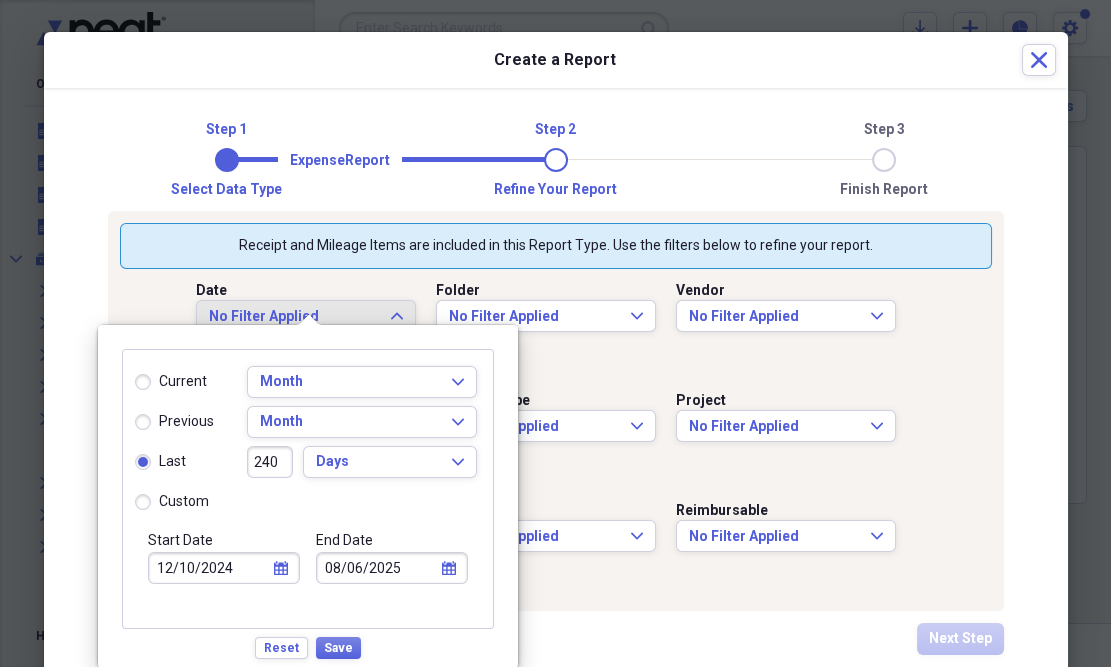 type on "24" 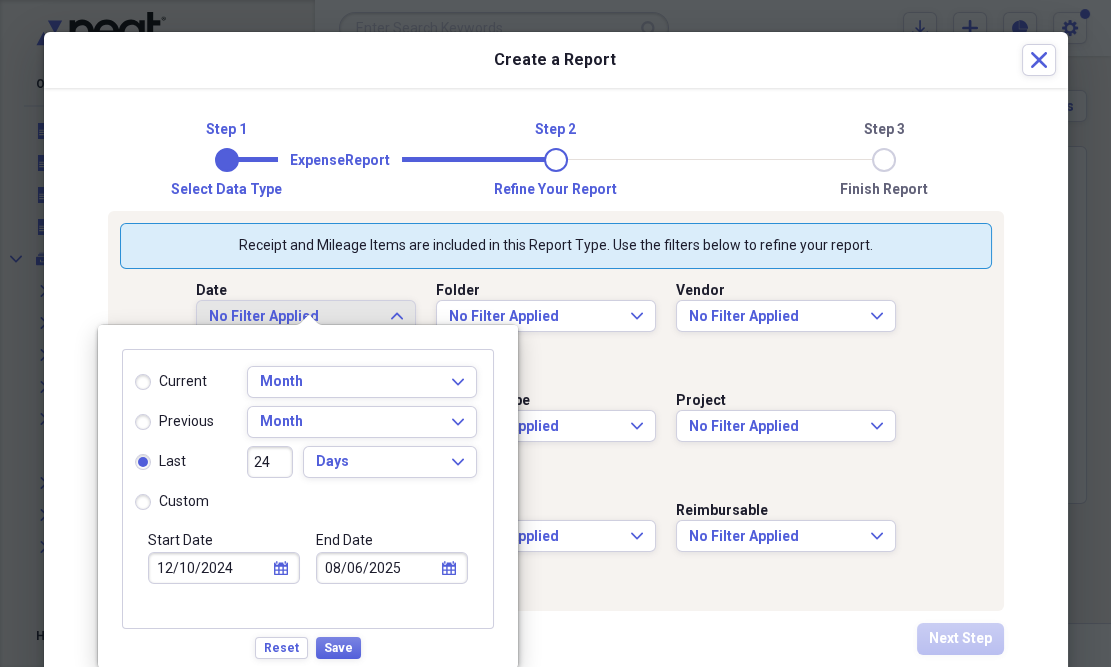 type on "07/14/2025" 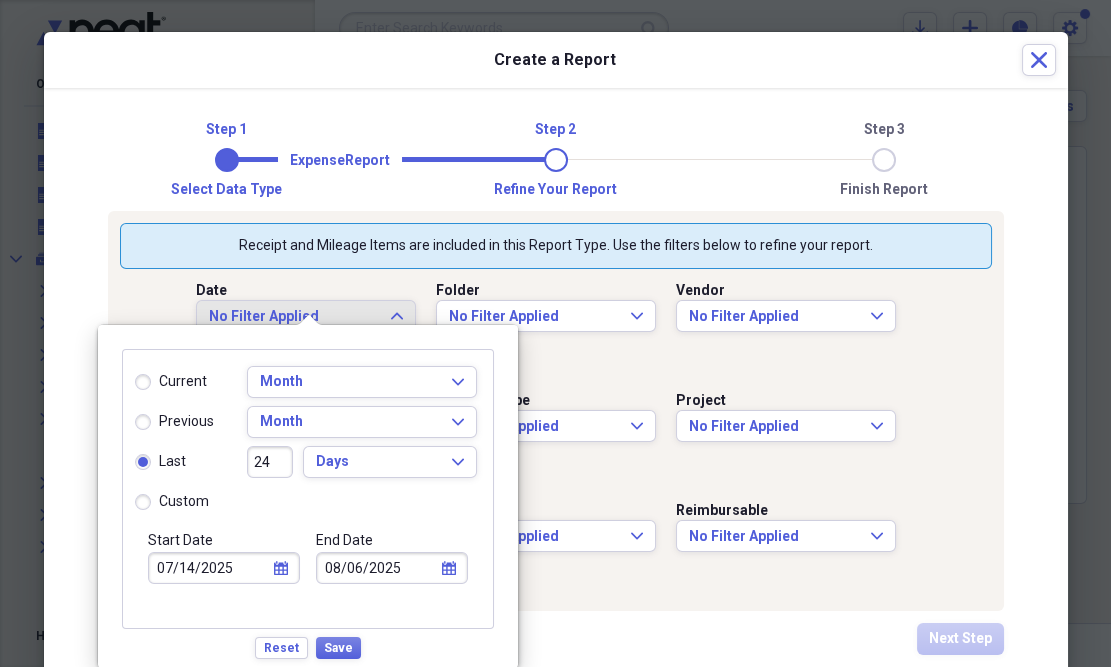 type on "2" 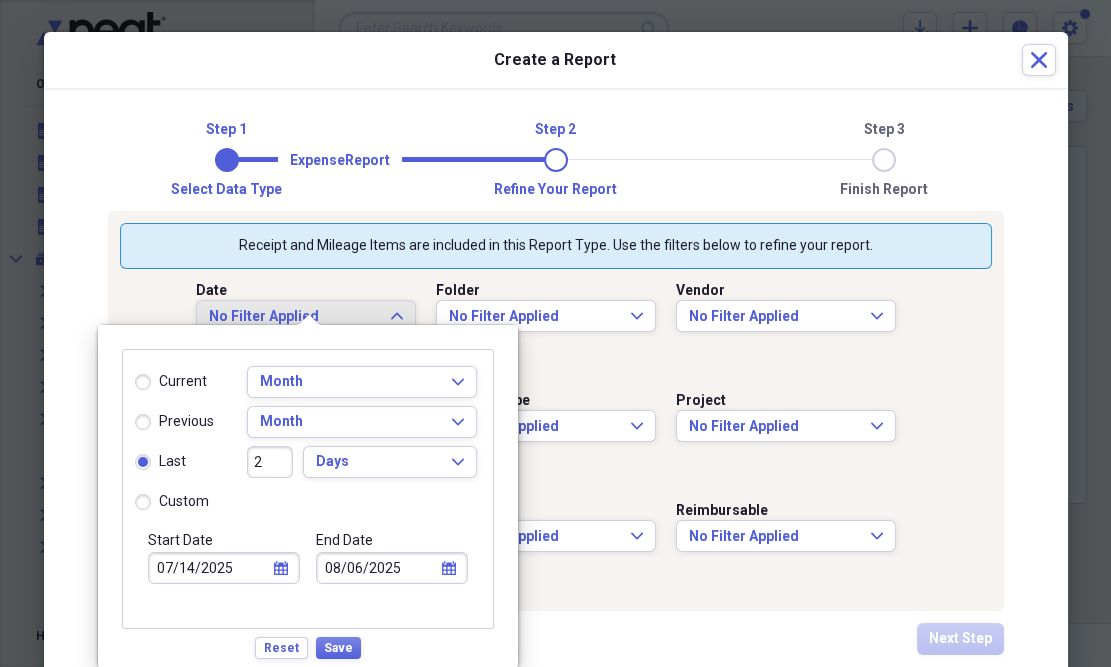 type on "08/05/2025" 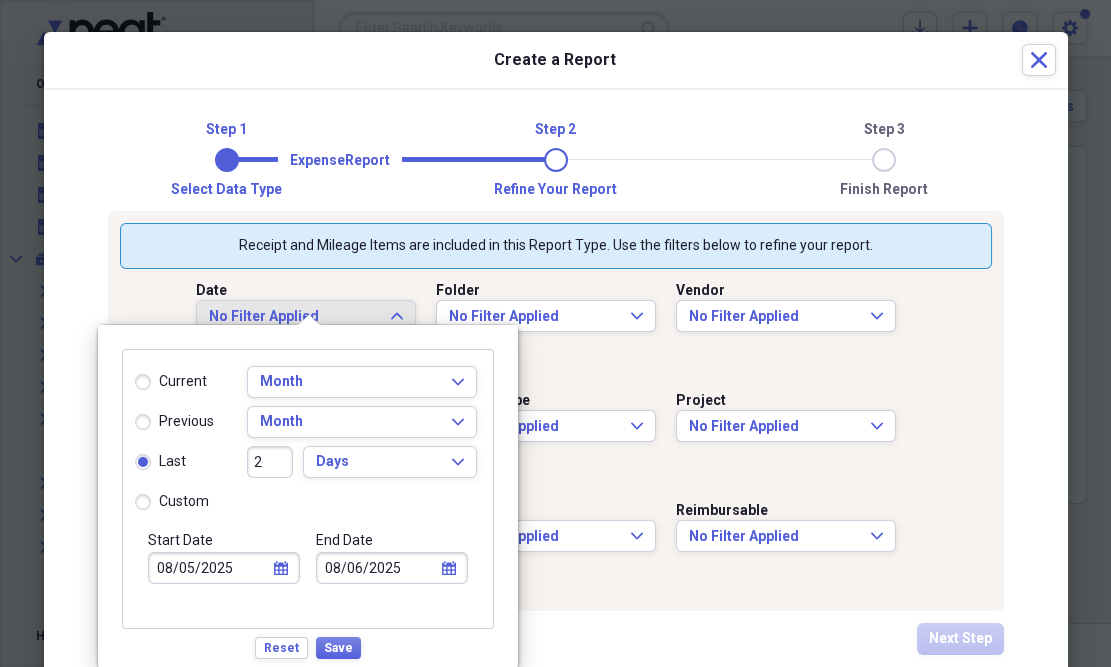 type 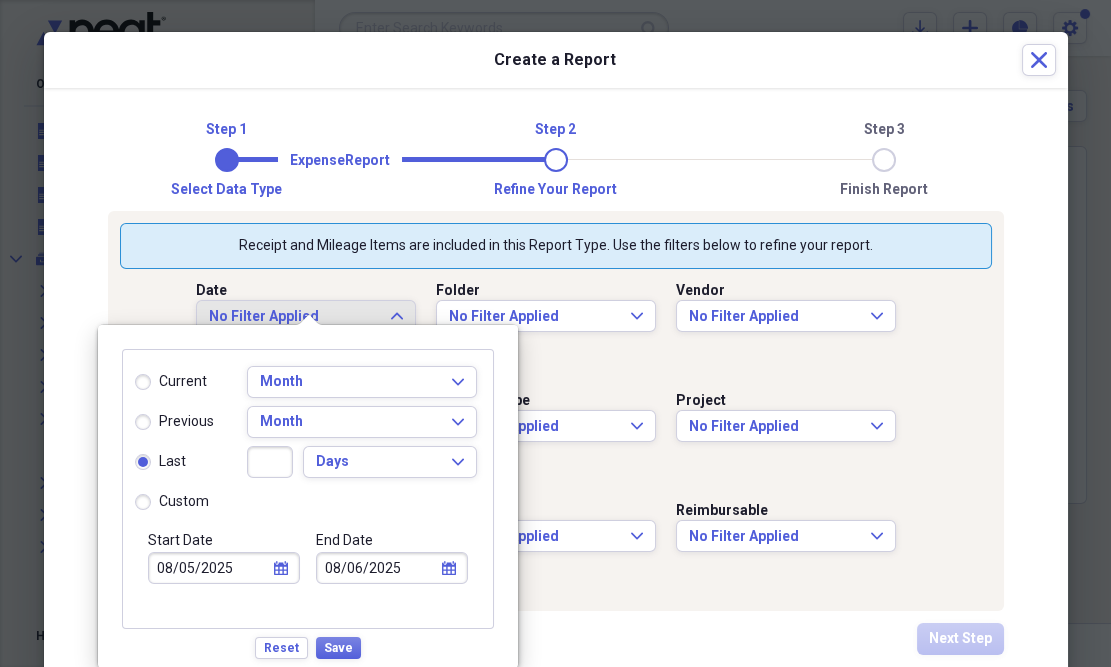 type 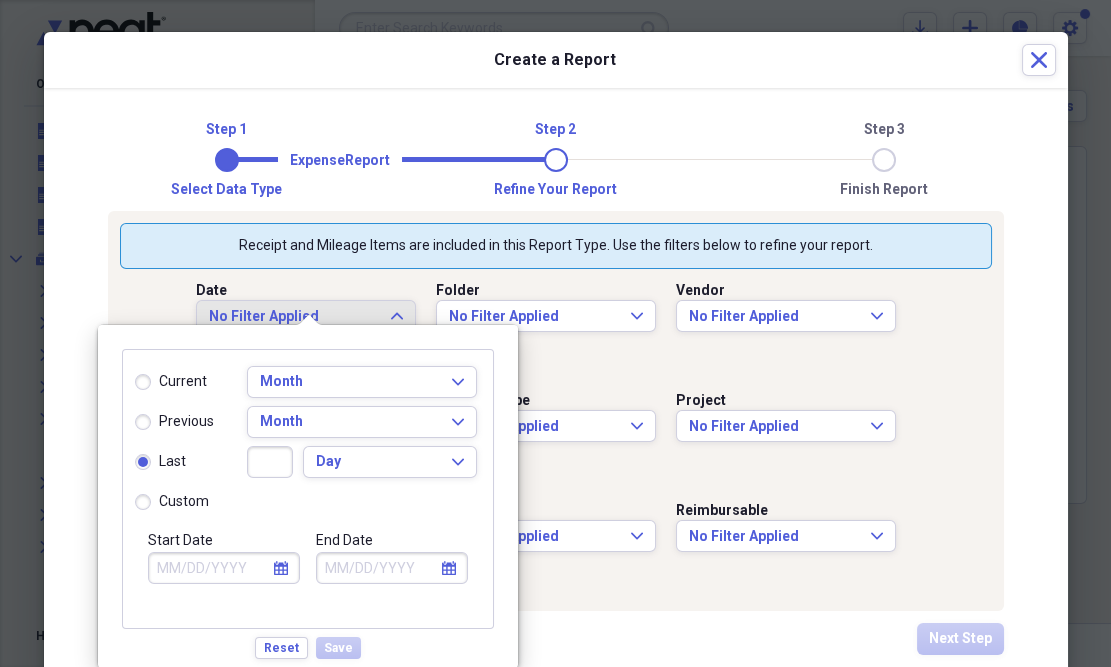 type 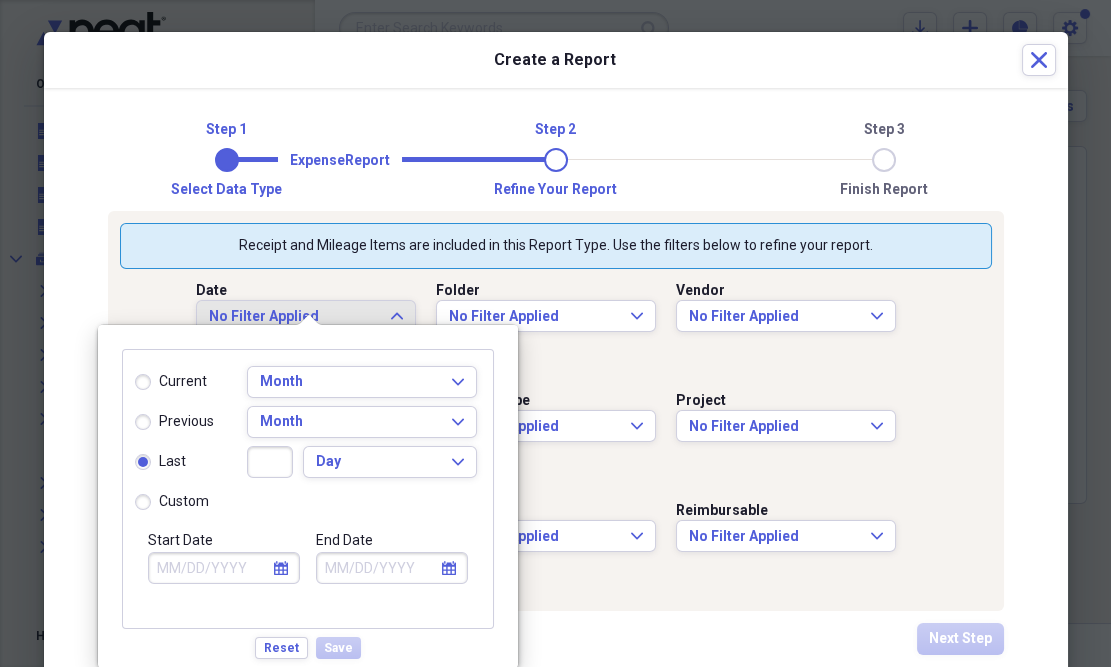 radio on "true" 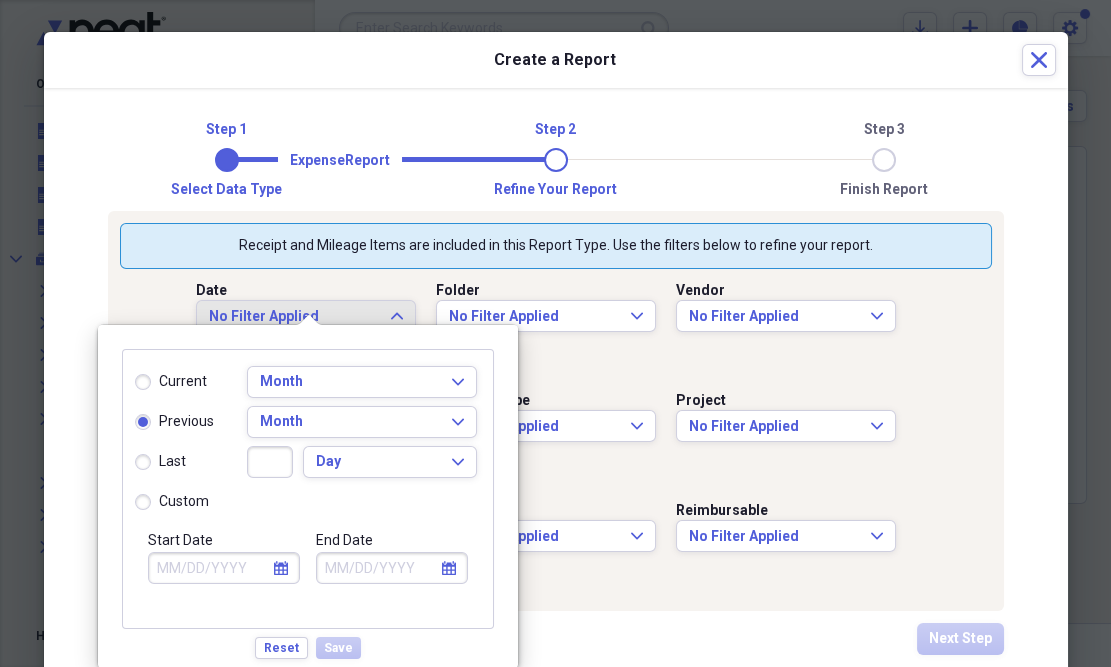 type on "07/01/2025" 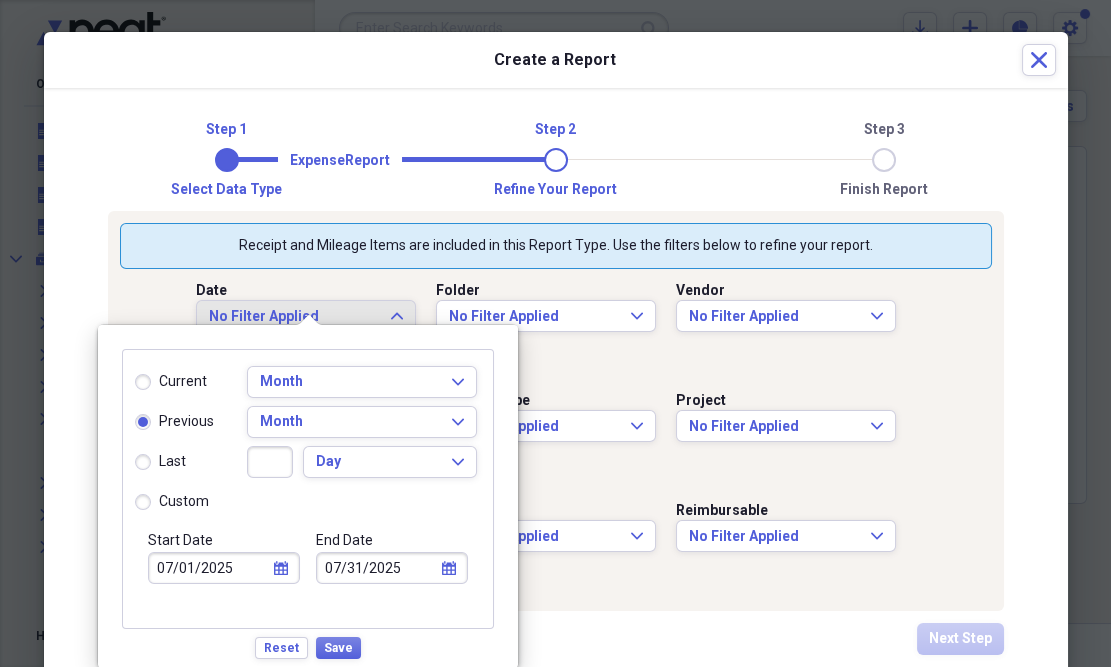 click at bounding box center [270, 462] 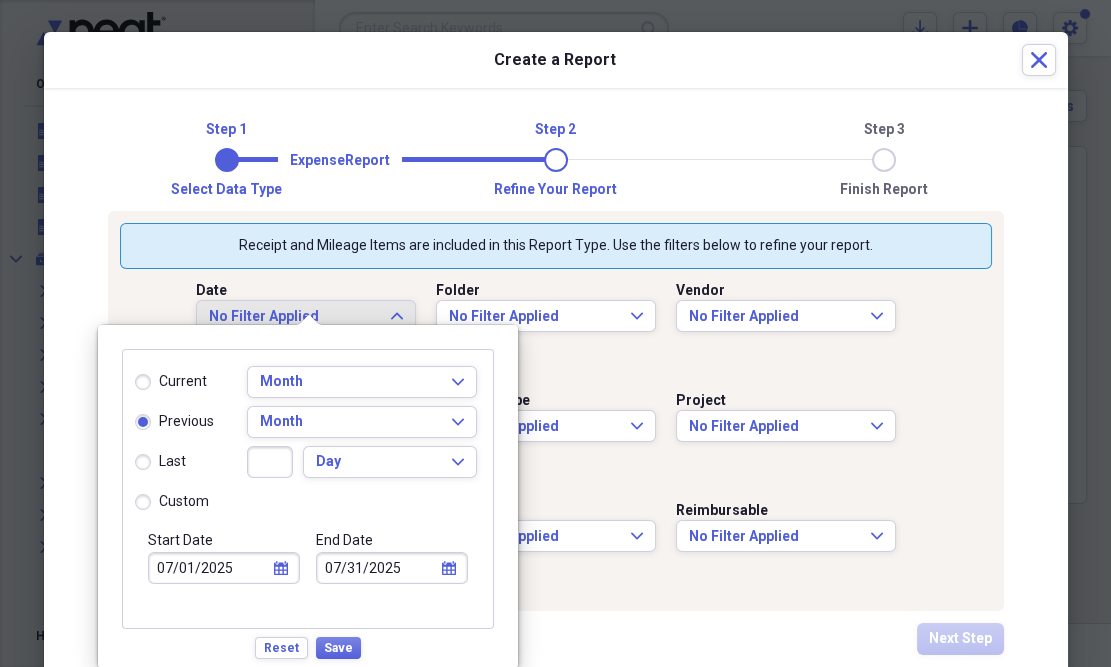 radio on "false" 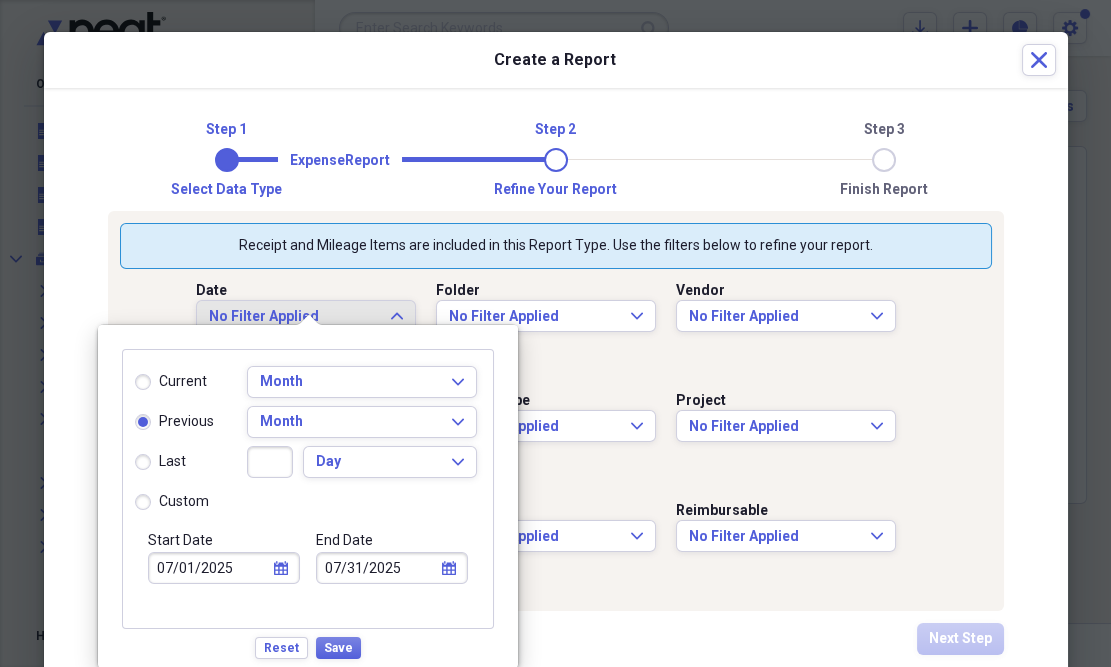 radio on "true" 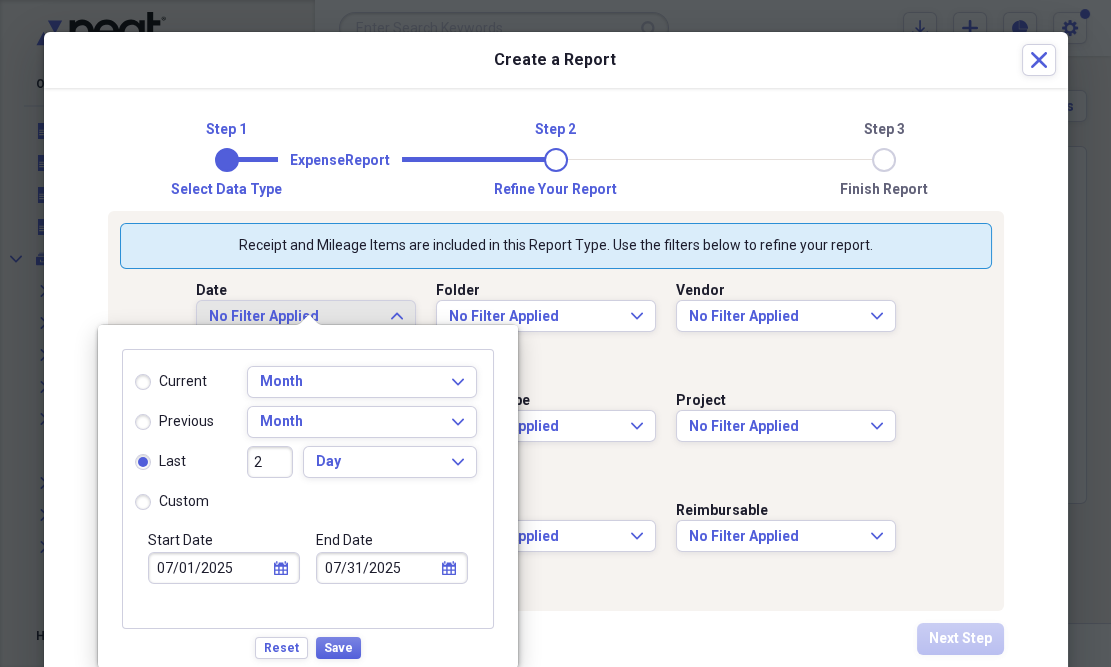 type on "08/05/2025" 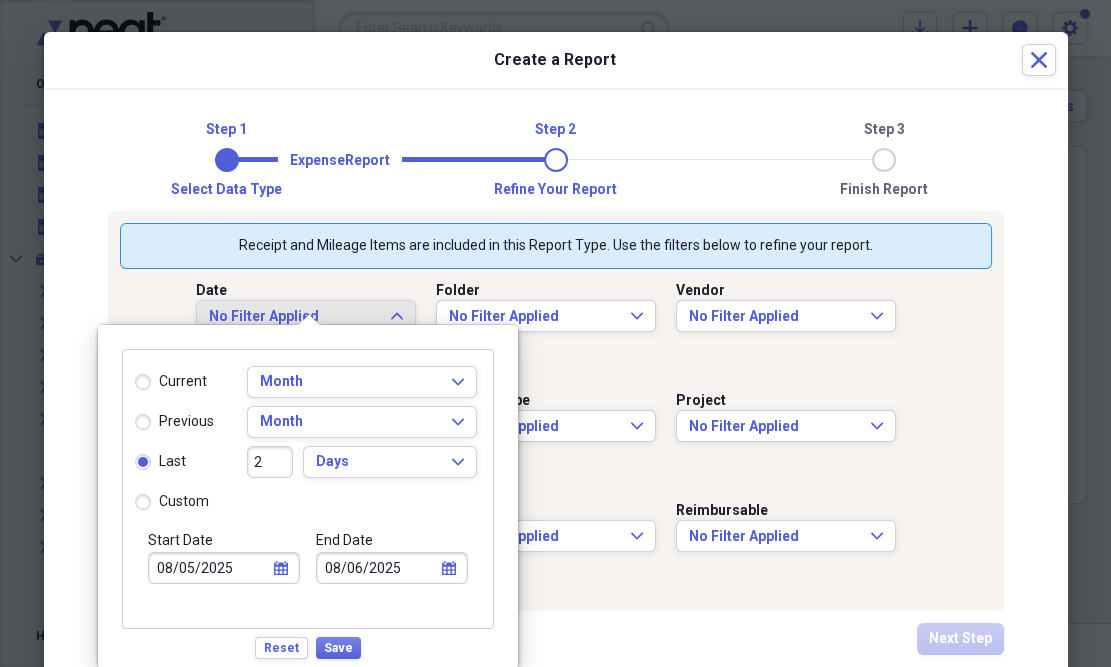 type on "22" 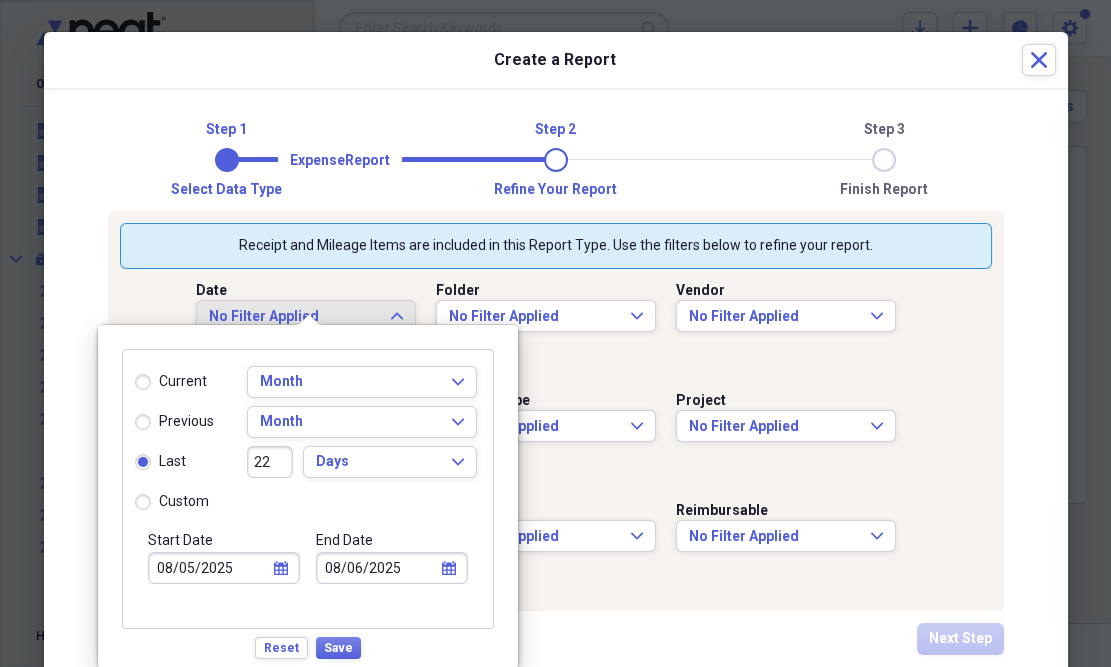 type on "07/16/2025" 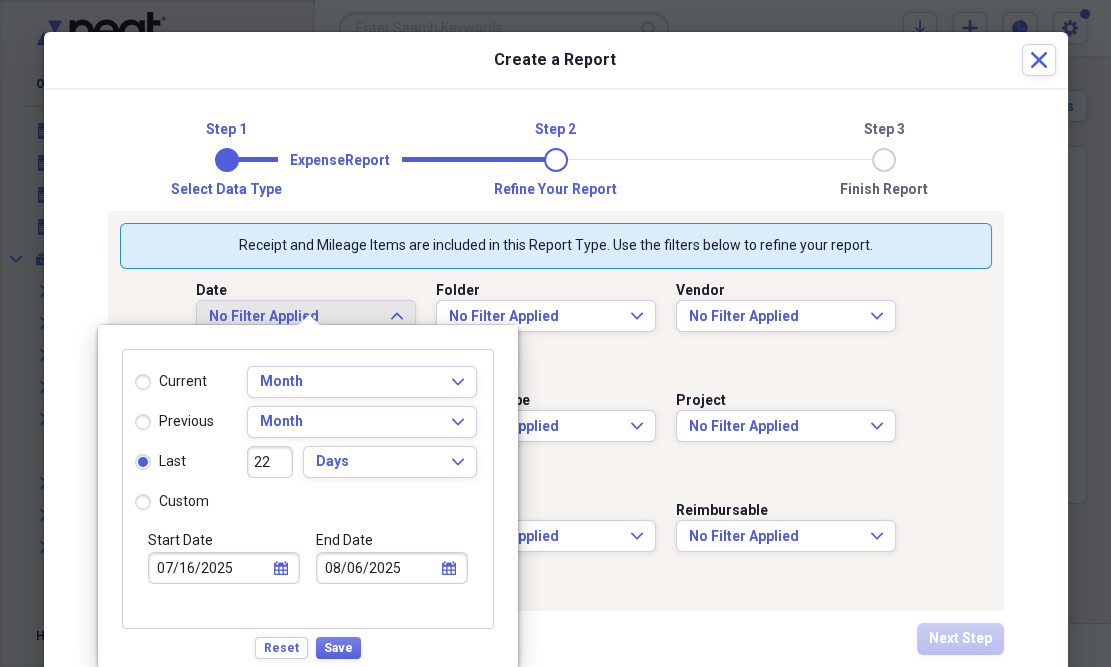 type on "220" 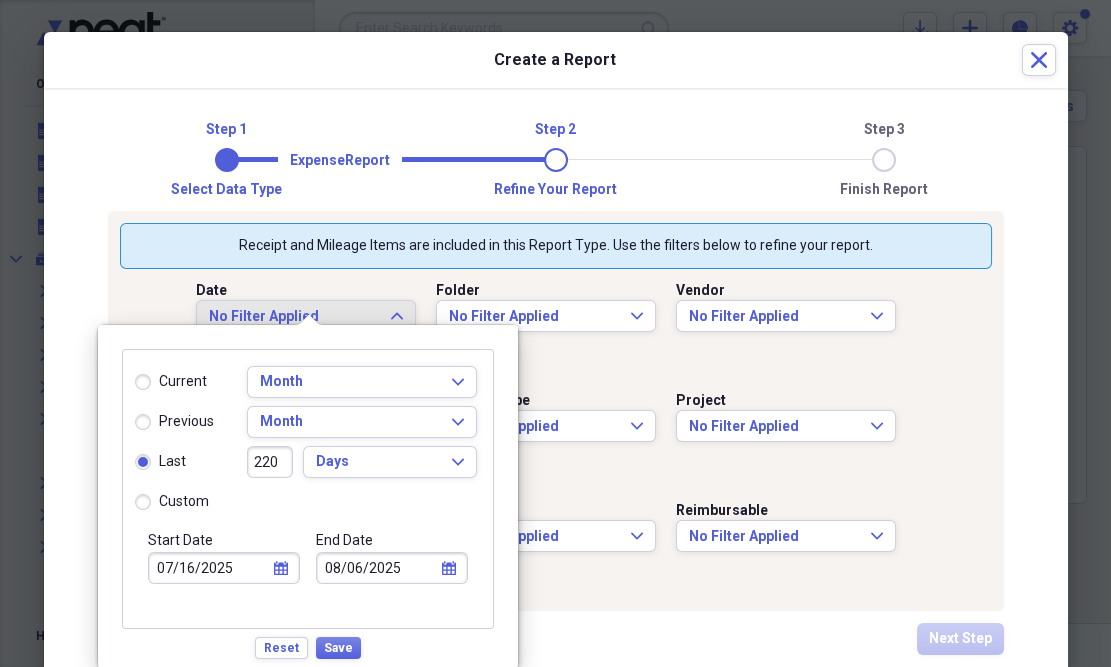 type on "12/30/2024" 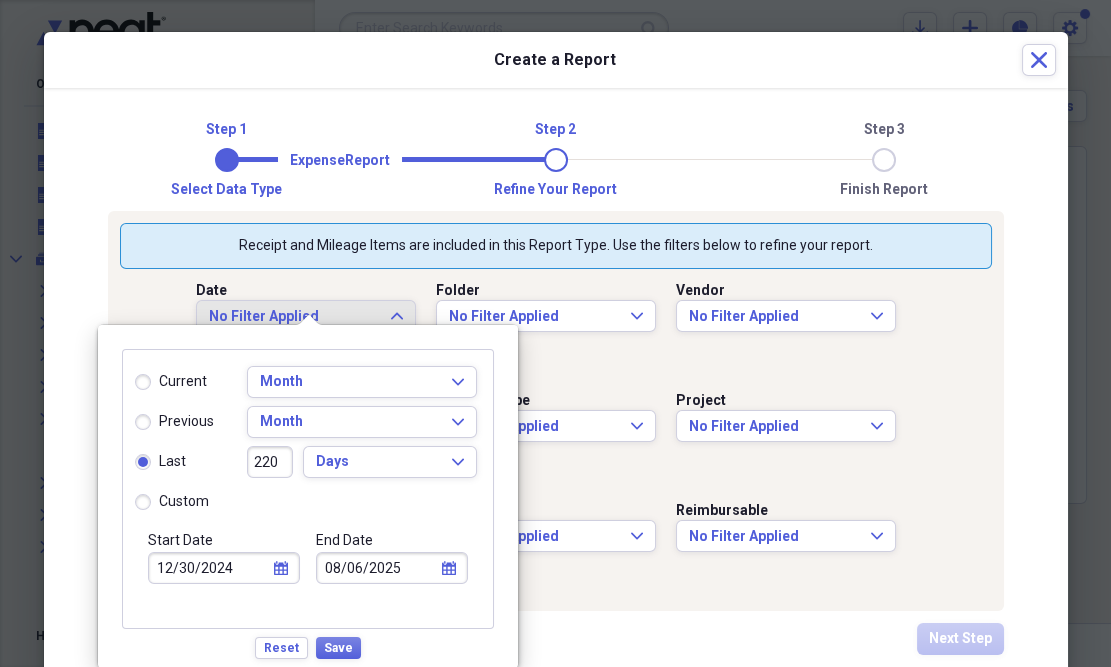 type on "22" 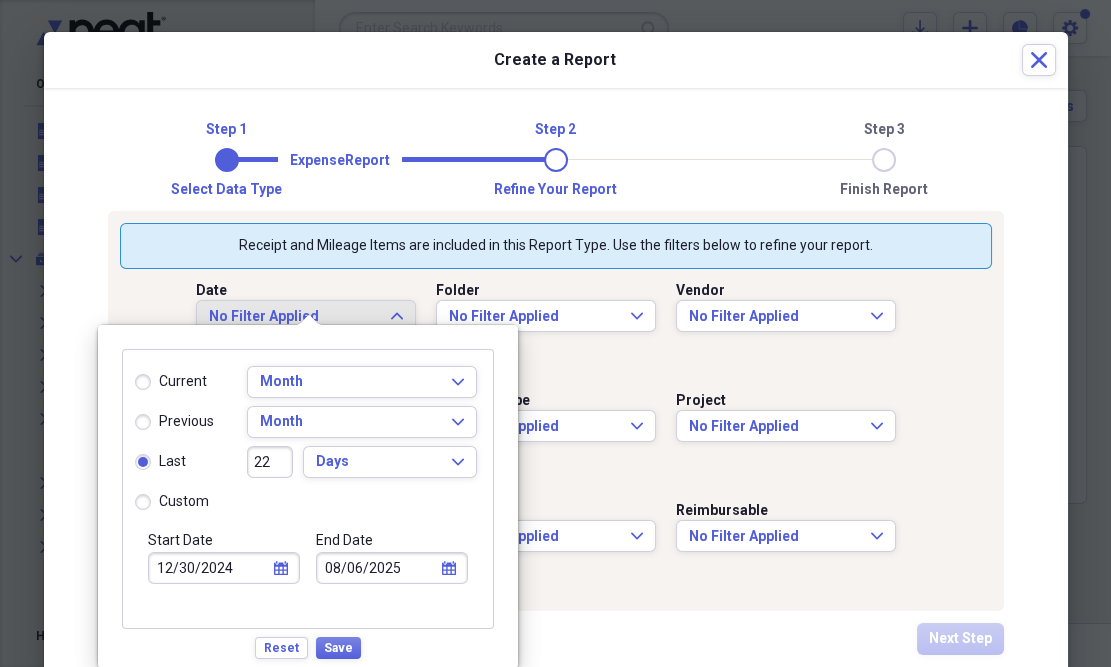 type on "07/16/2025" 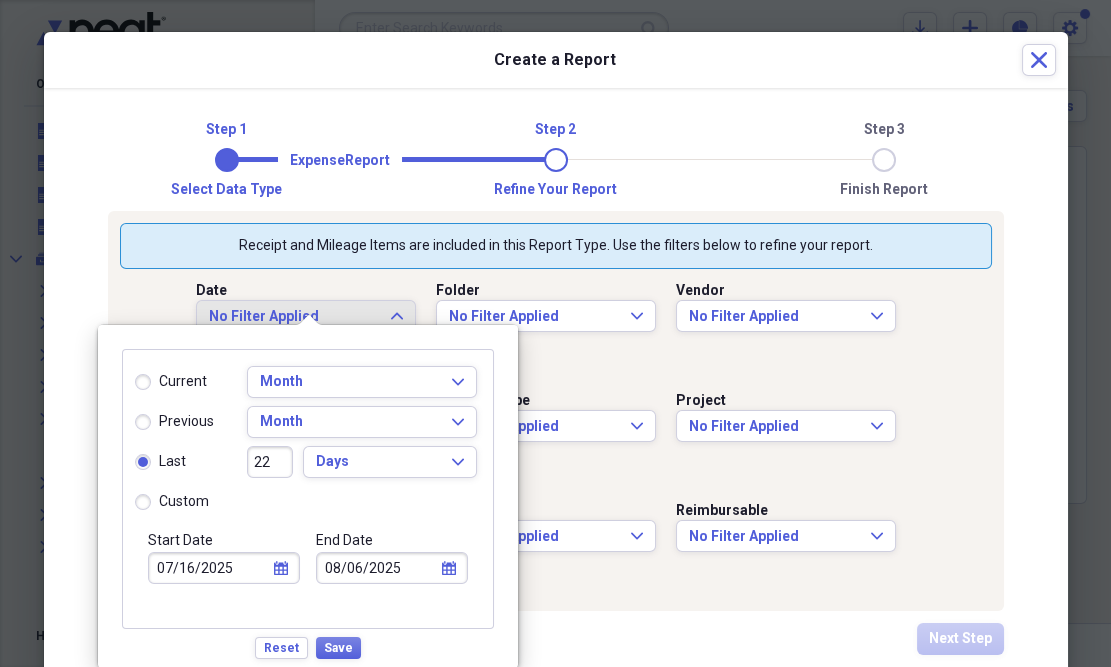 type on "2" 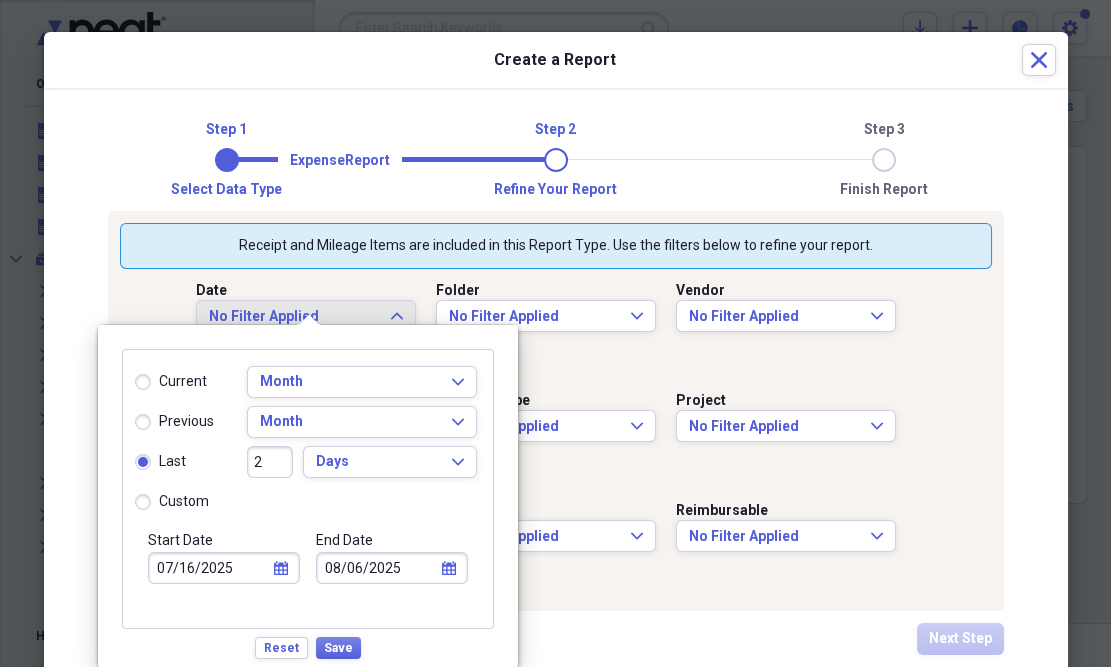 type on "08/05/2025" 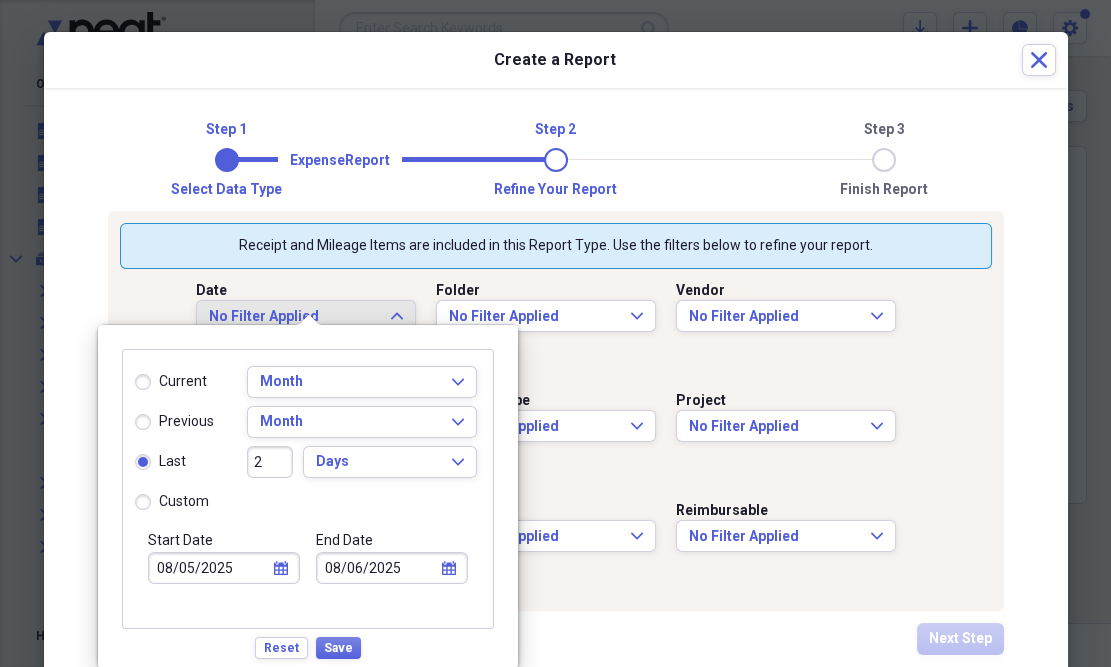 type on "21" 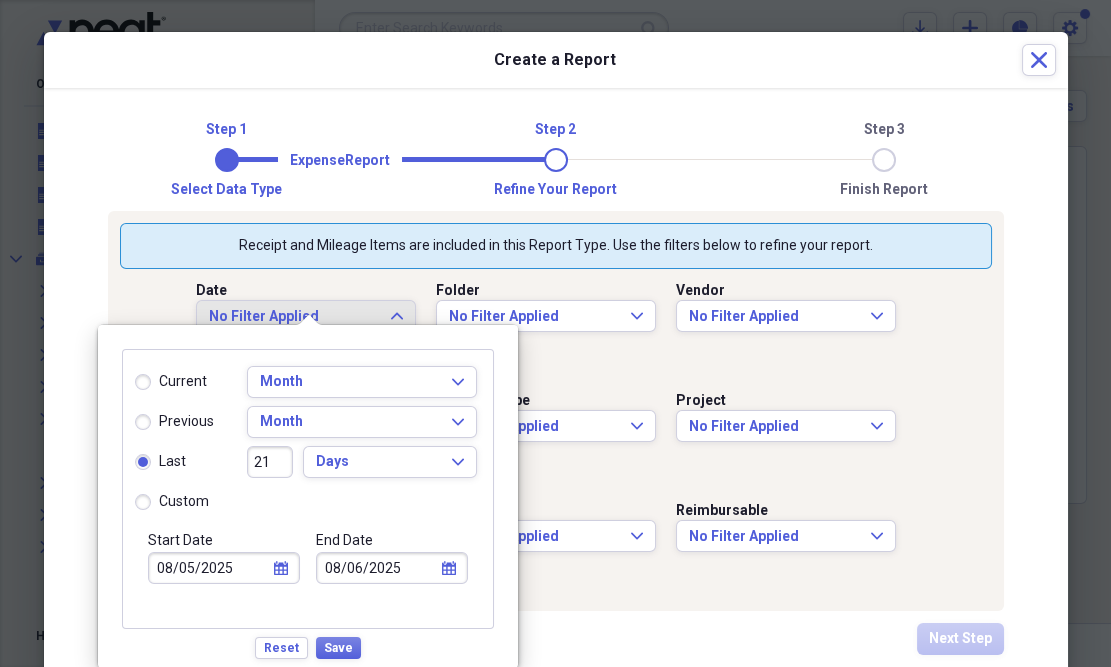 type on "07/17/2025" 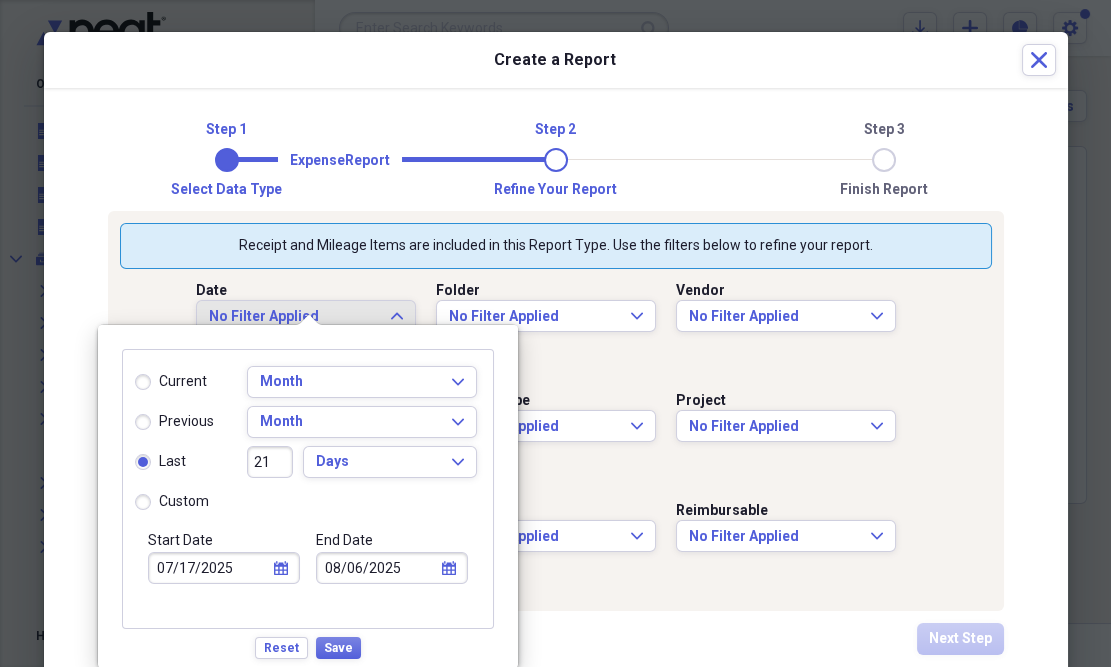 type on "219" 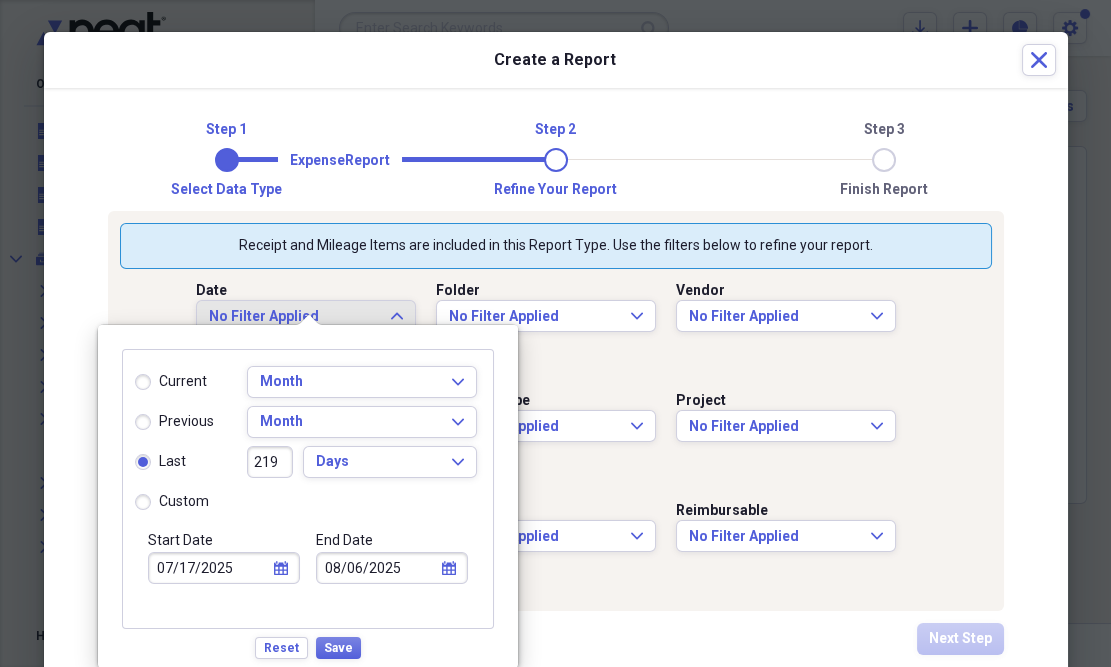 type on "12/31/2024" 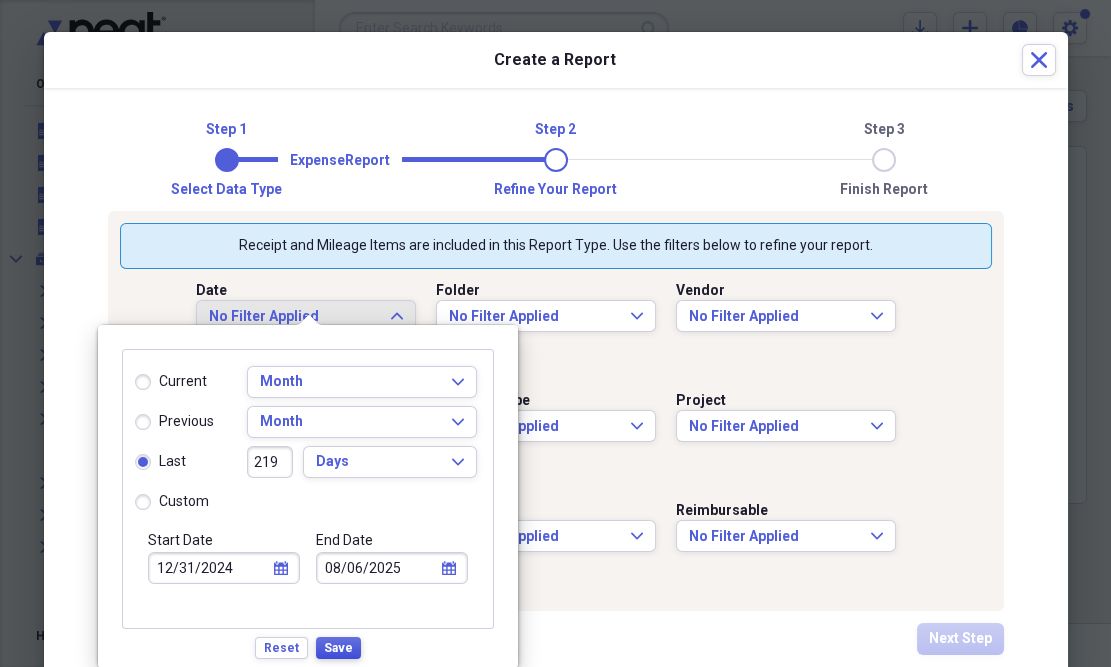 type on "219" 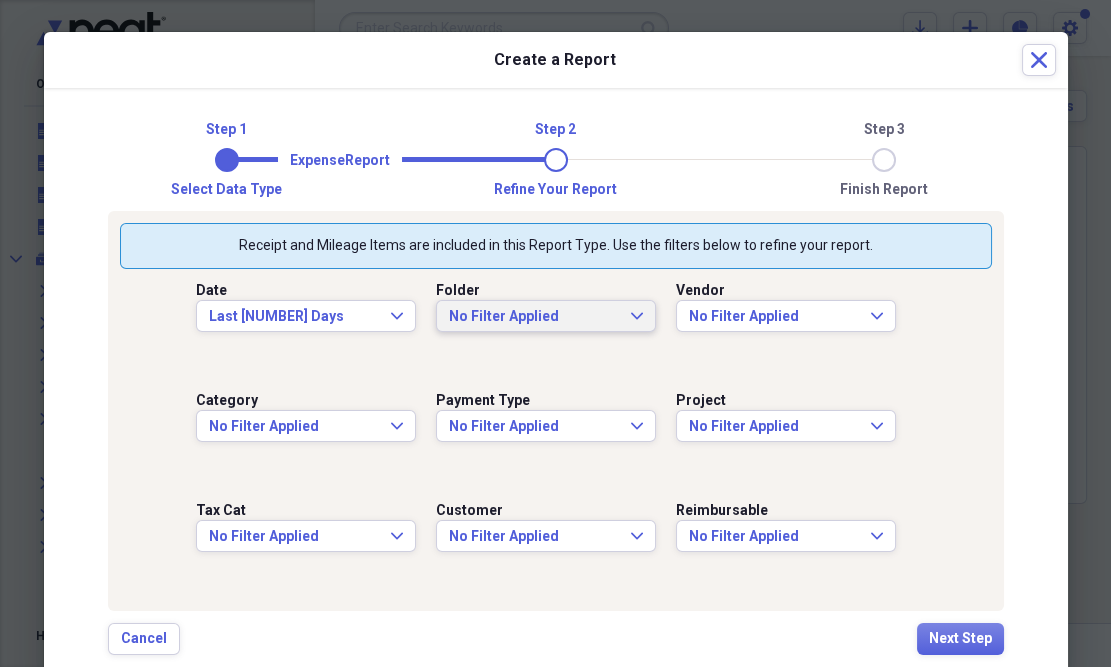 click on "Expand" 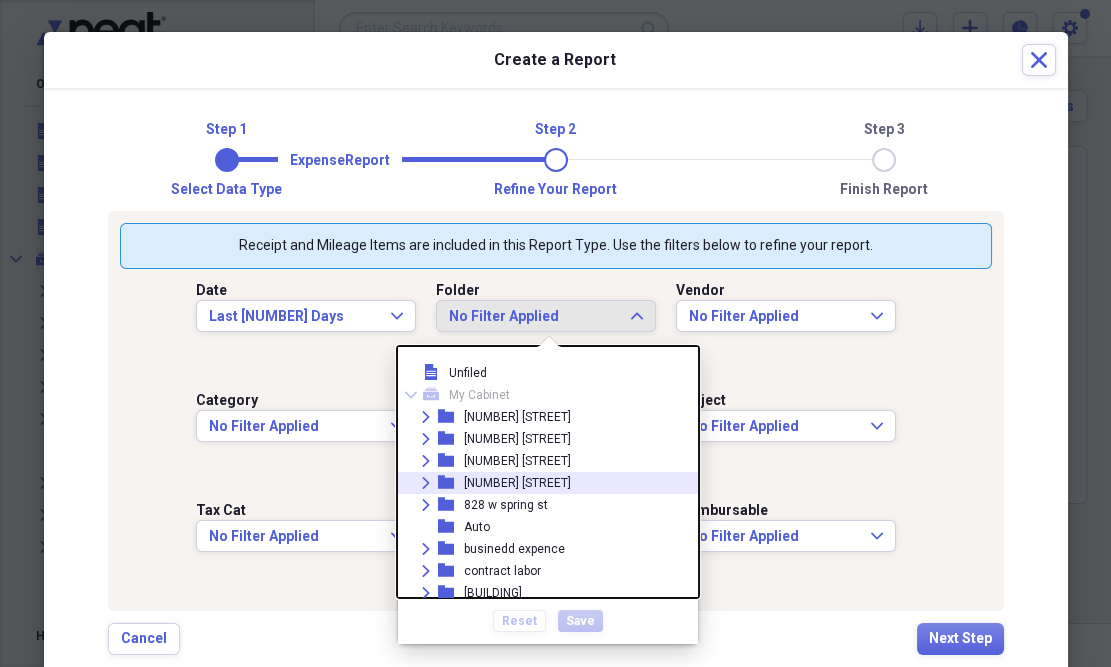 click 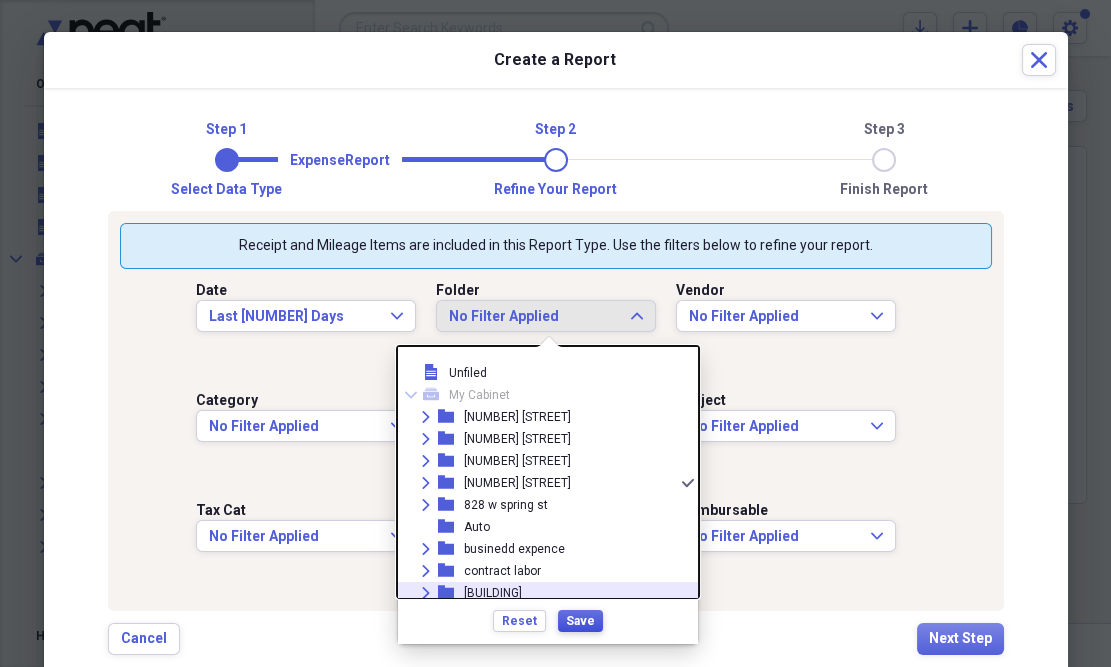 click on "Save" at bounding box center [580, 621] 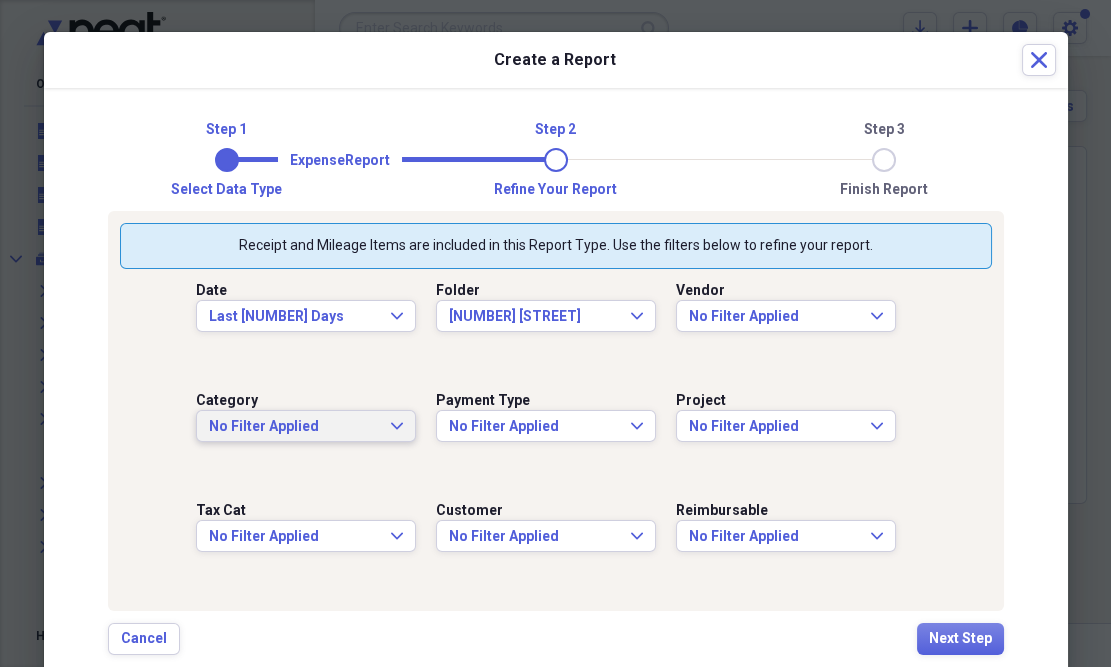 click 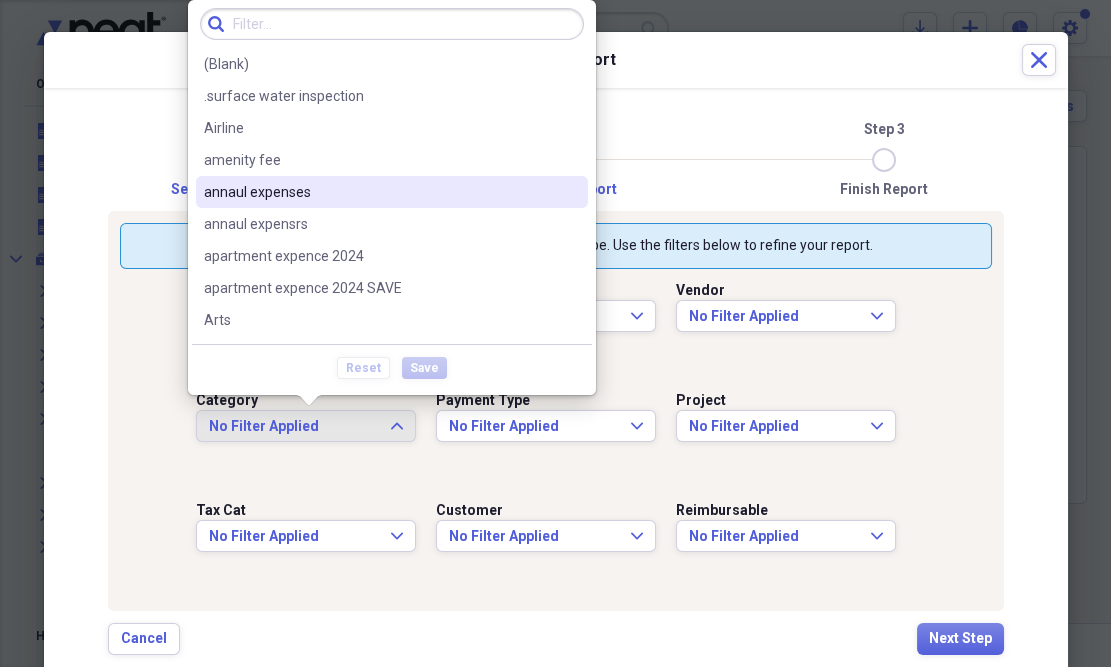 click on "annaul expenses" at bounding box center (380, 192) 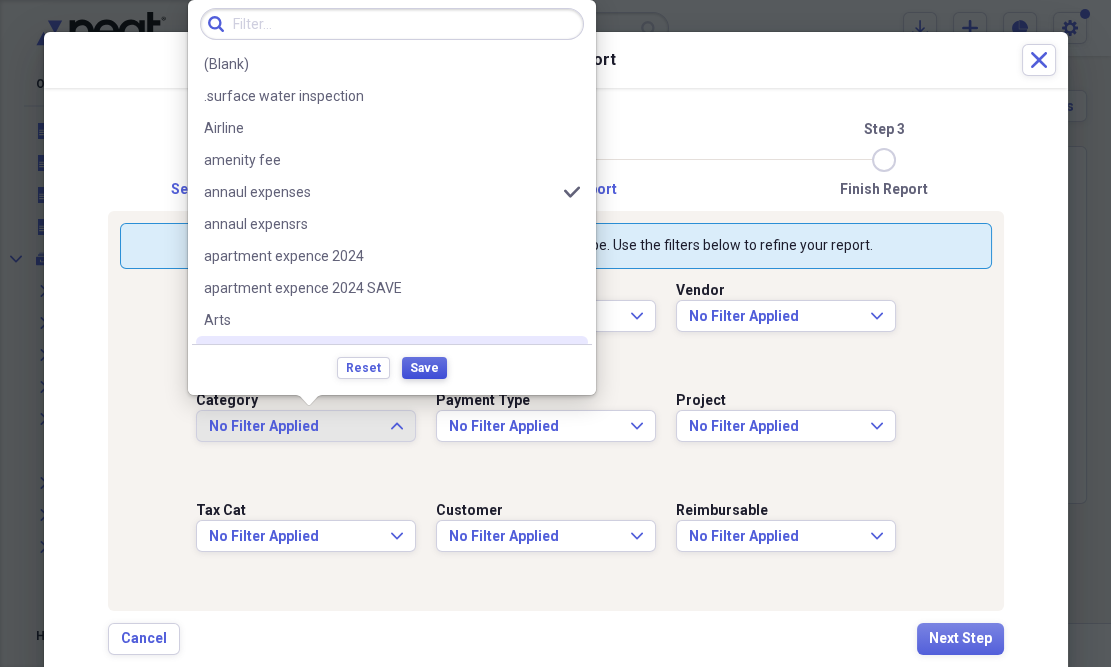 click on "Save" at bounding box center [424, 368] 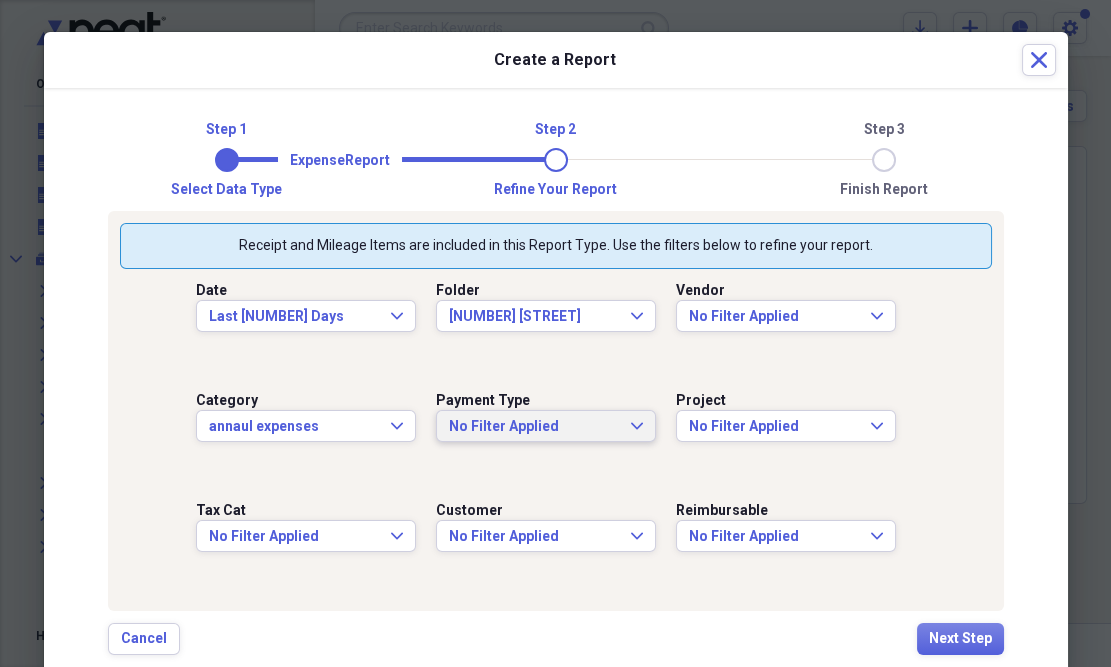 click on "No Filter Applied" at bounding box center [534, 427] 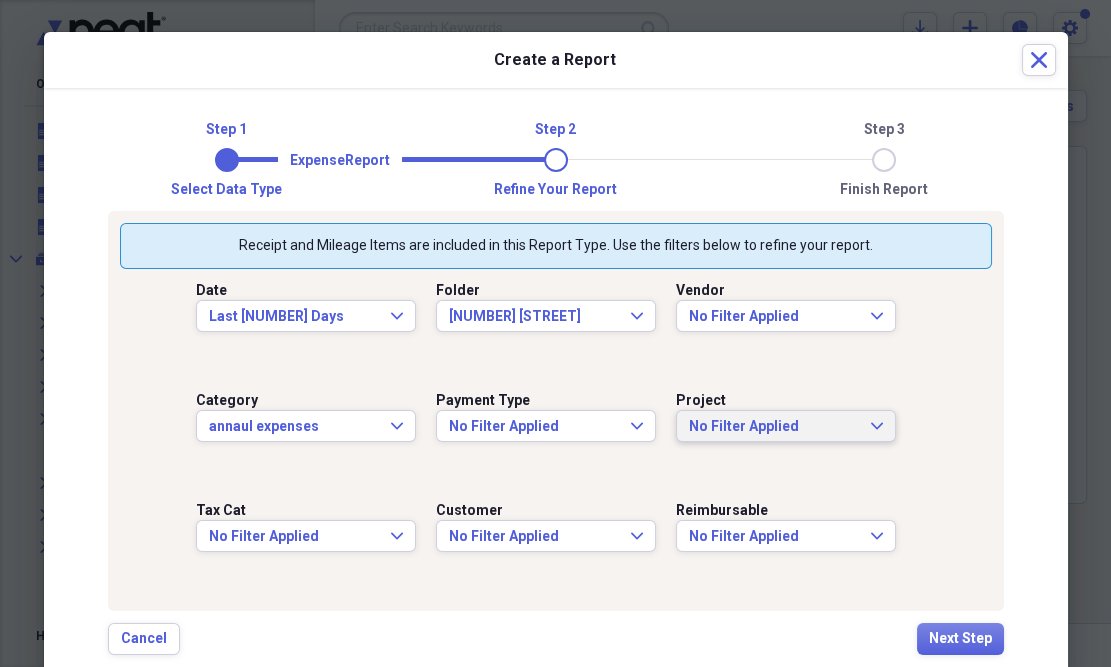 click on "No Filter Applied" at bounding box center [774, 427] 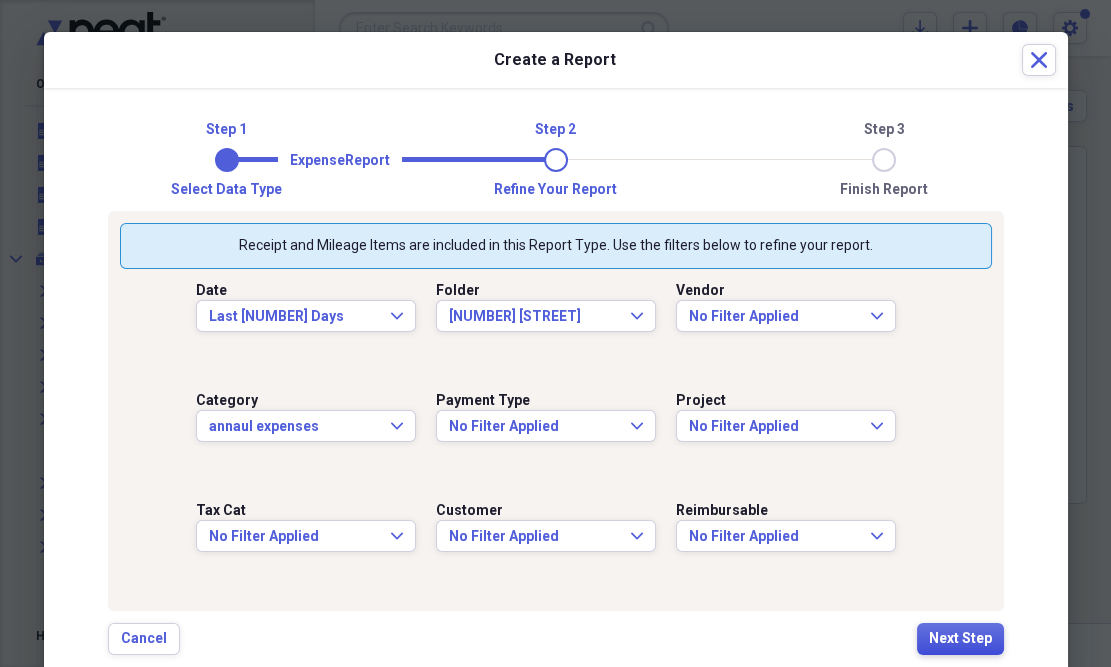 click on "Next Step" at bounding box center [960, 639] 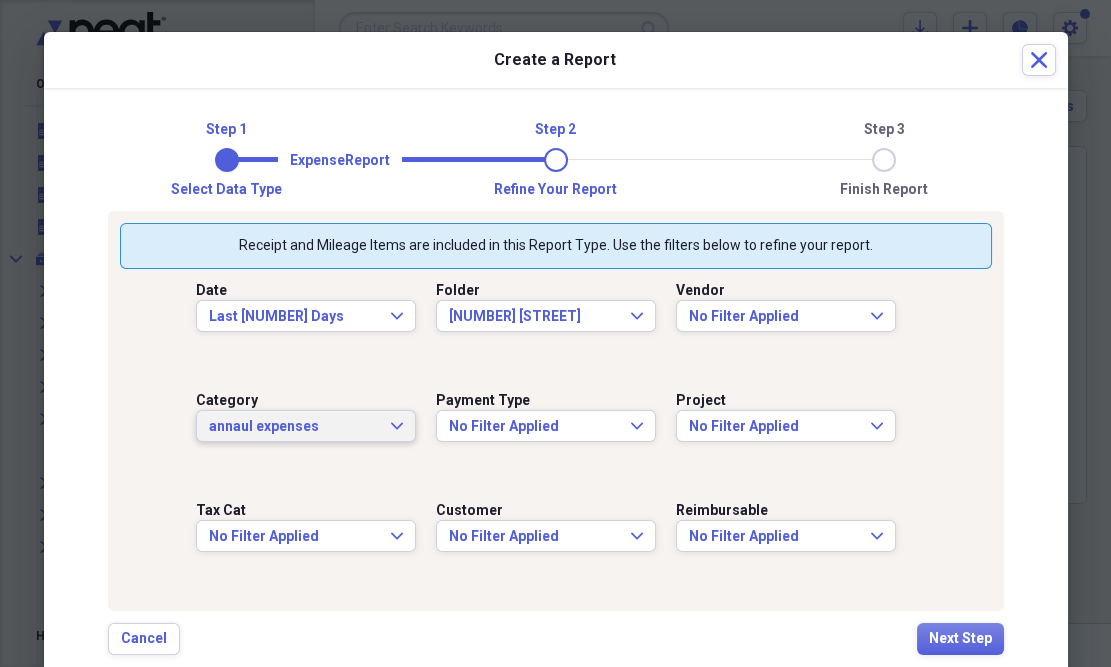 click on "Expand" 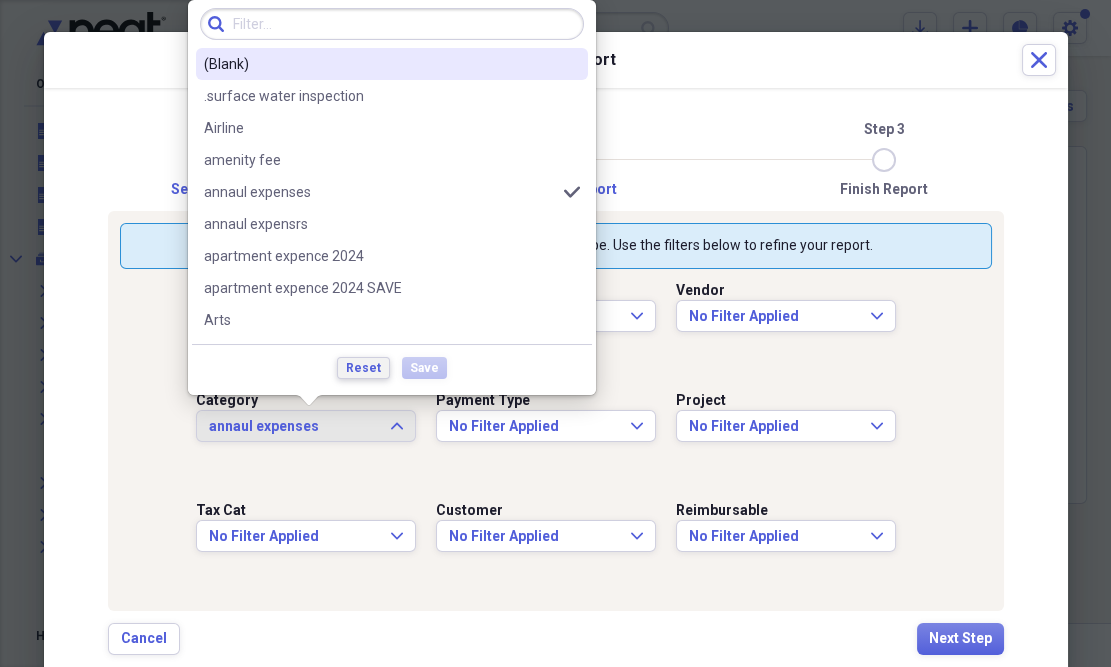 click on "Reset" at bounding box center (363, 368) 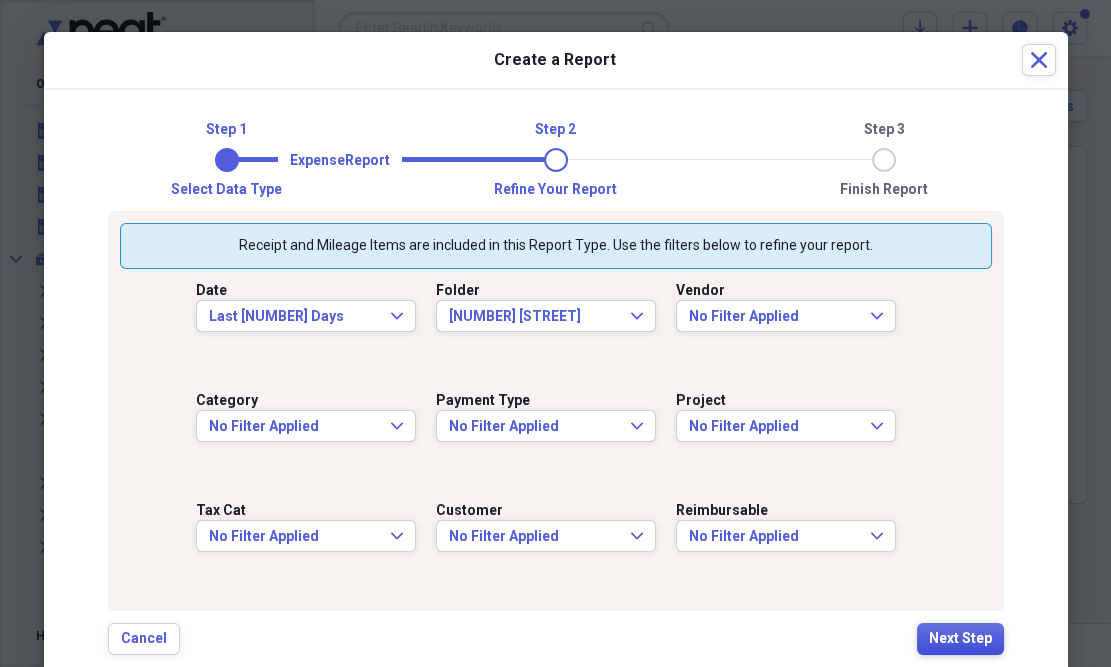 click on "Next Step" at bounding box center (960, 639) 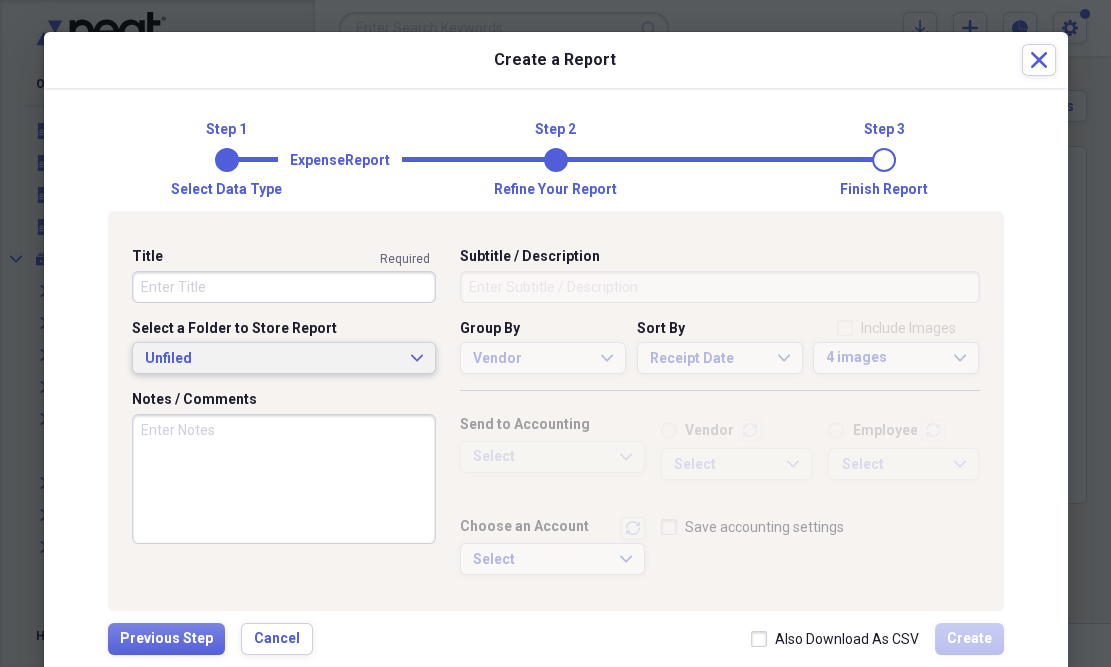 click on "Expand" 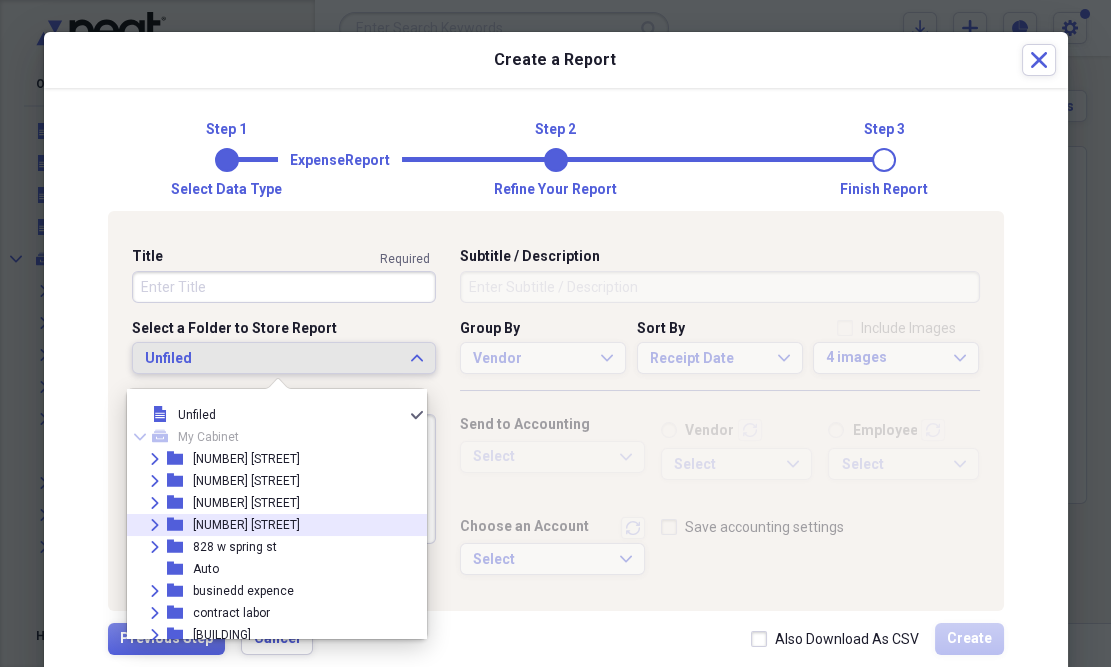 click on "[NUMBER] [STREET]" at bounding box center (246, 525) 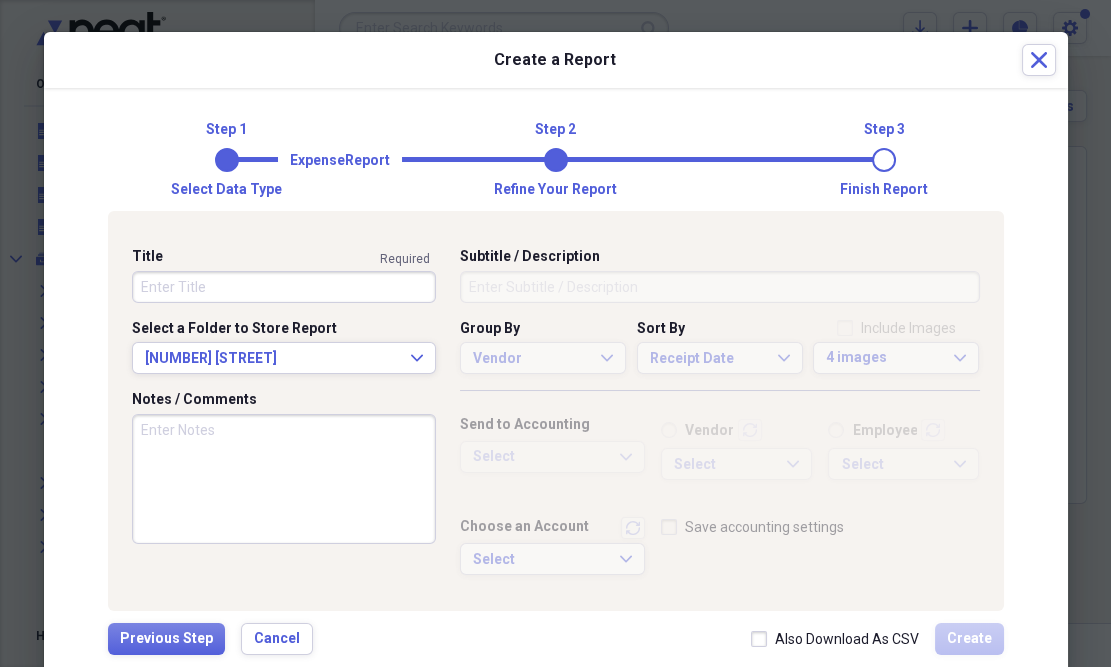 click on "Title" at bounding box center [284, 287] 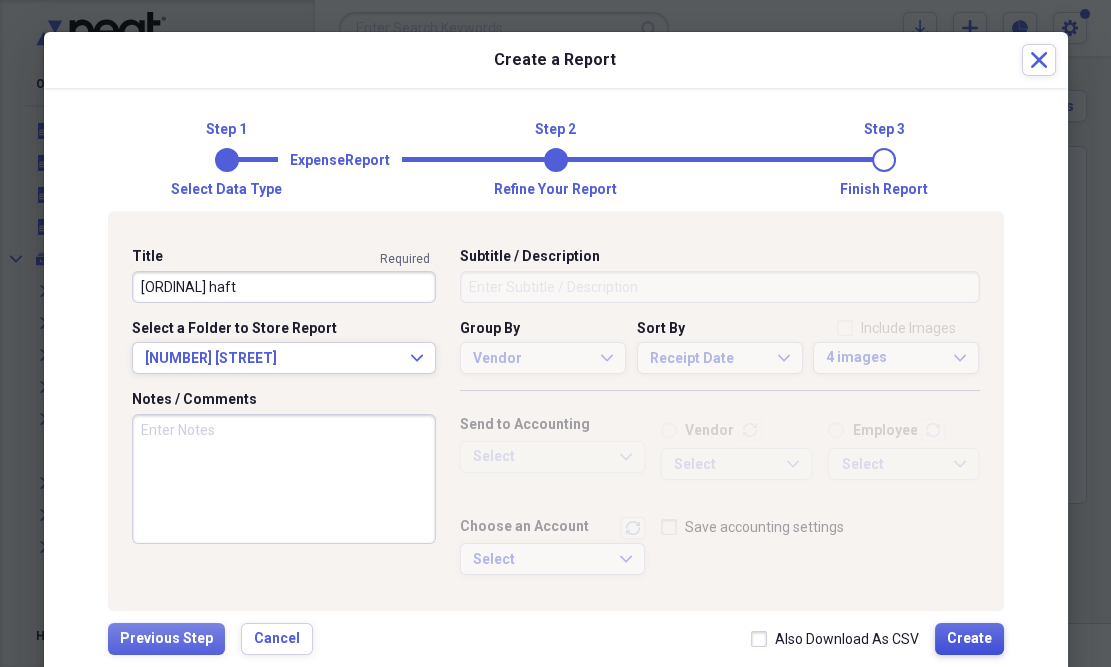 type on "[ORDINAL] haft" 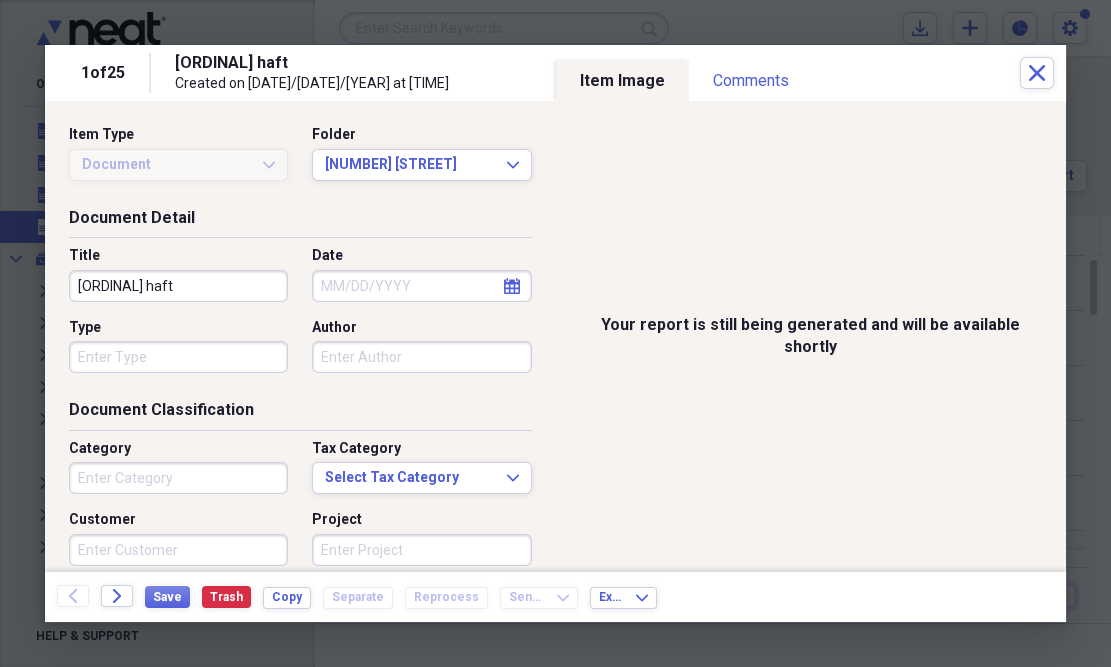 type on "Money" 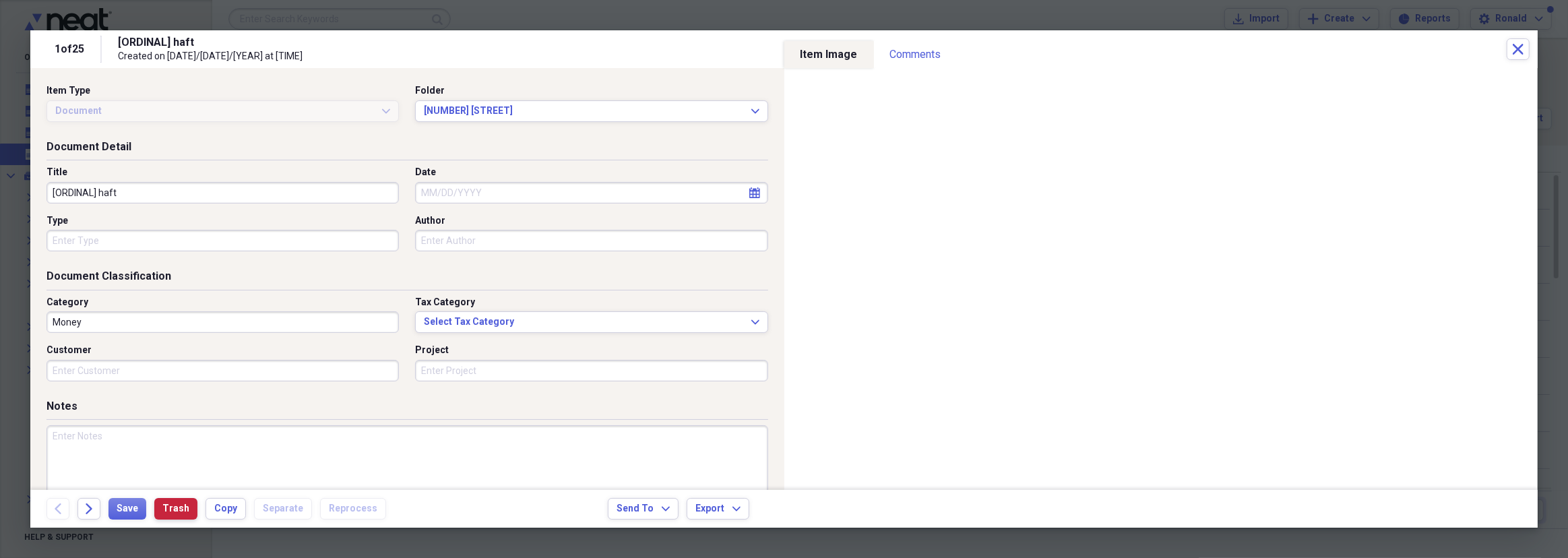 click on "Trash" at bounding box center (176, 509) 